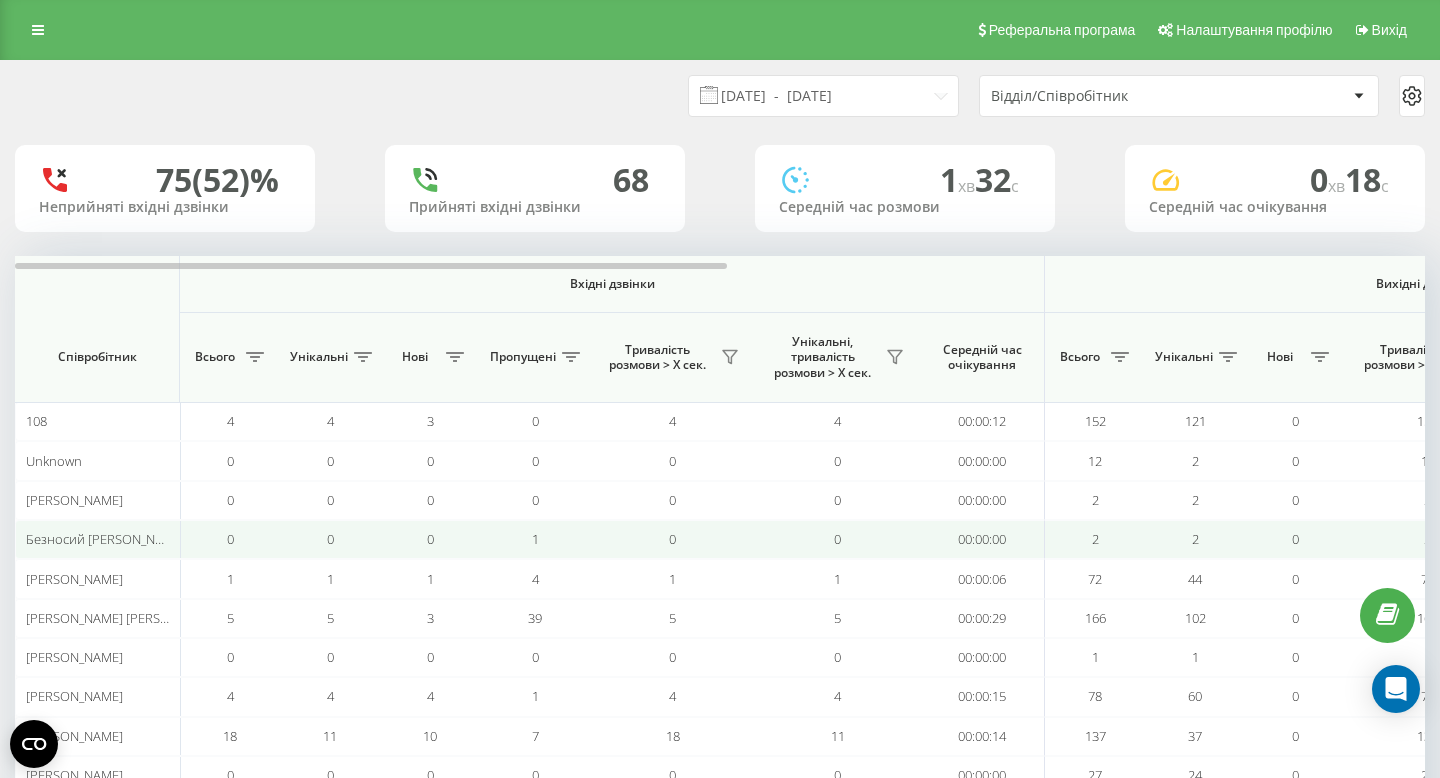 scroll, scrollTop: 0, scrollLeft: 0, axis: both 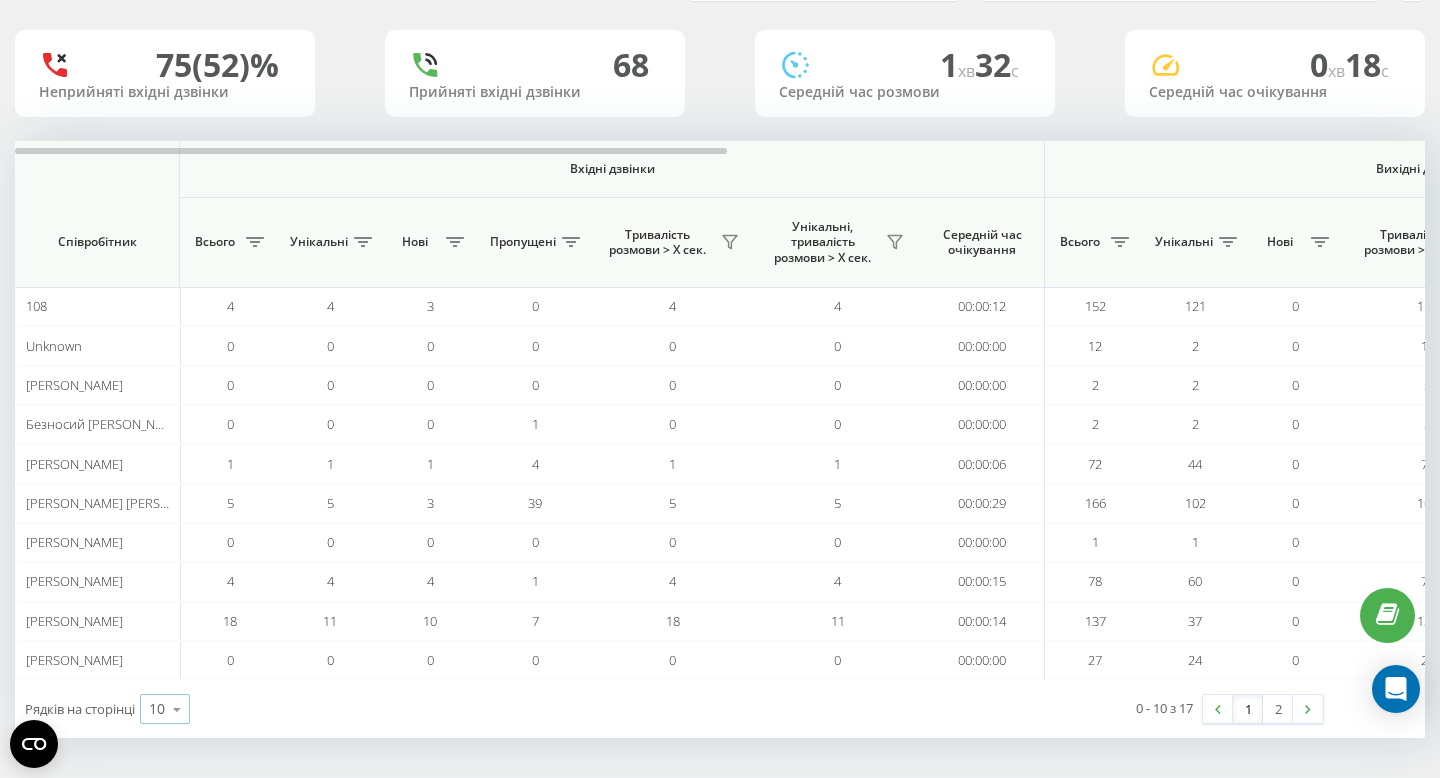 click at bounding box center (177, 709) 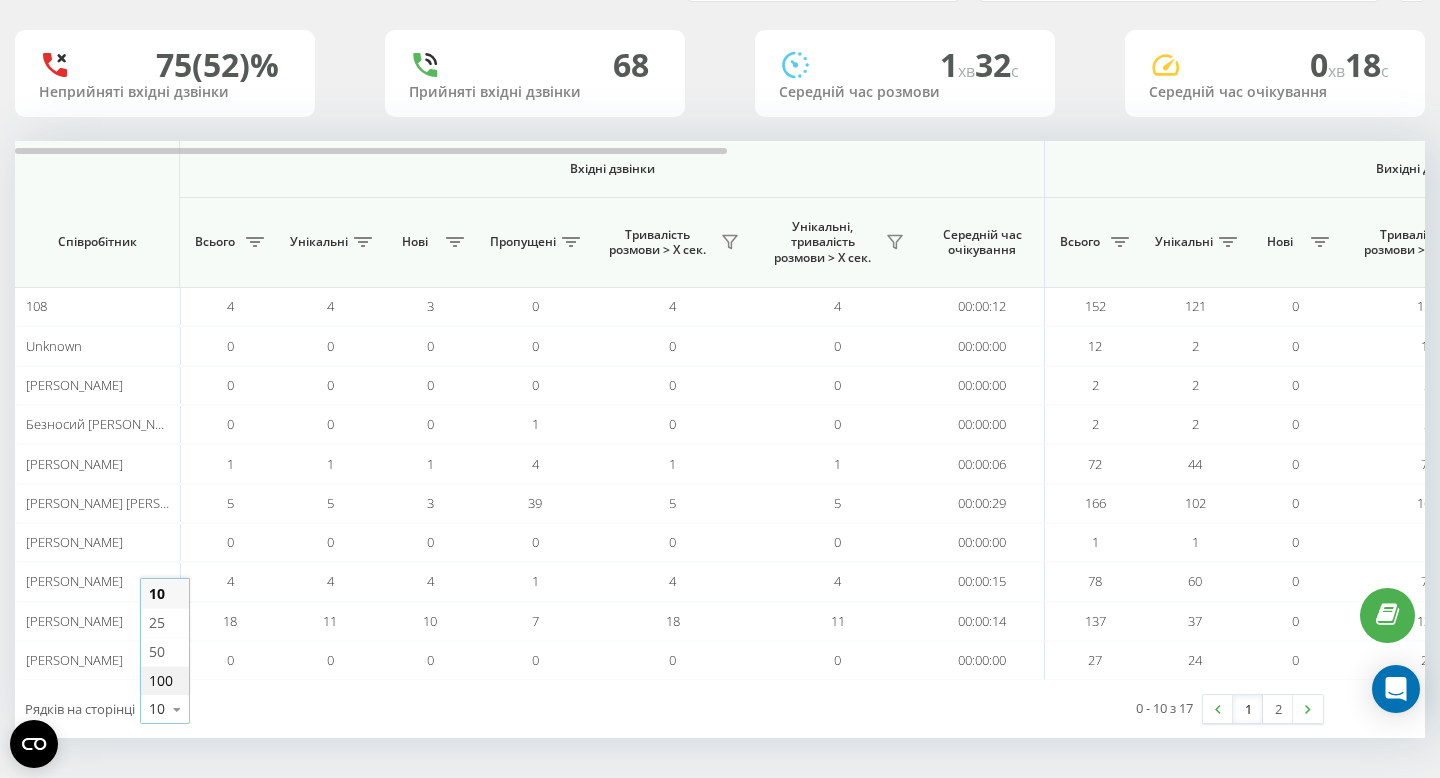 click on "100" at bounding box center (161, 680) 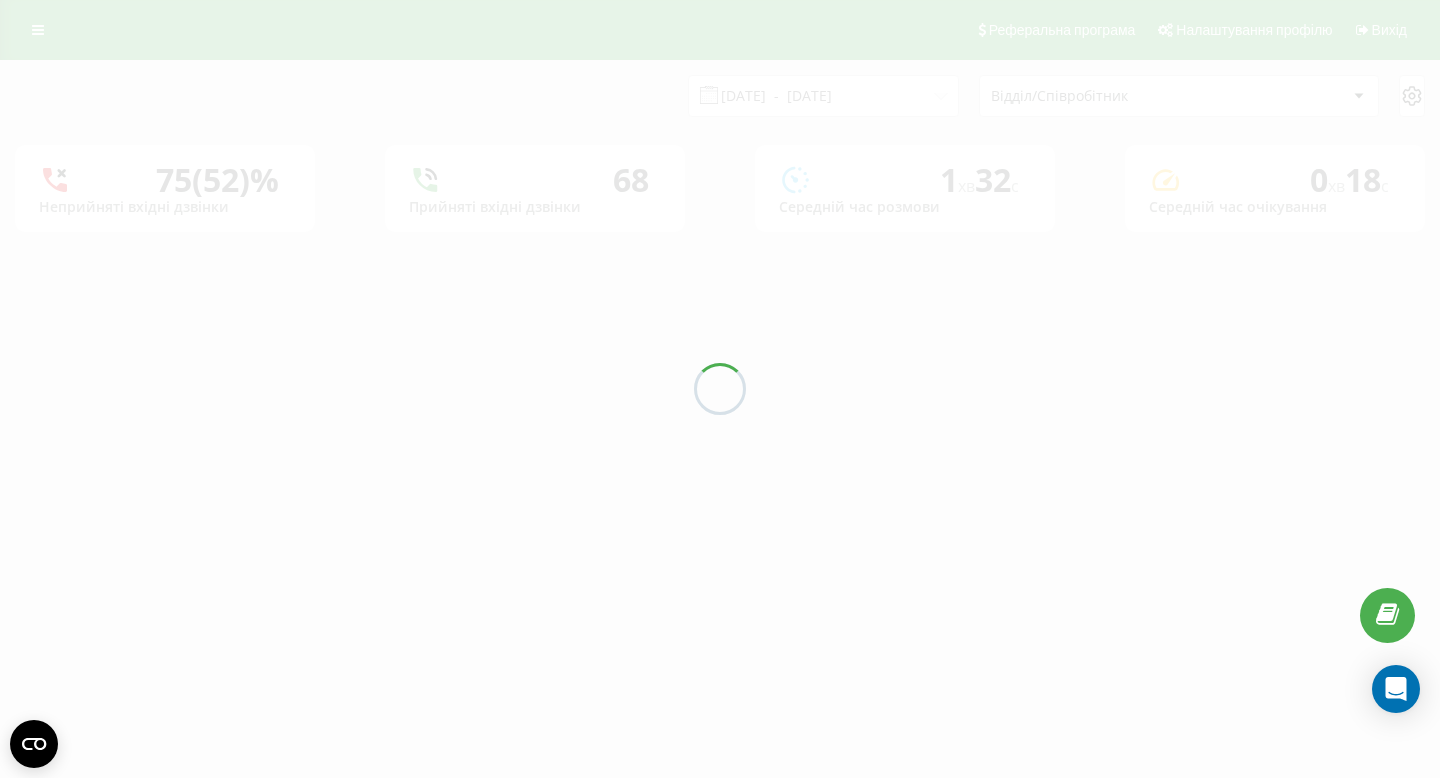 scroll, scrollTop: 0, scrollLeft: 0, axis: both 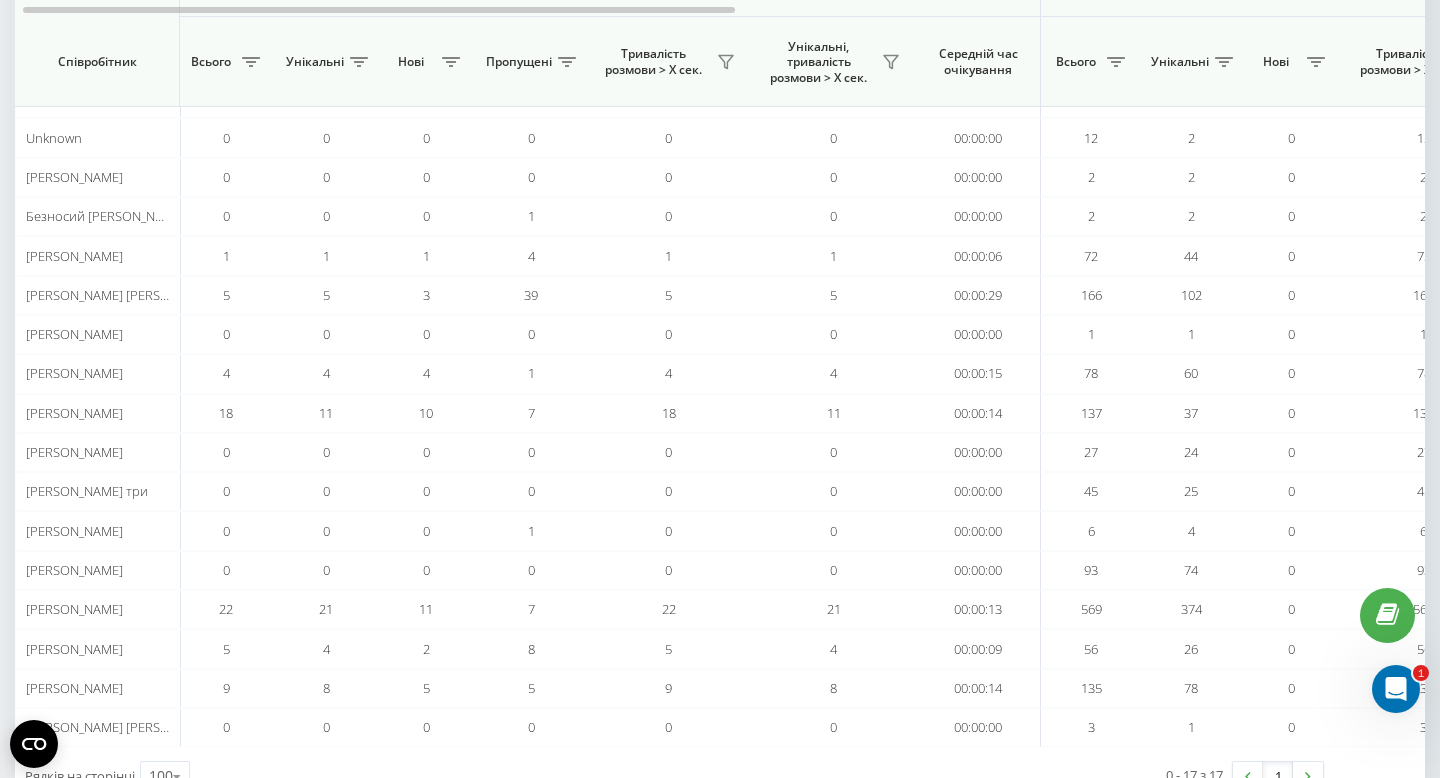click 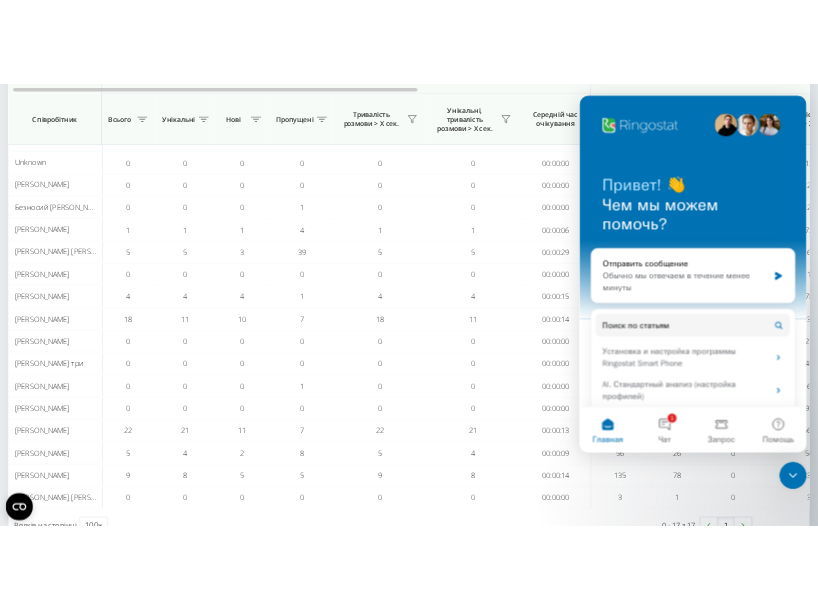 scroll, scrollTop: 0, scrollLeft: 0, axis: both 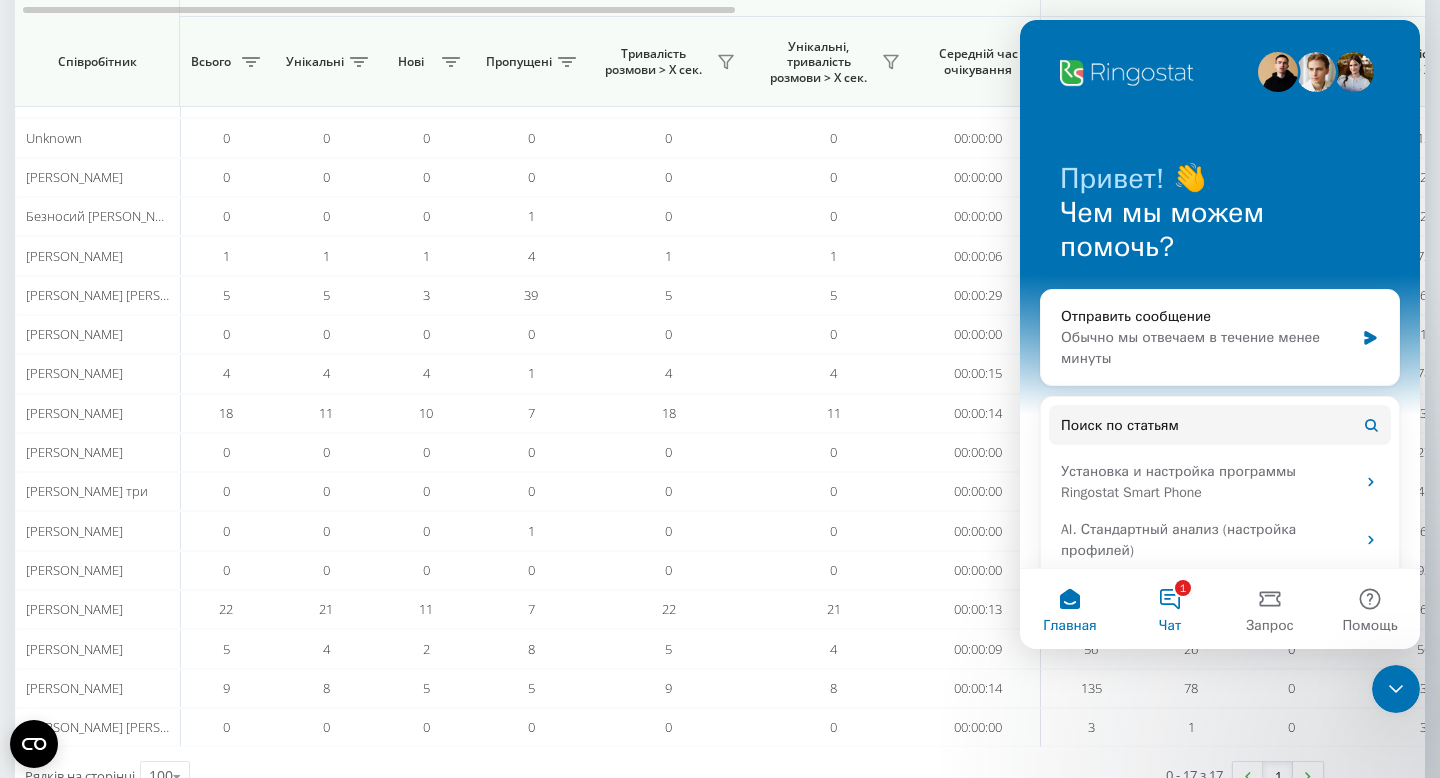 click on "1 Чат" at bounding box center (1170, 609) 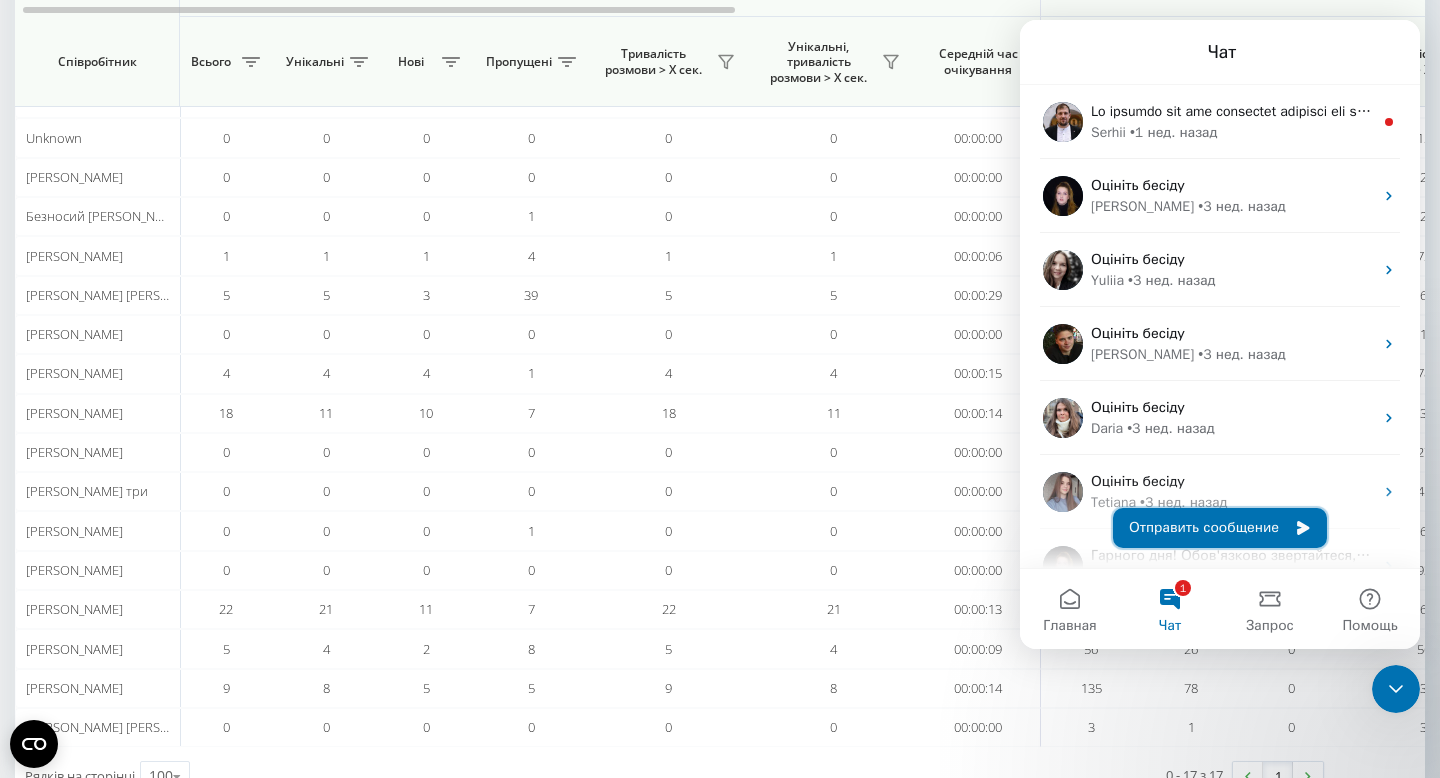 click on "Отправить сообщение" at bounding box center [1220, 528] 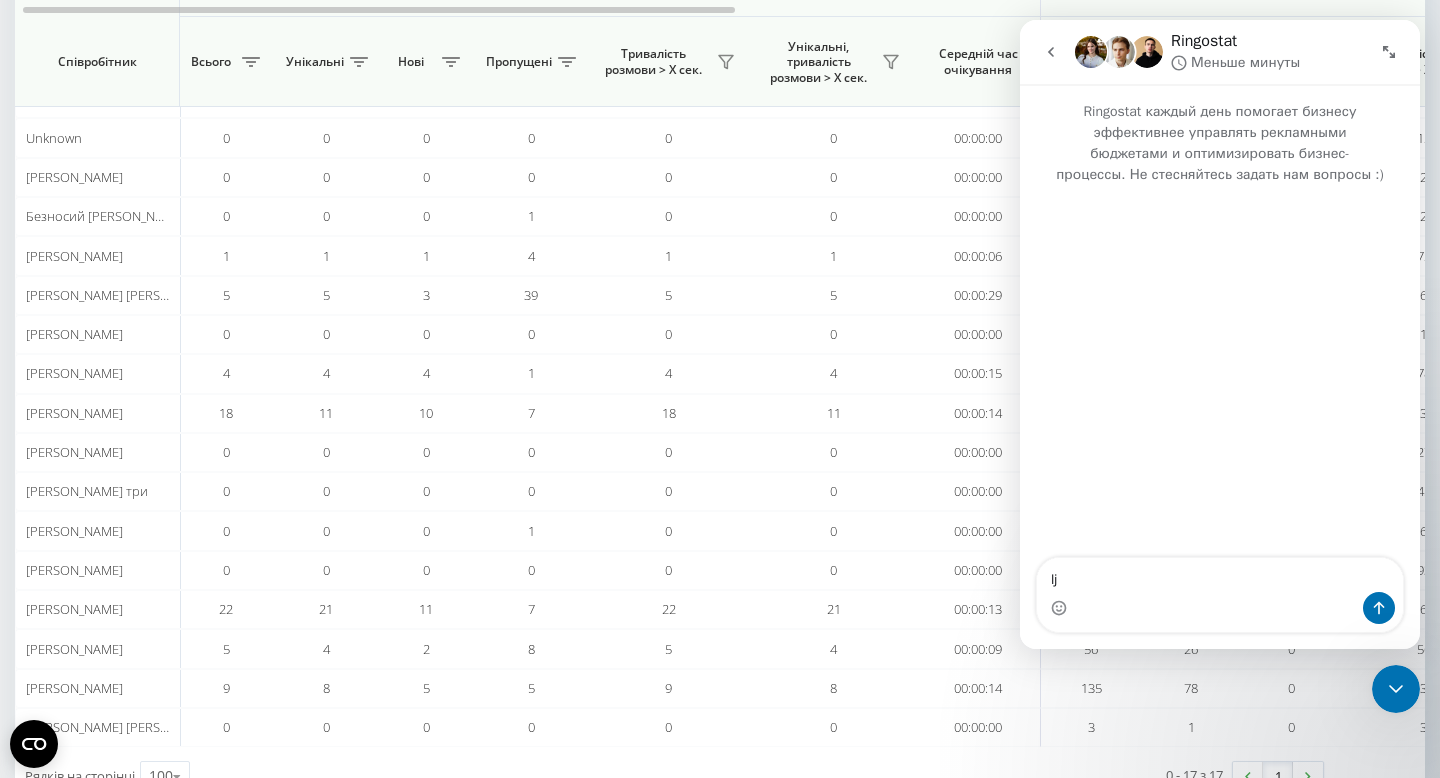 type on "l" 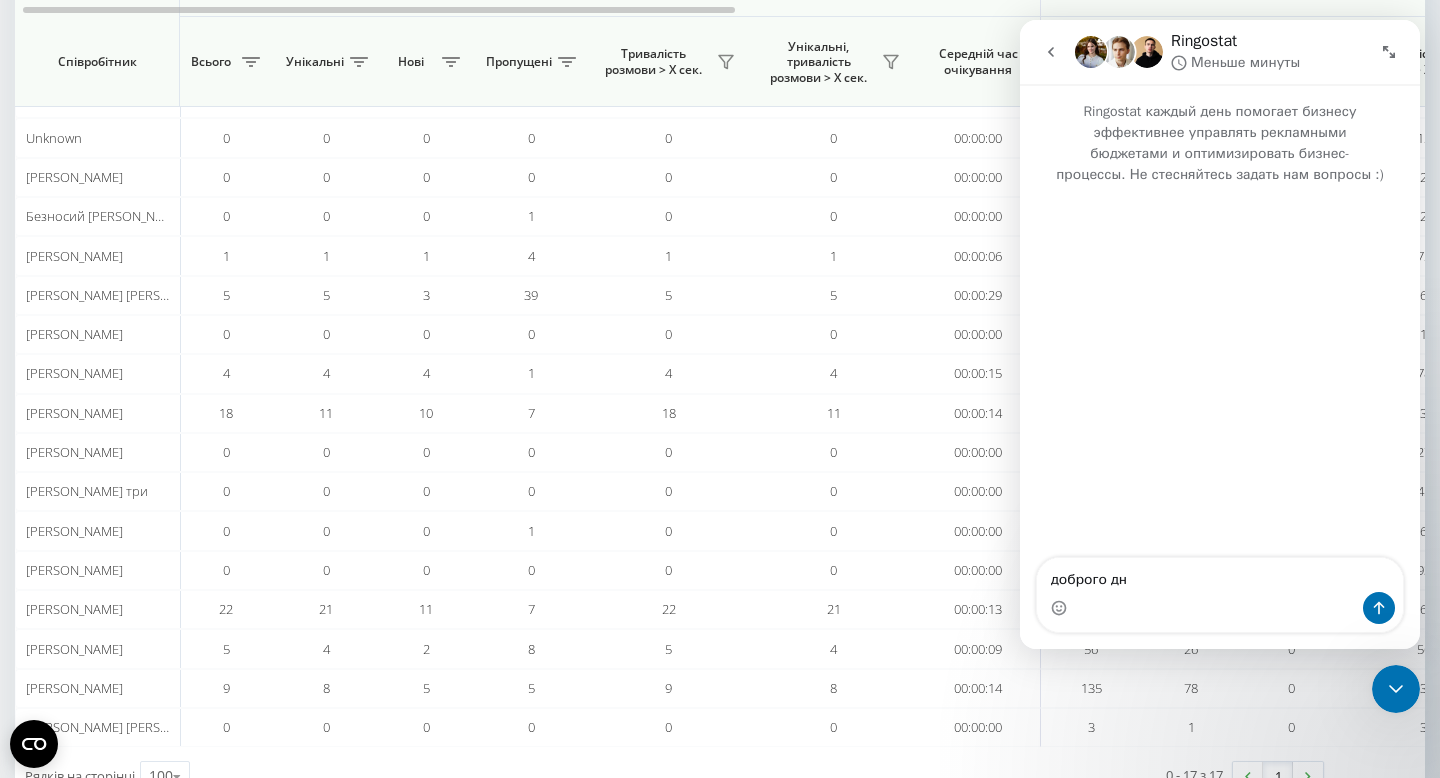 type on "доброго дня" 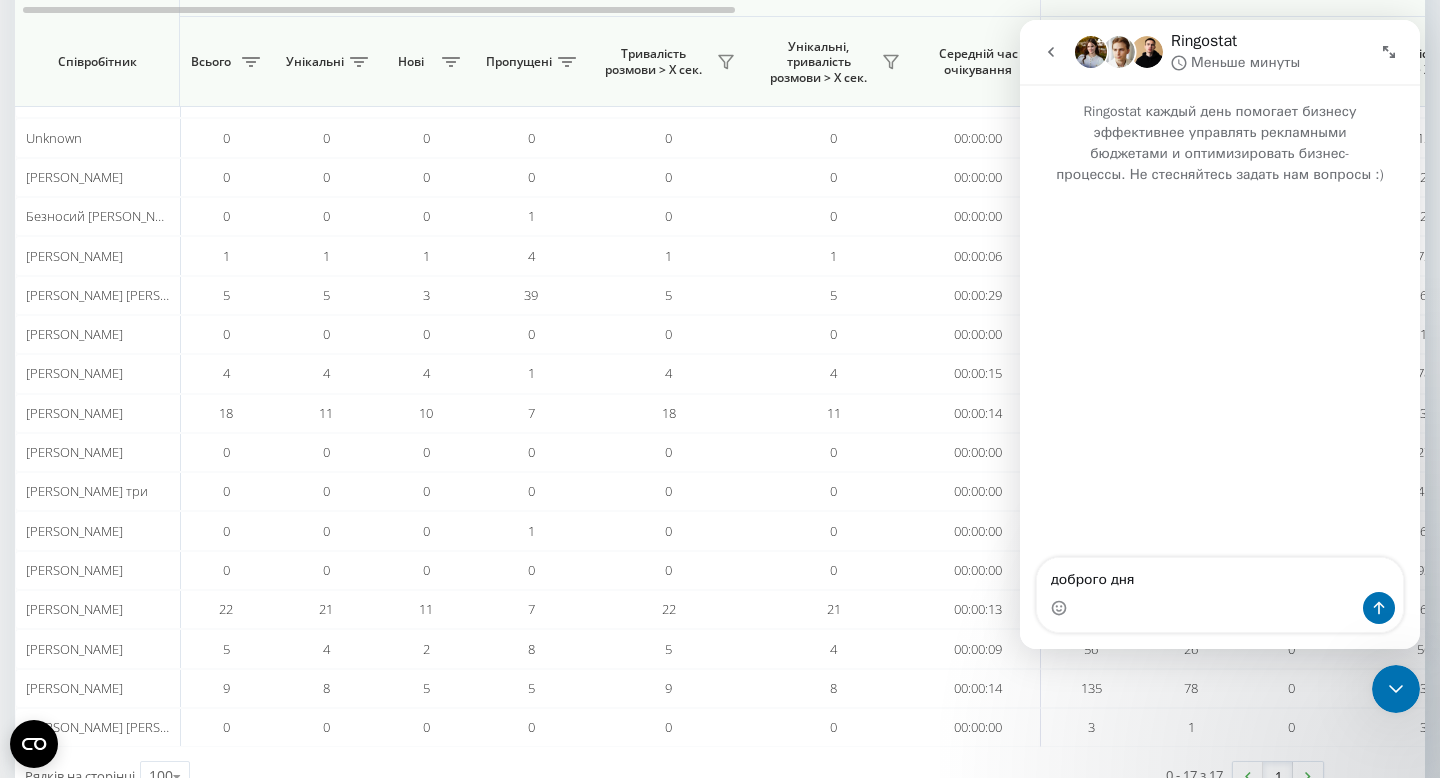 type 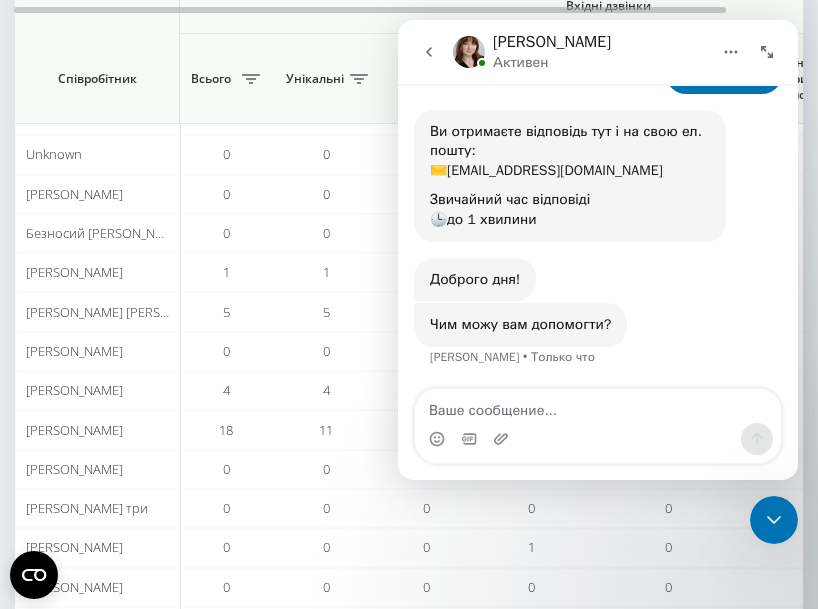 scroll, scrollTop: 159, scrollLeft: 0, axis: vertical 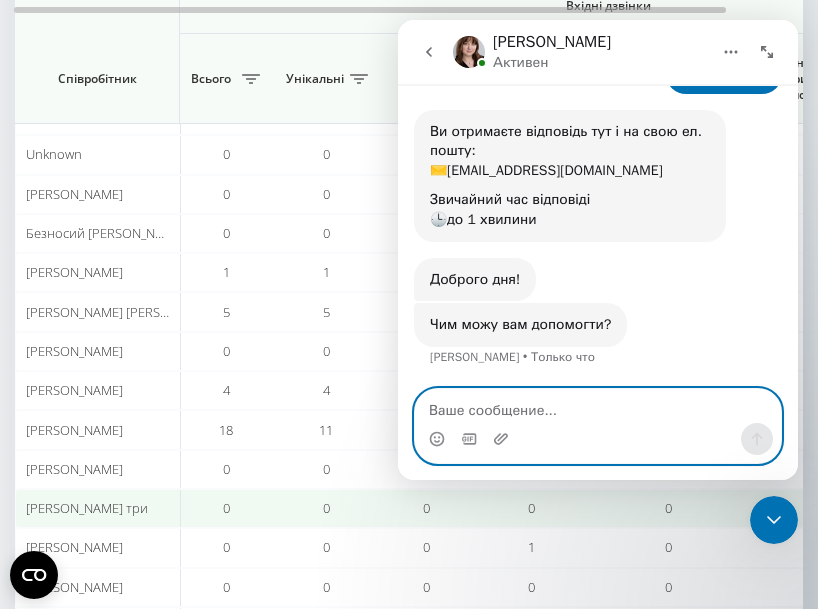 paste on "[EMAIL_ADDRESS][DOMAIN_NAME]" 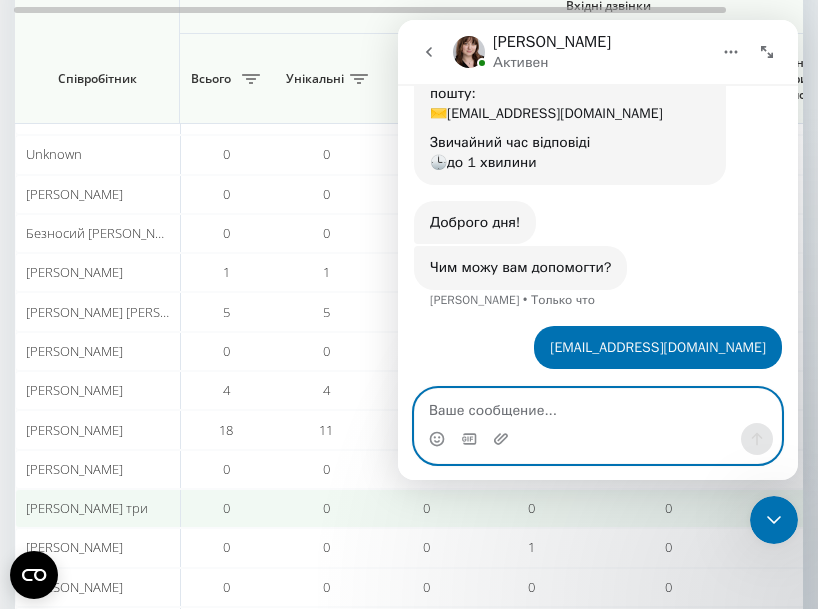 scroll, scrollTop: 218, scrollLeft: 0, axis: vertical 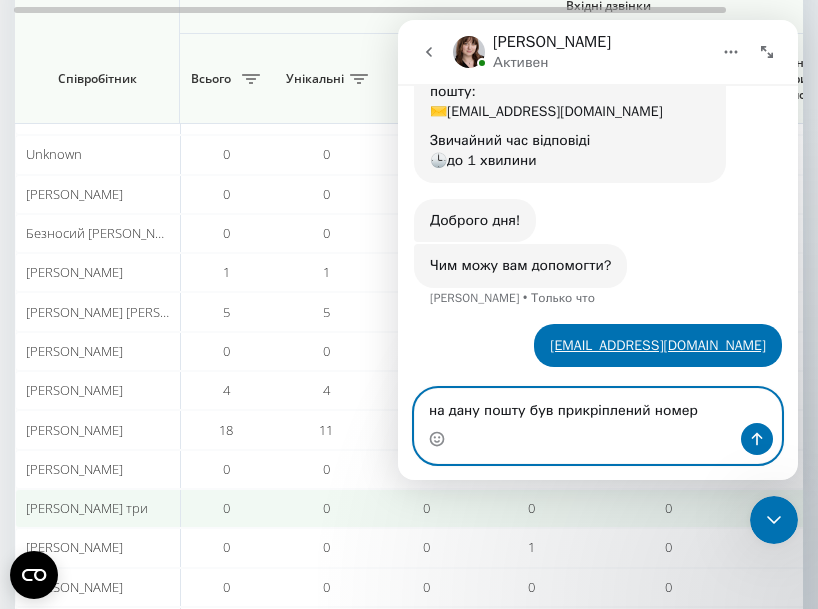 type on "на дану пошту був прикріплений номер телефону?" 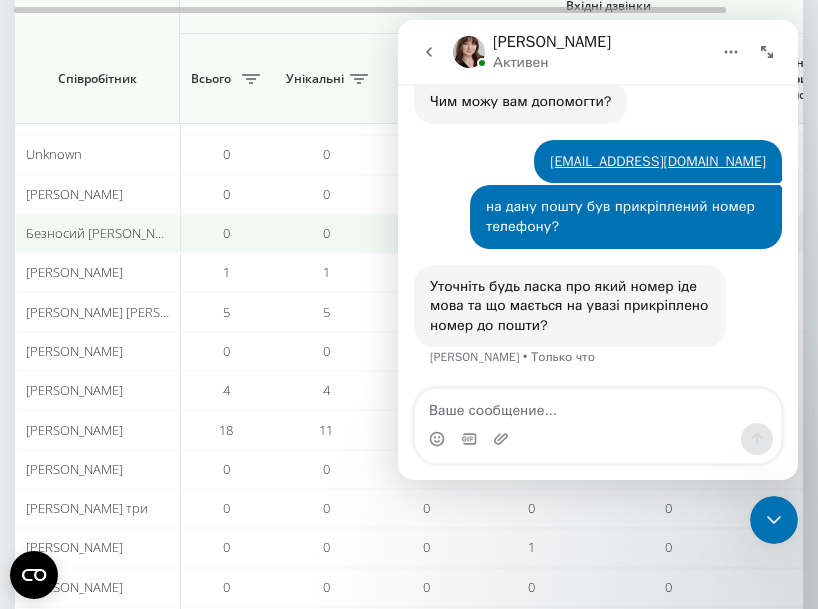 scroll, scrollTop: 382, scrollLeft: 0, axis: vertical 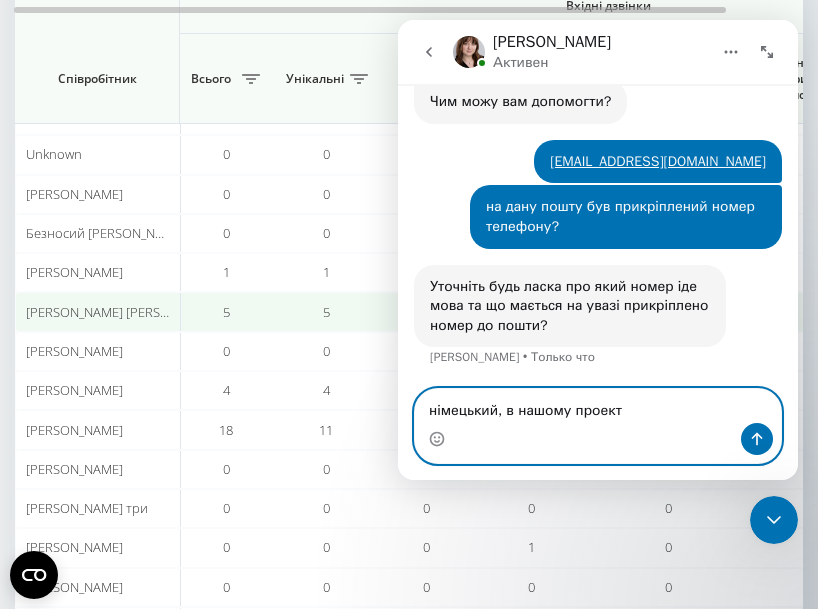 type on "німецький, в нашому проекті" 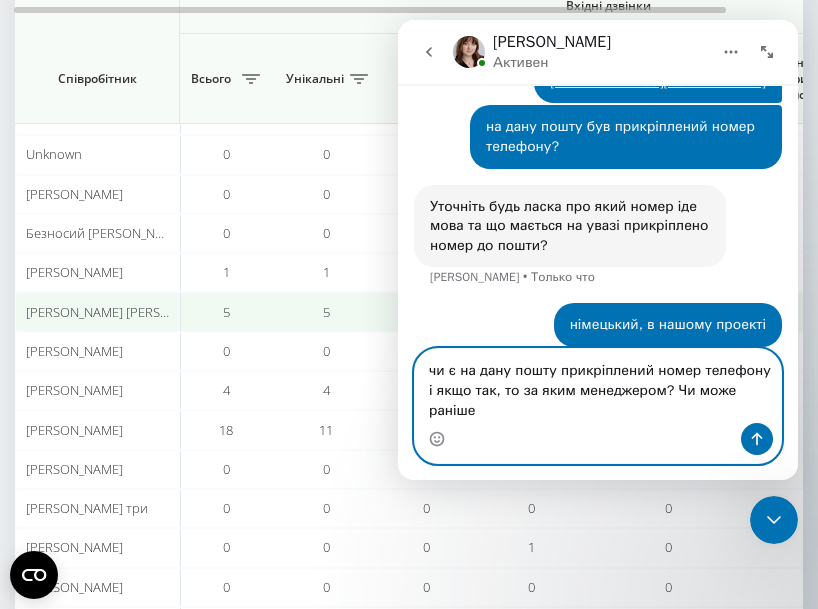 scroll, scrollTop: 482, scrollLeft: 0, axis: vertical 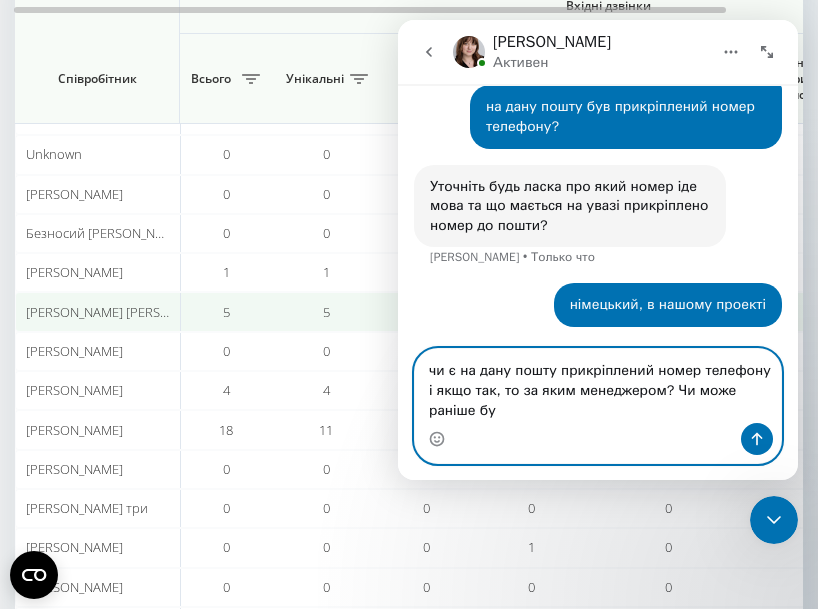type on "чи є на дану пошту прикріплений номер телефону і якщо так, то за яким менеджером? Чи може раніше був" 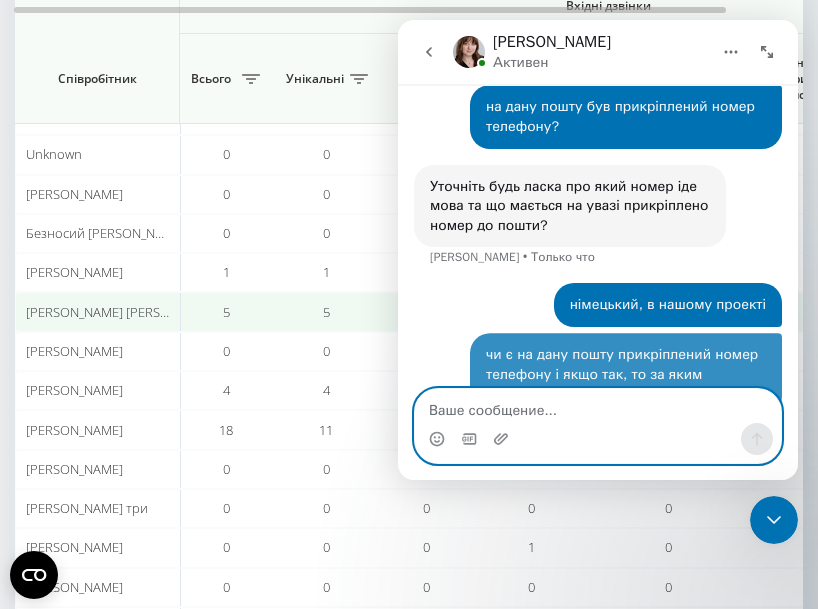 scroll, scrollTop: 526, scrollLeft: 0, axis: vertical 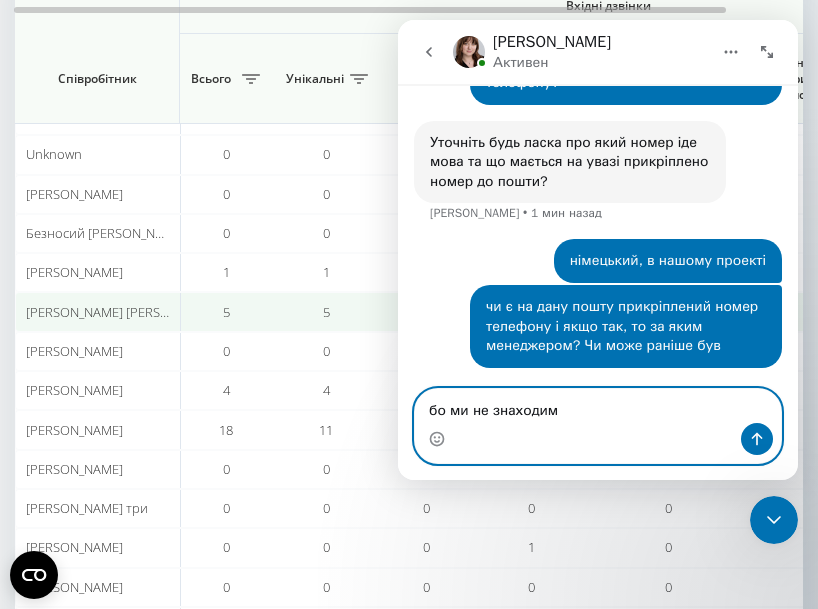type on "бо ми не знаходимо" 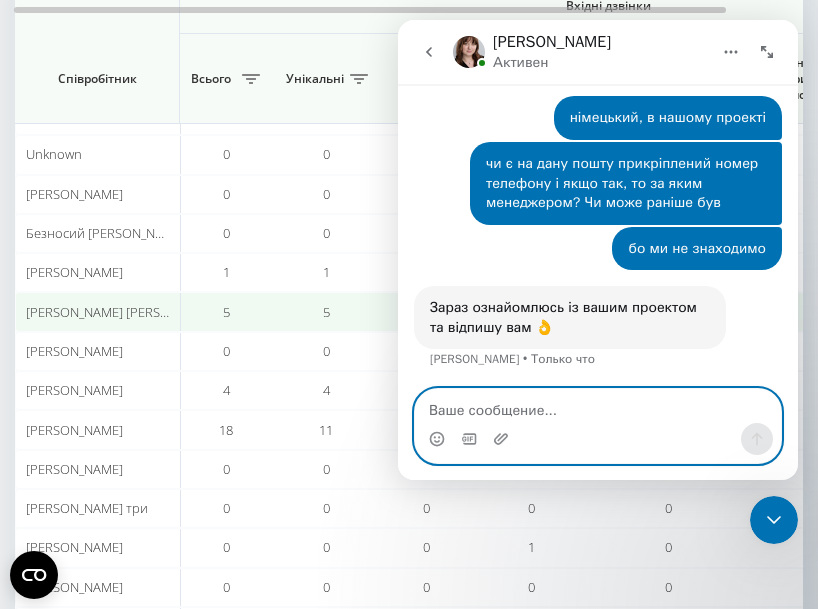 scroll, scrollTop: 651, scrollLeft: 0, axis: vertical 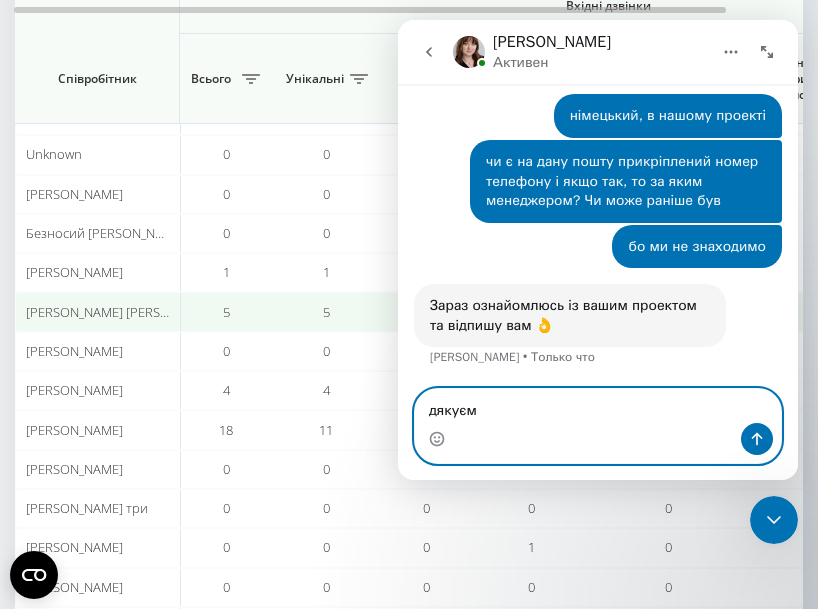 type on "дякуємо" 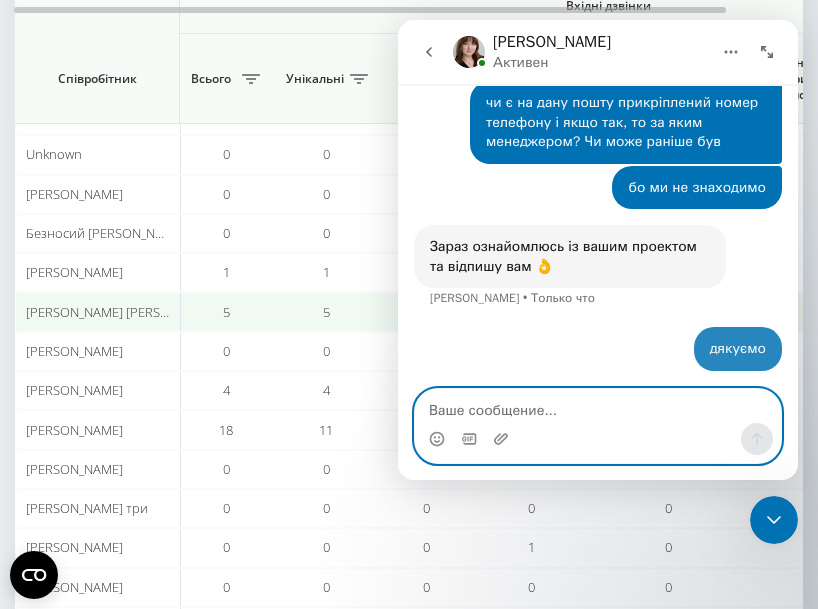 scroll, scrollTop: 711, scrollLeft: 0, axis: vertical 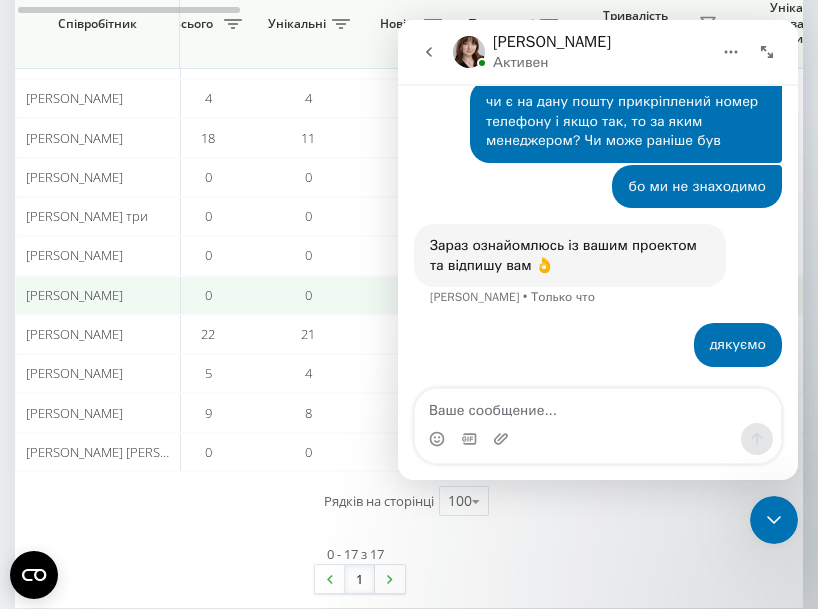 click on "[PERSON_NAME]" at bounding box center (74, 295) 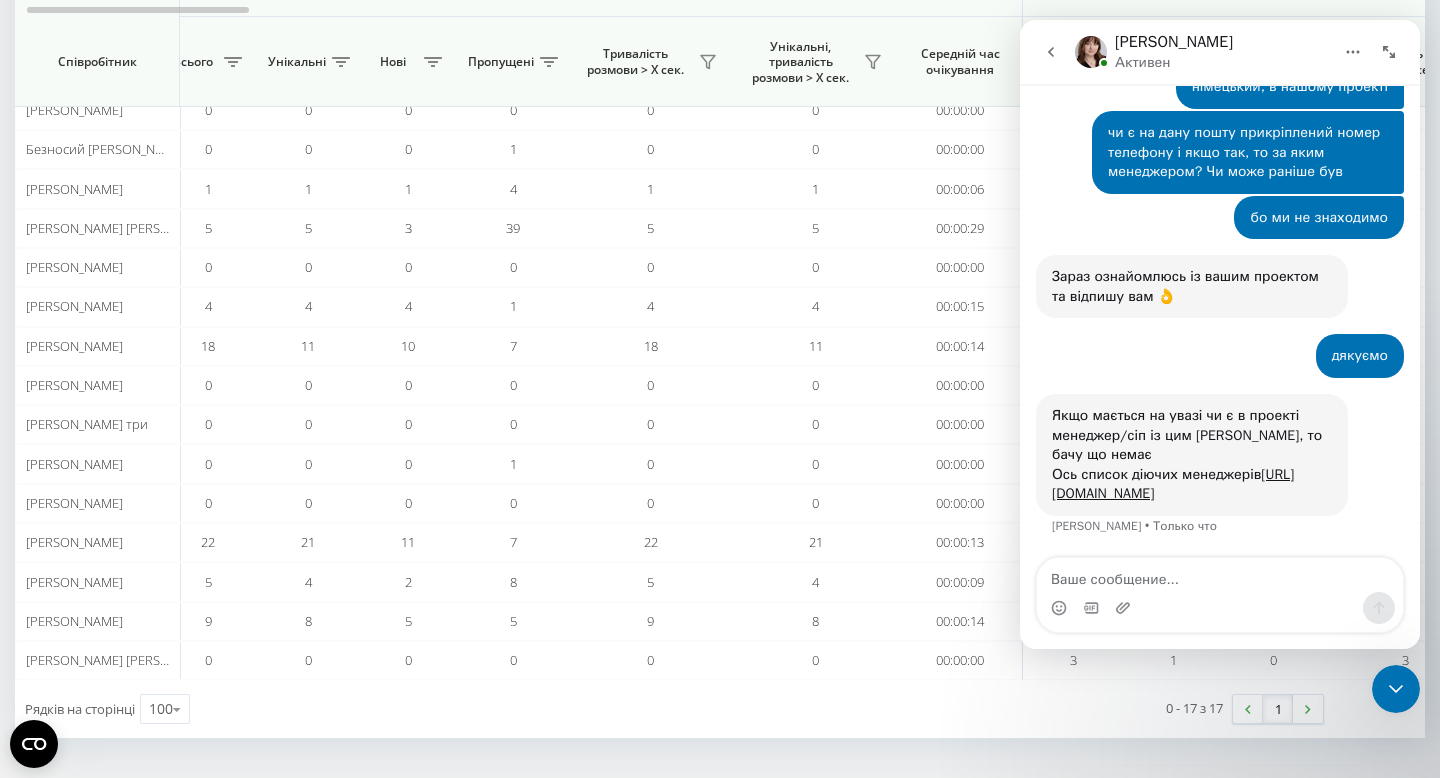 scroll, scrollTop: 699, scrollLeft: 0, axis: vertical 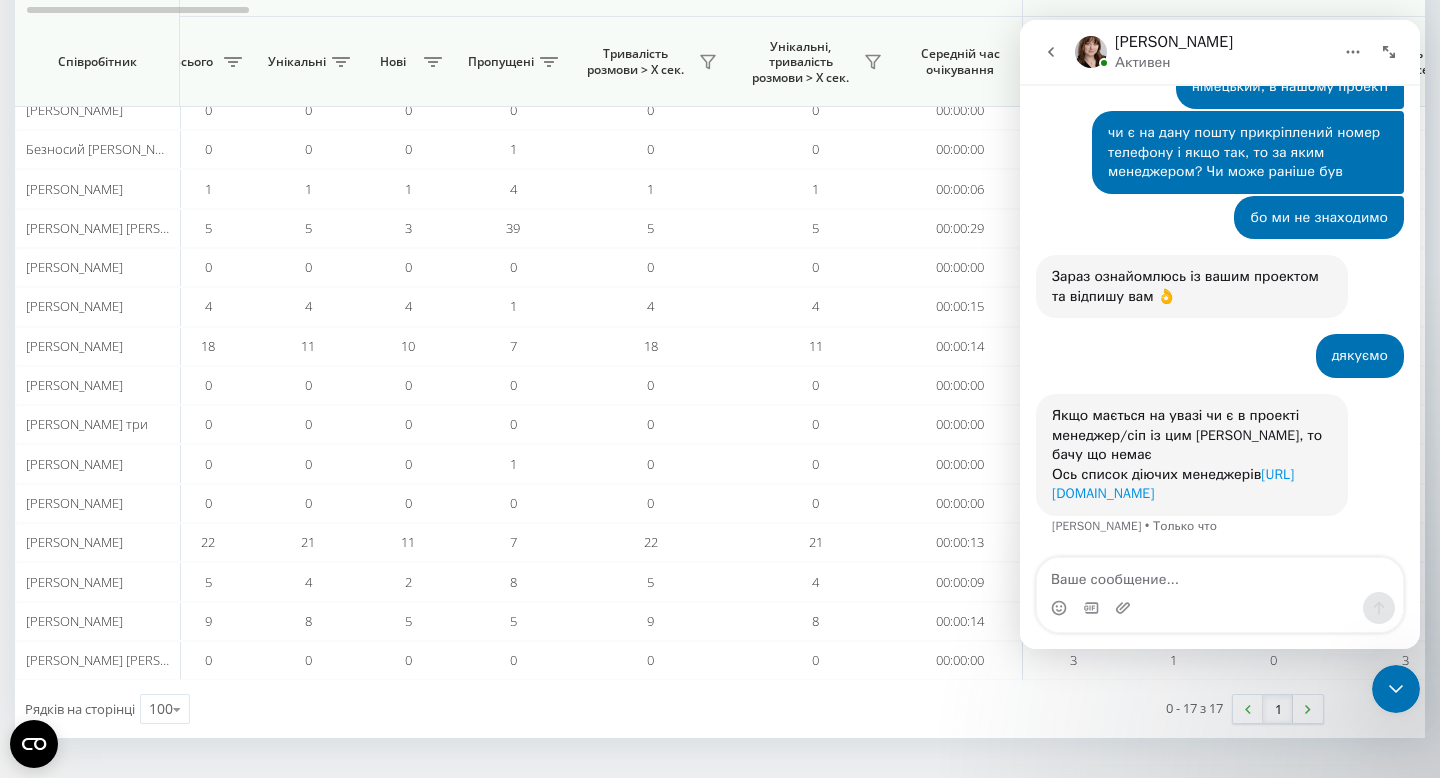 click on "[URL][DOMAIN_NAME]" at bounding box center [1173, 484] 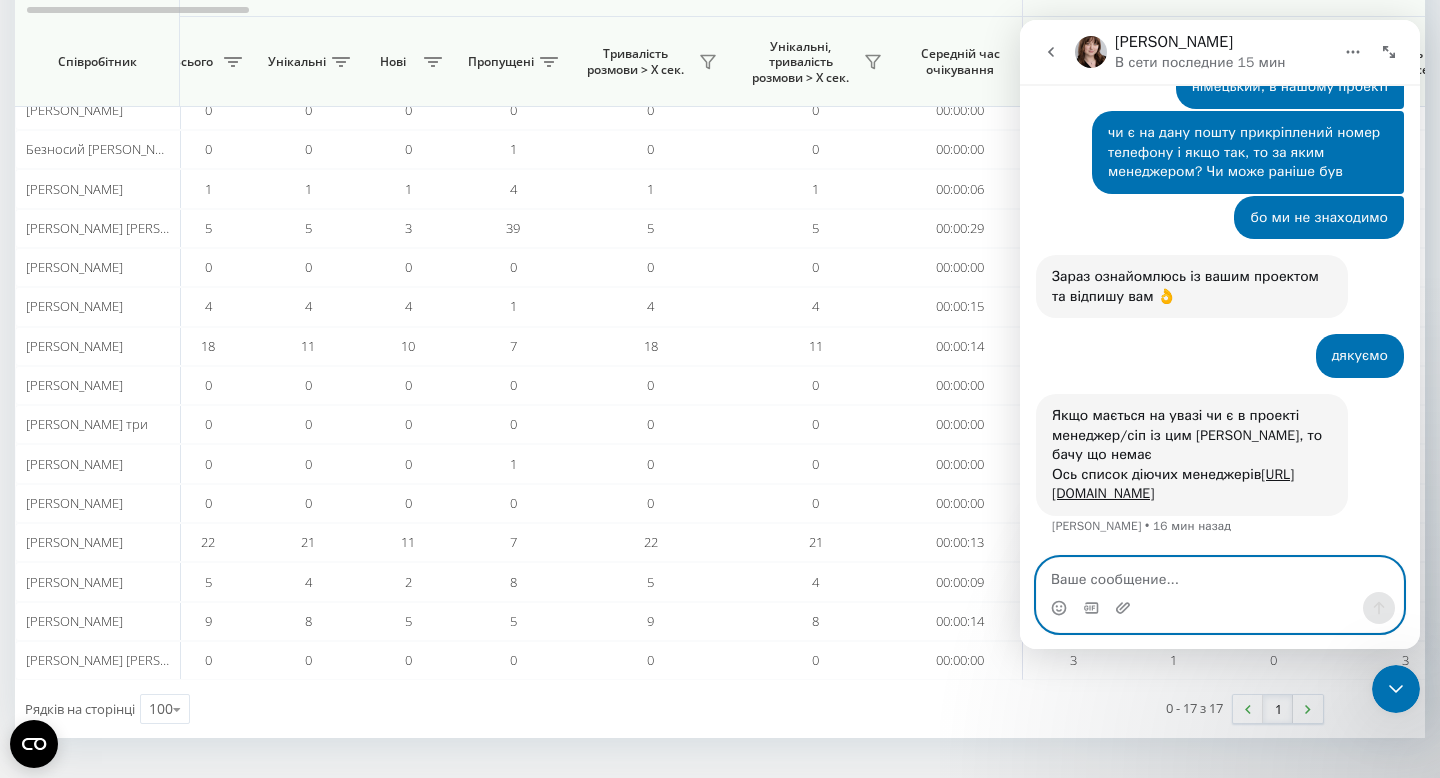 click at bounding box center [1220, 575] 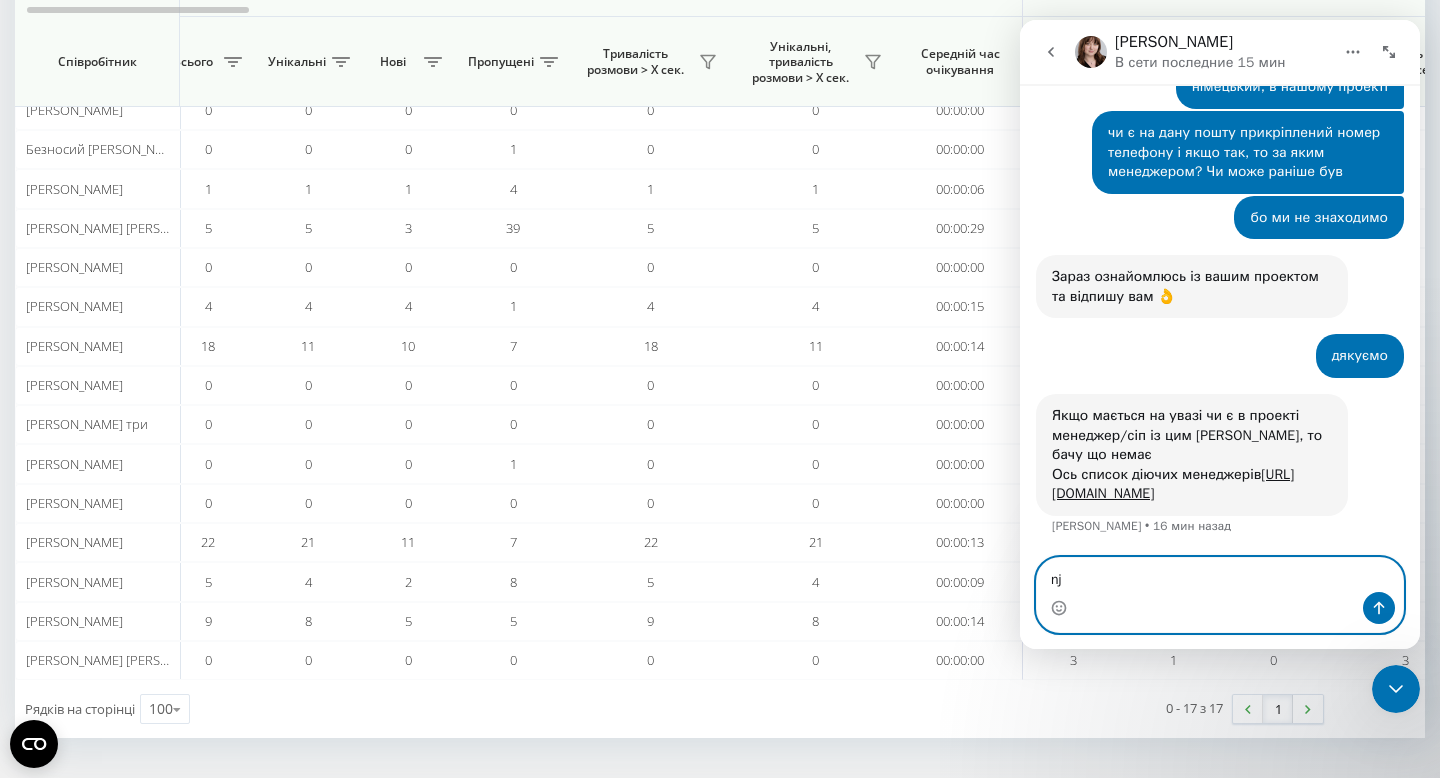 type on "n" 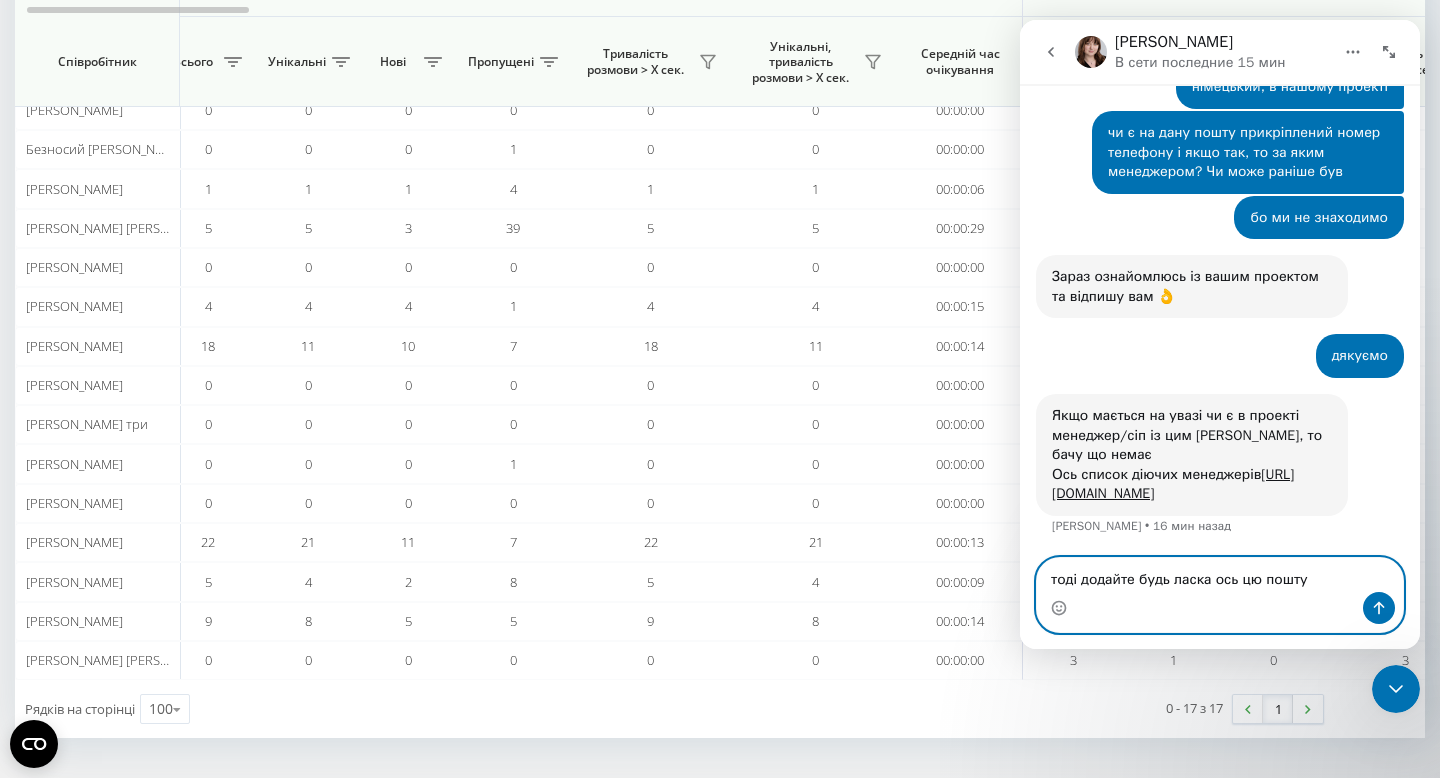paste on "[PERSON_NAME][EMAIL_ADDRESS][DOMAIN_NAME]" 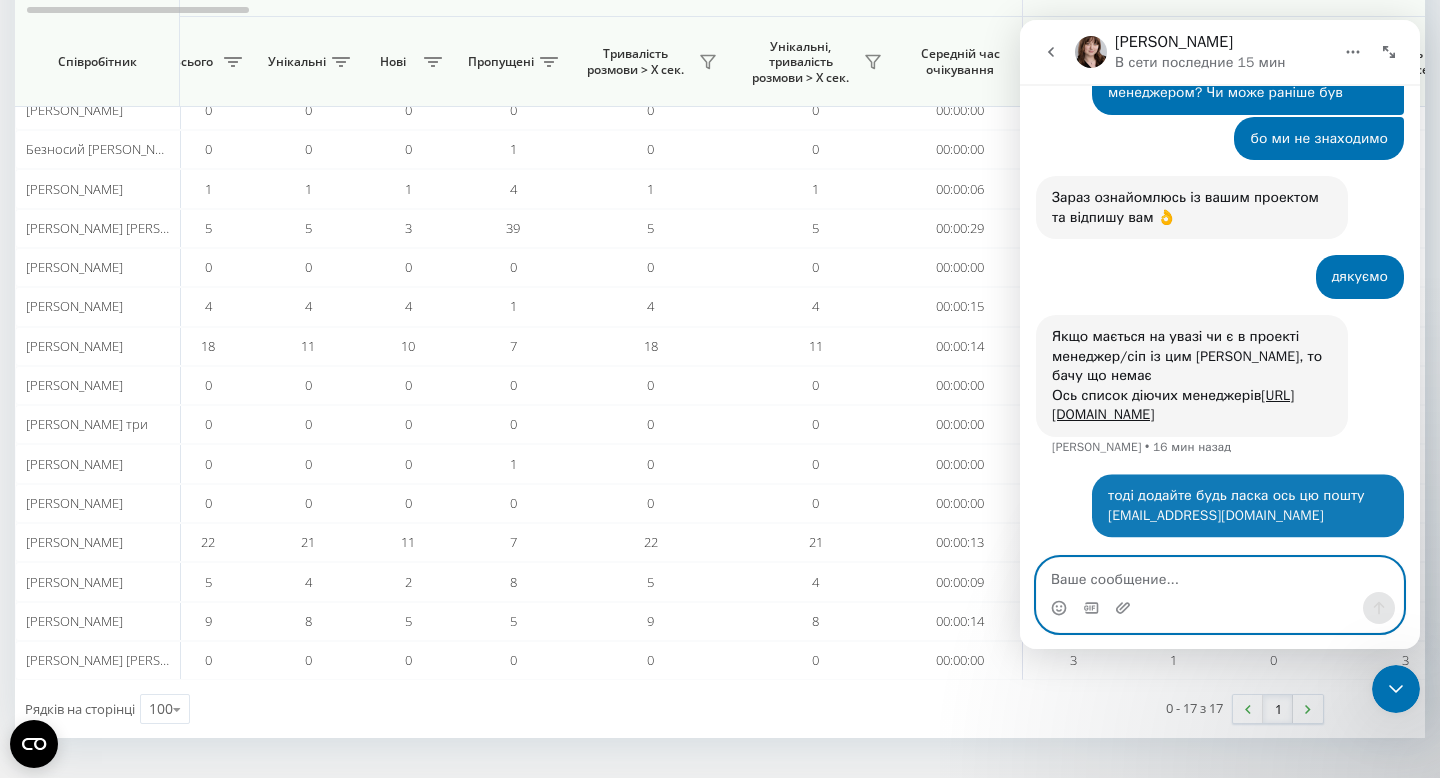 scroll, scrollTop: 779, scrollLeft: 0, axis: vertical 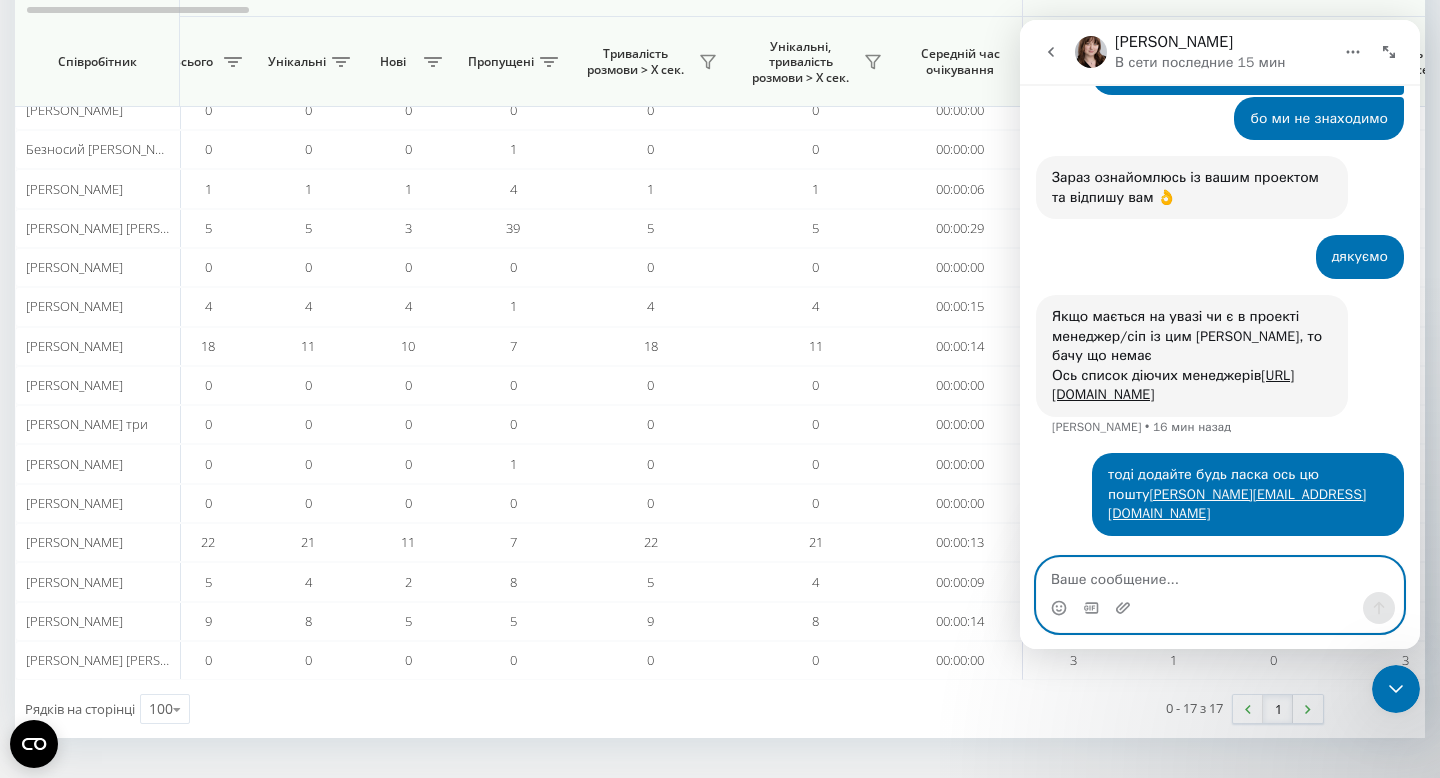type on "і" 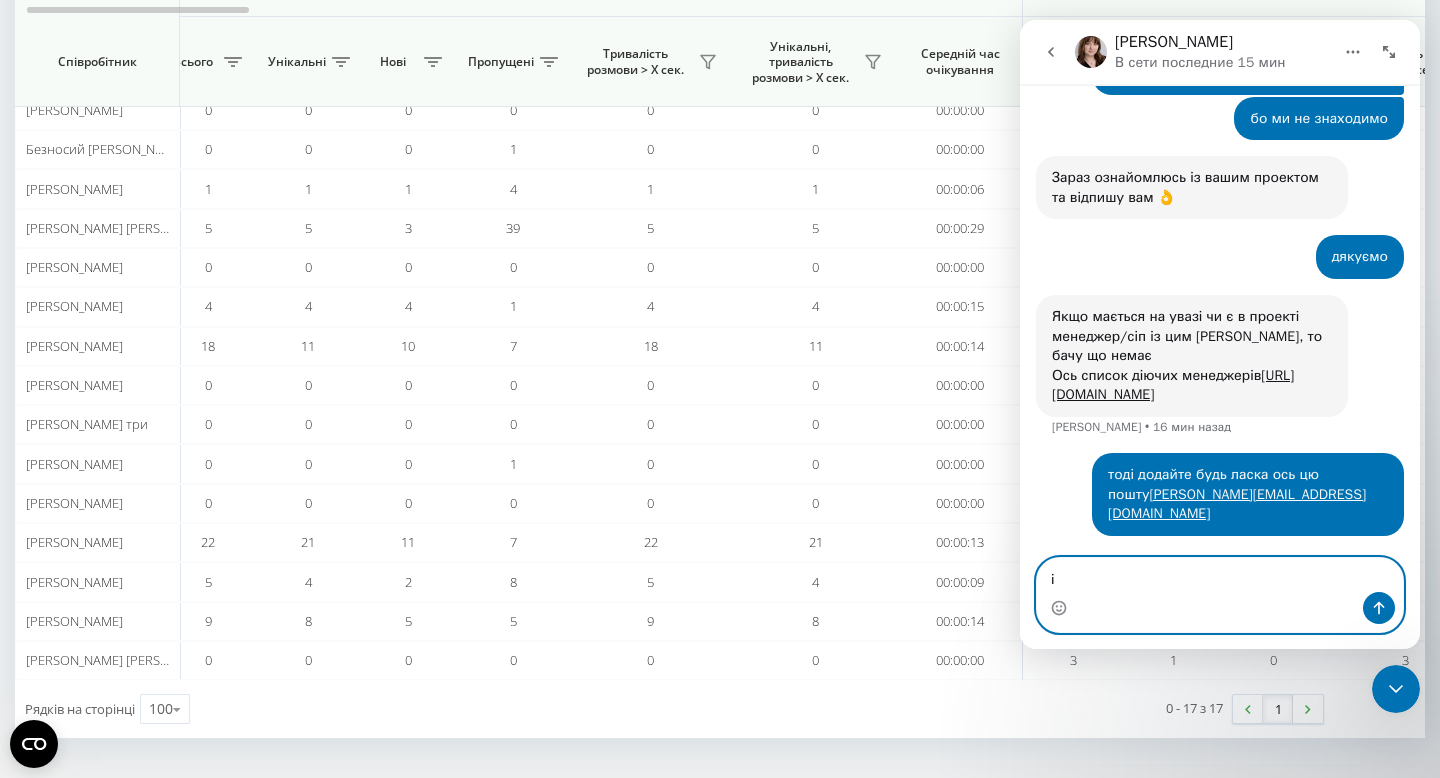 type on "і" 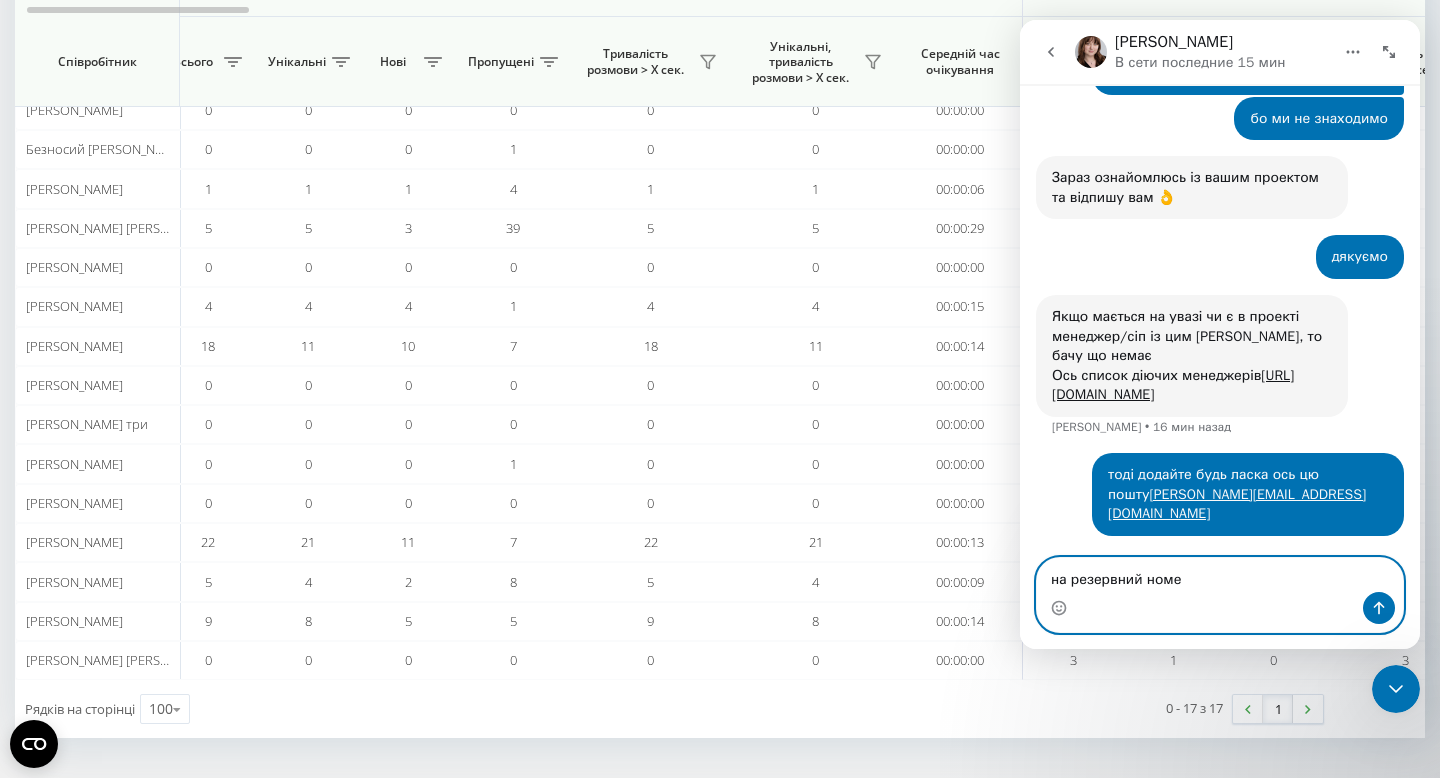 type on "на резервний номер" 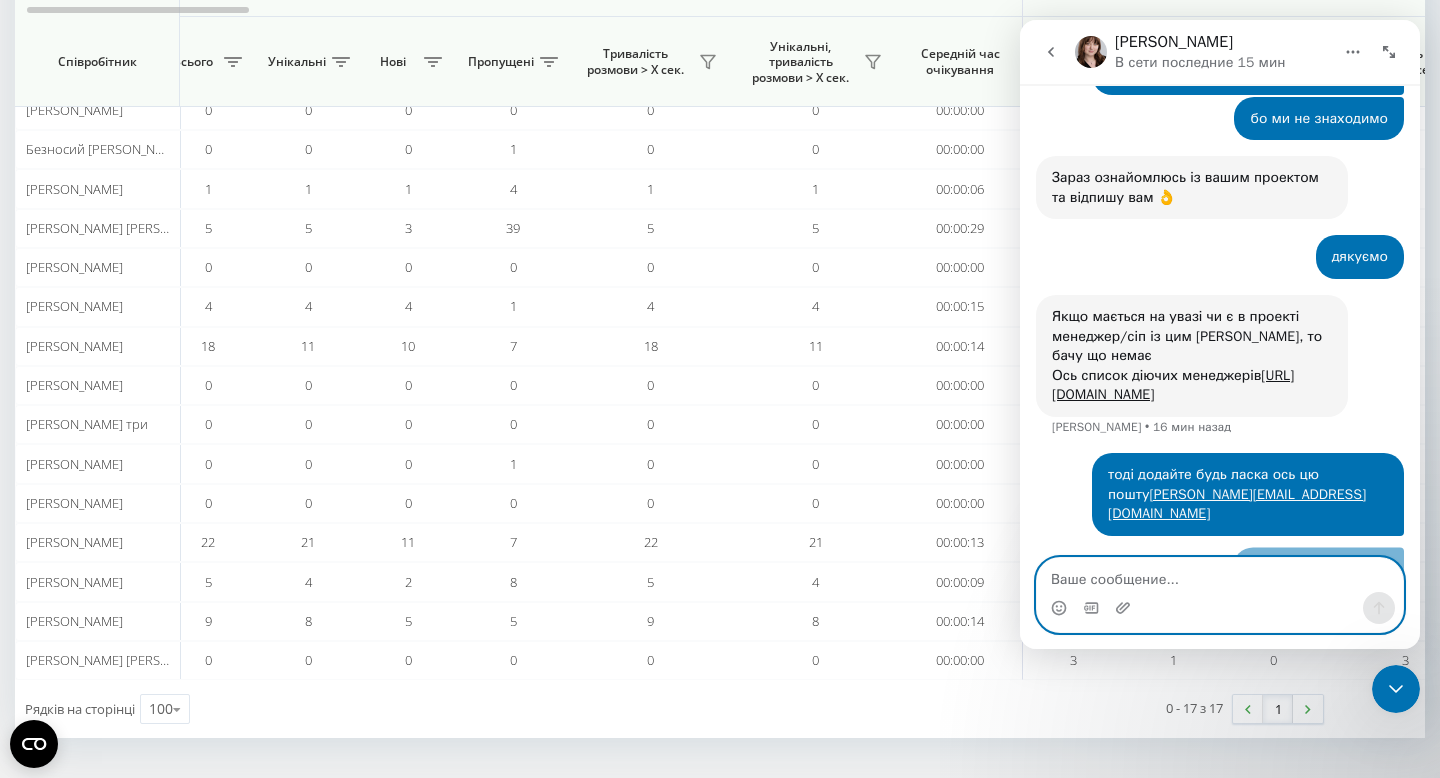 scroll, scrollTop: 824, scrollLeft: 0, axis: vertical 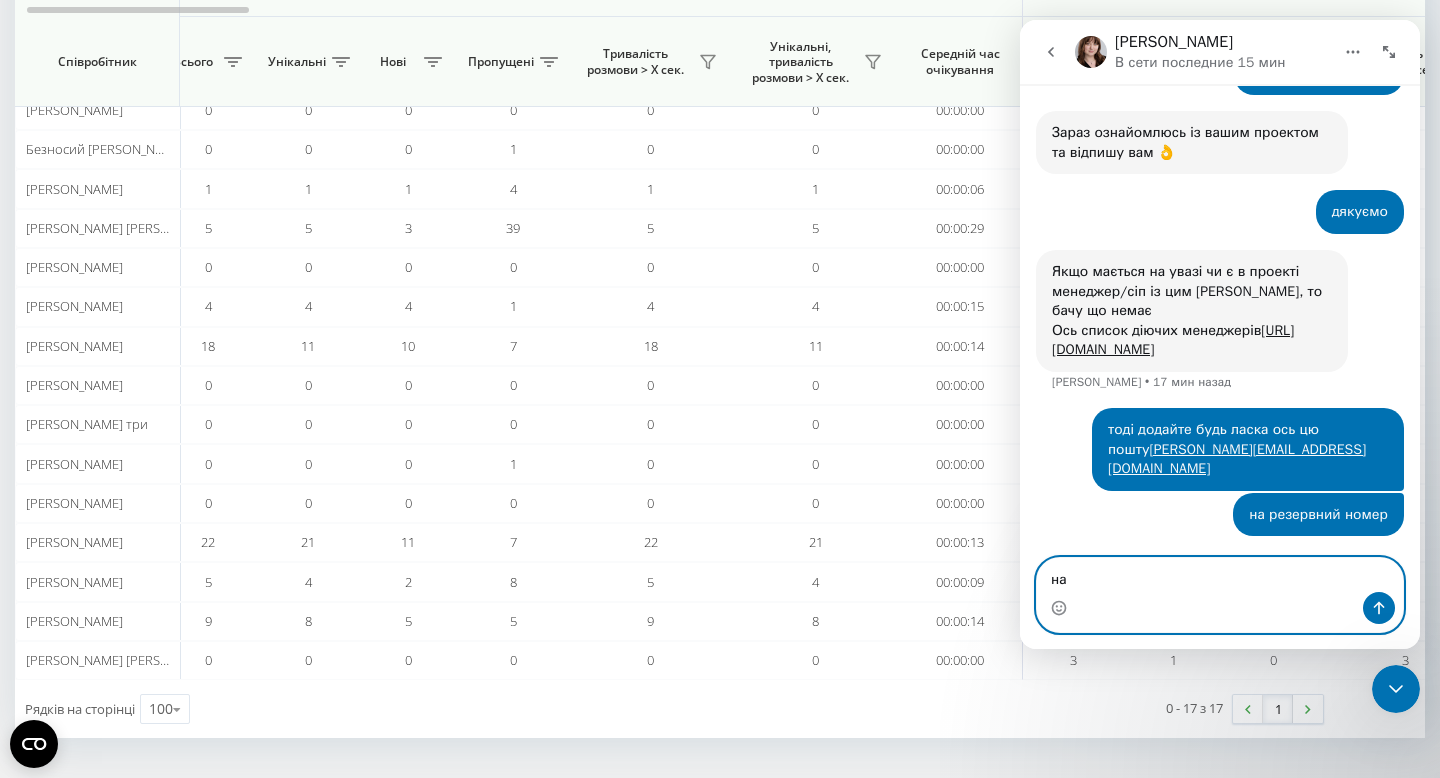 type on "н" 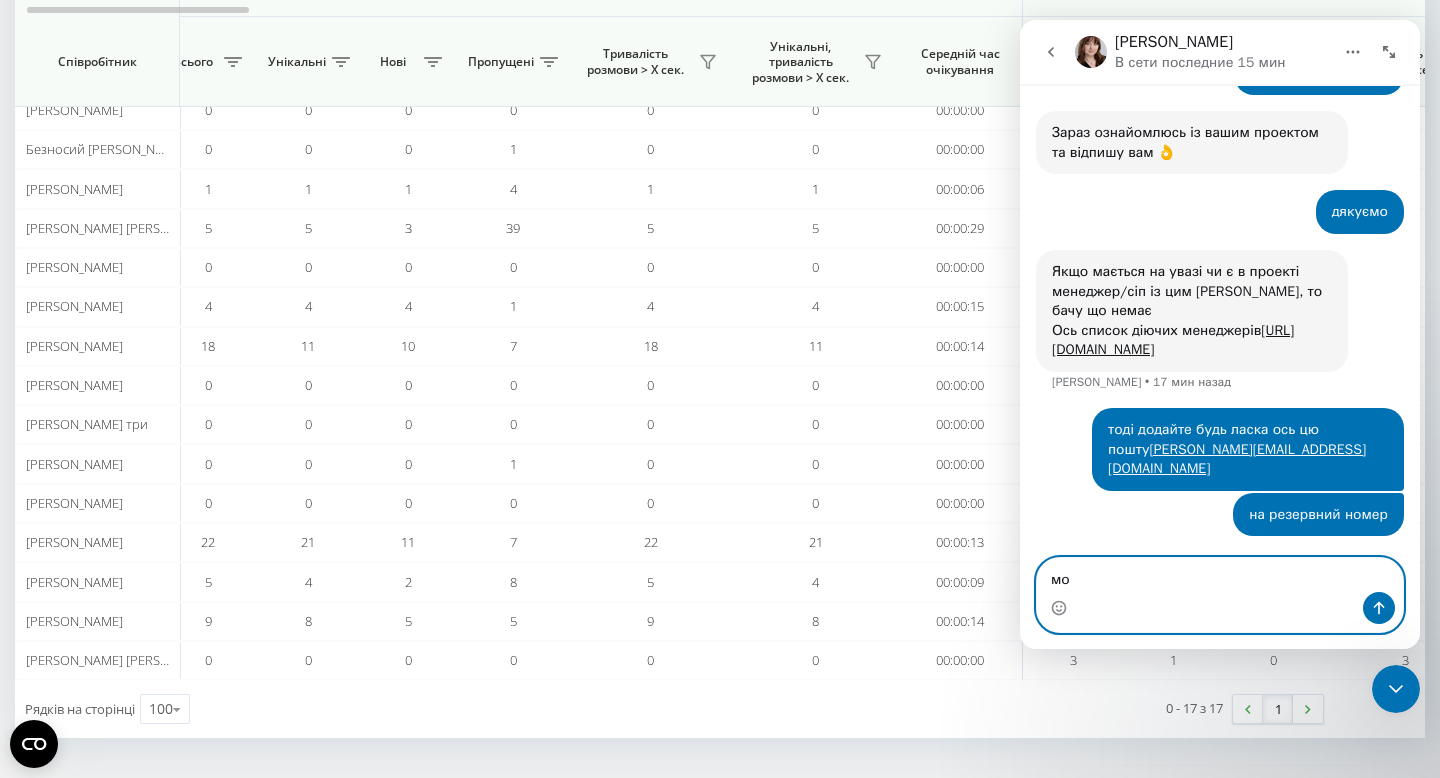 type on "м" 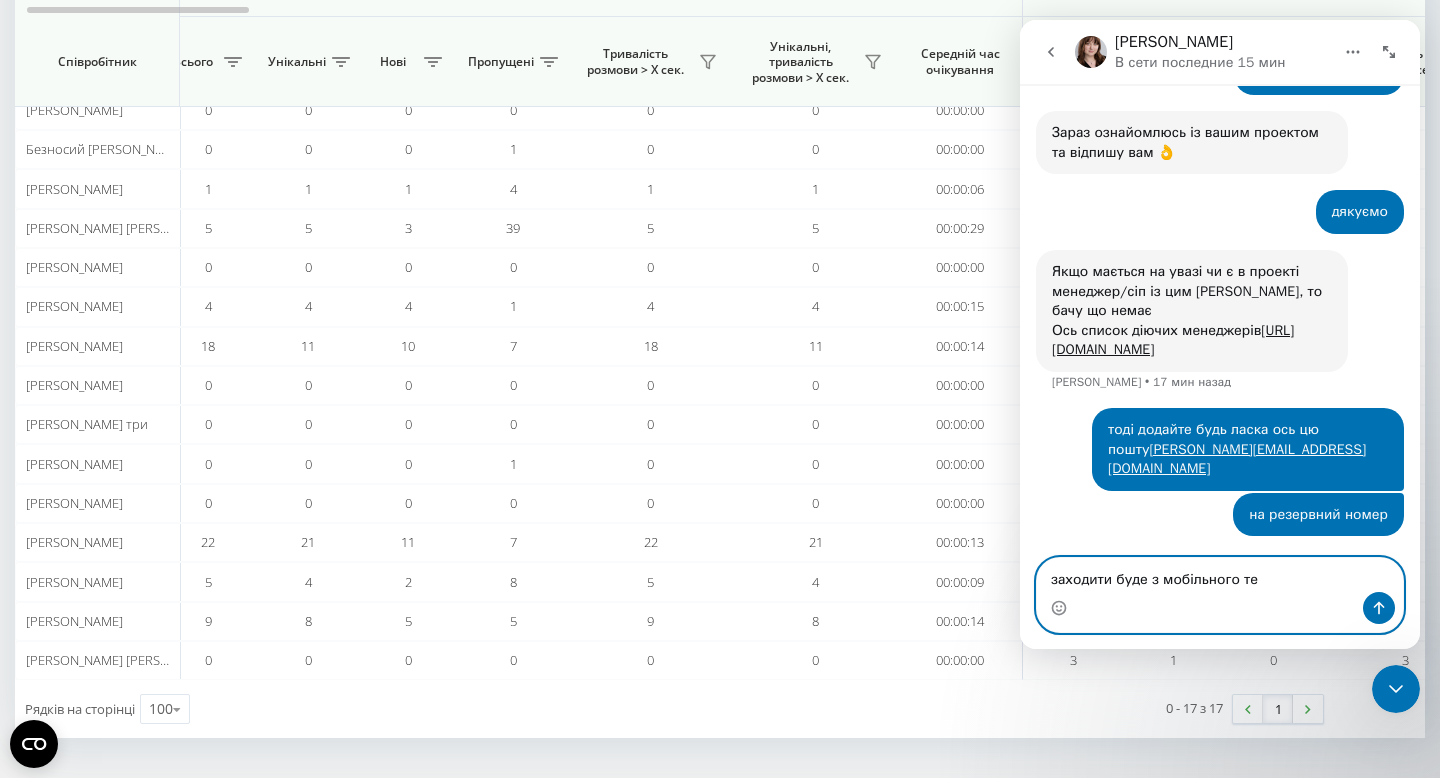 type on "заходити буде з мобільного теж" 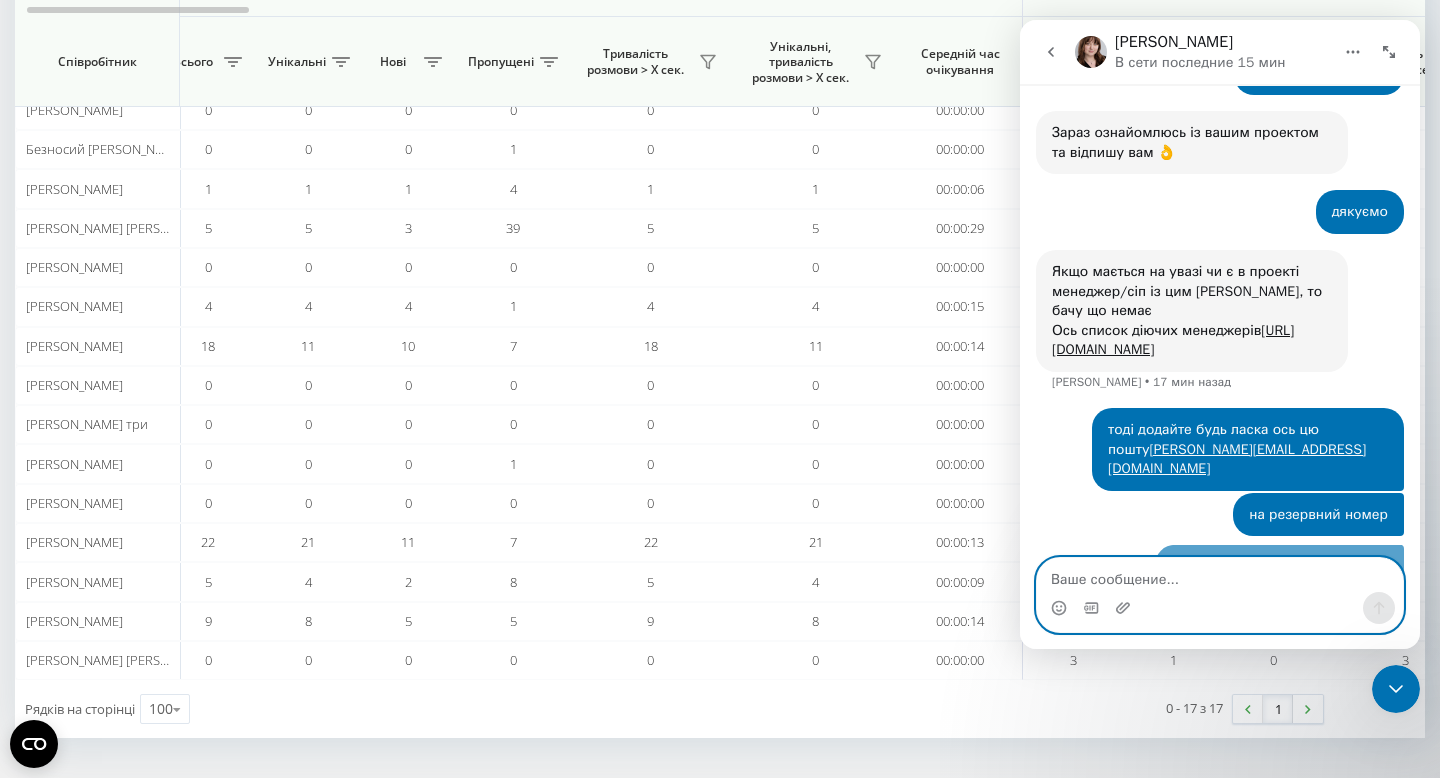 scroll, scrollTop: 870, scrollLeft: 0, axis: vertical 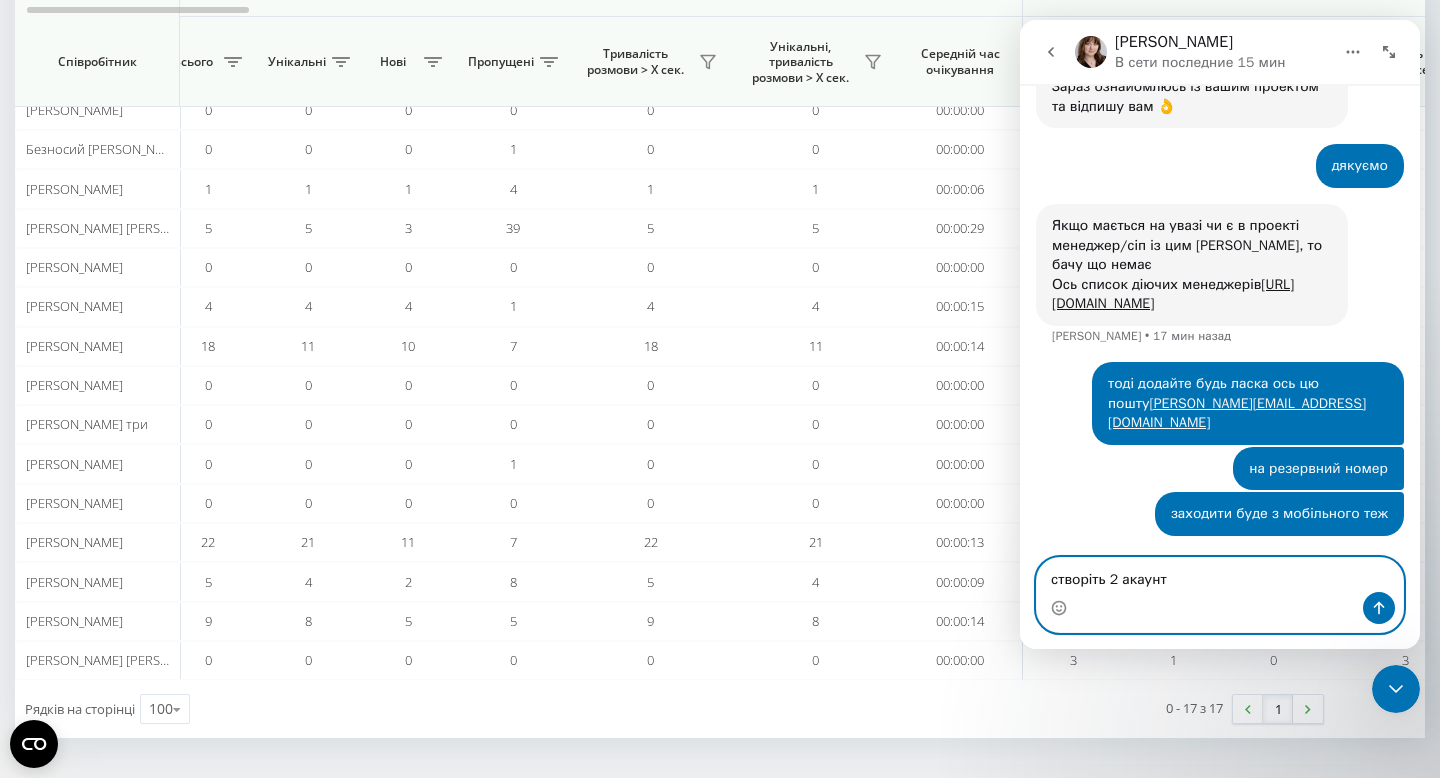 type on "створіть 2 акаунти" 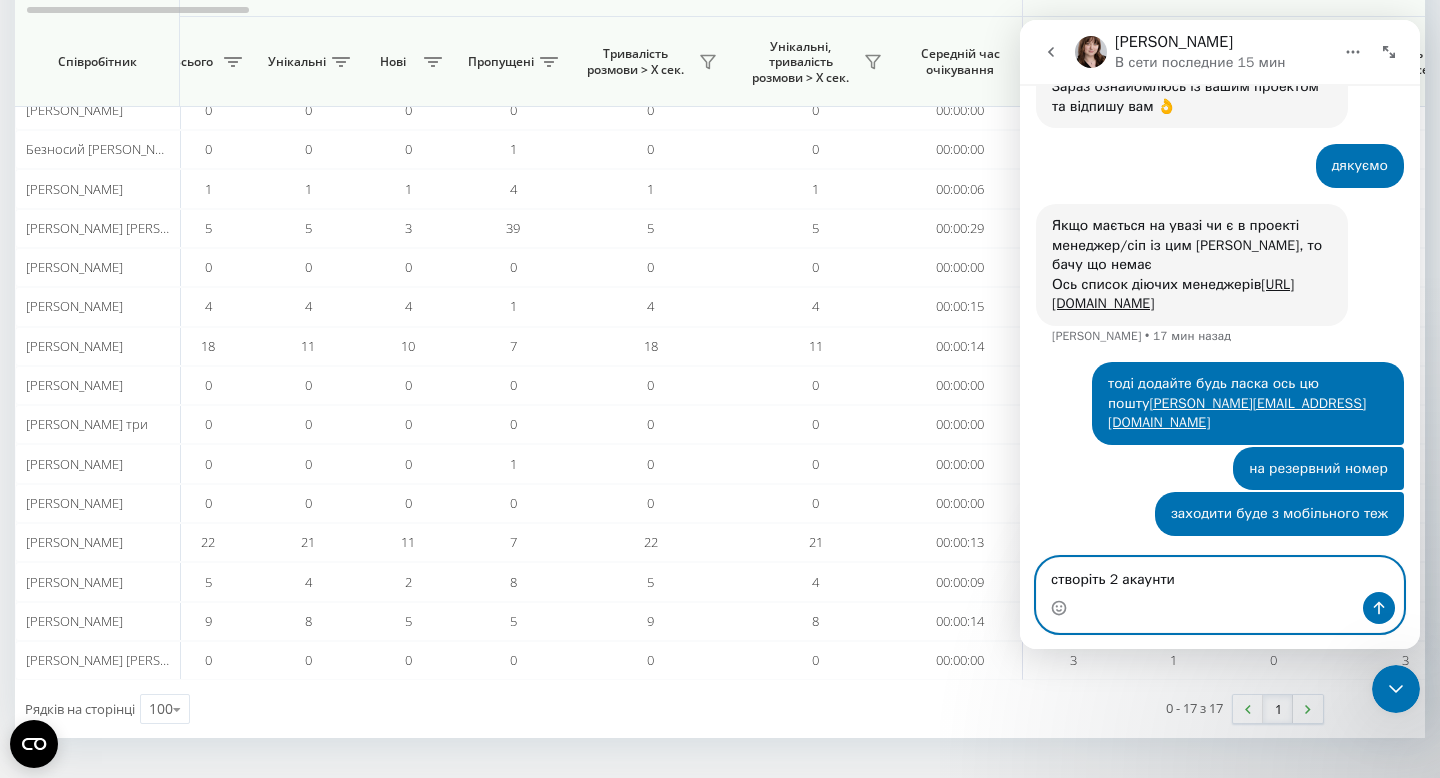 type 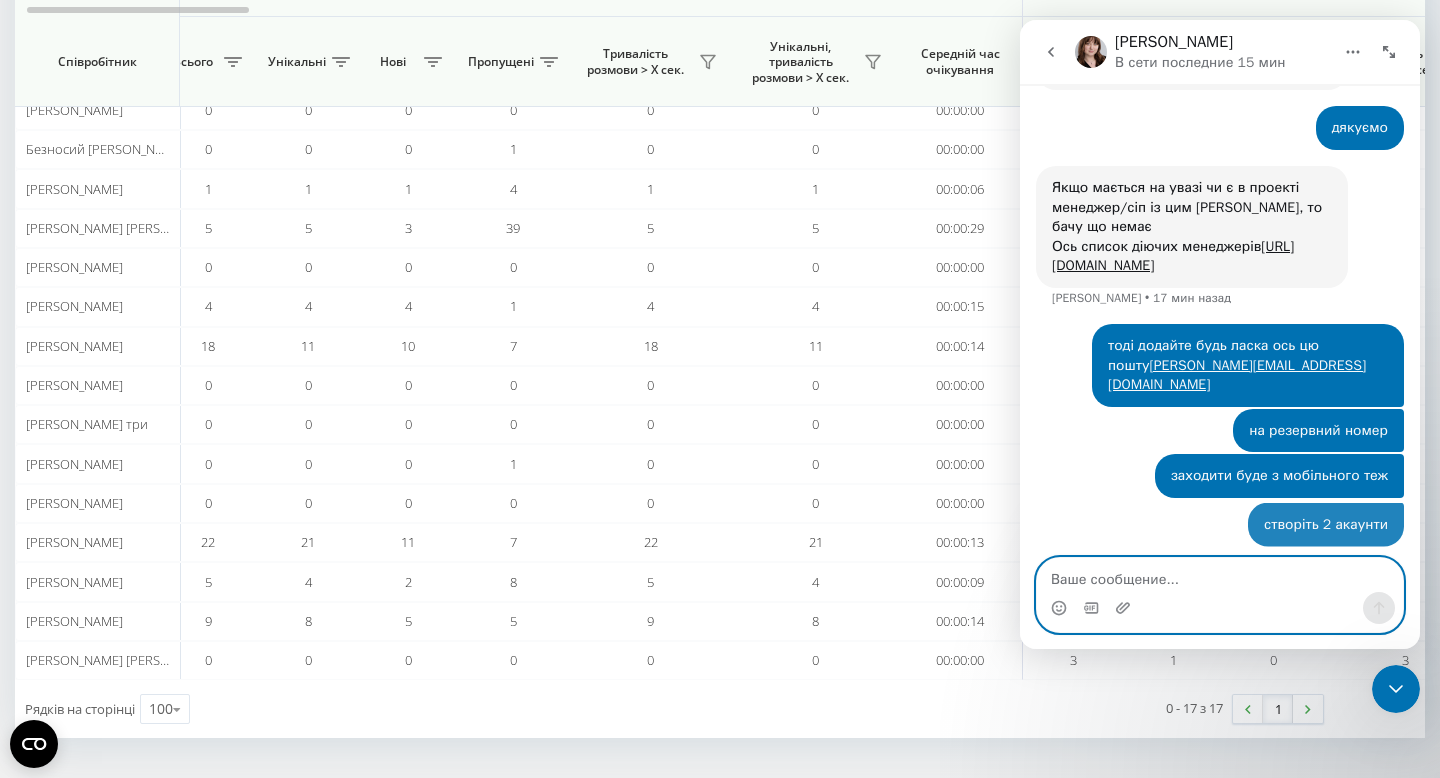 scroll, scrollTop: 915, scrollLeft: 0, axis: vertical 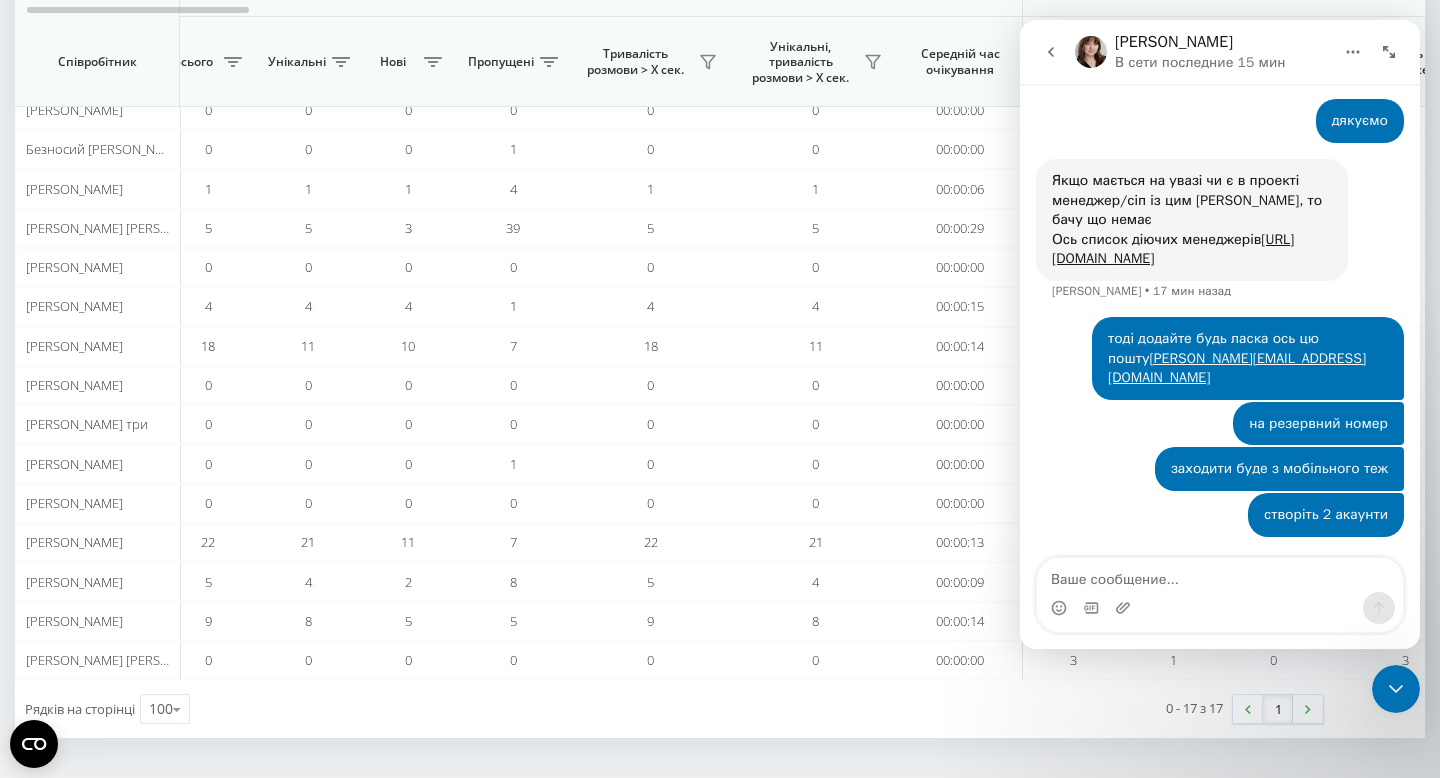 click 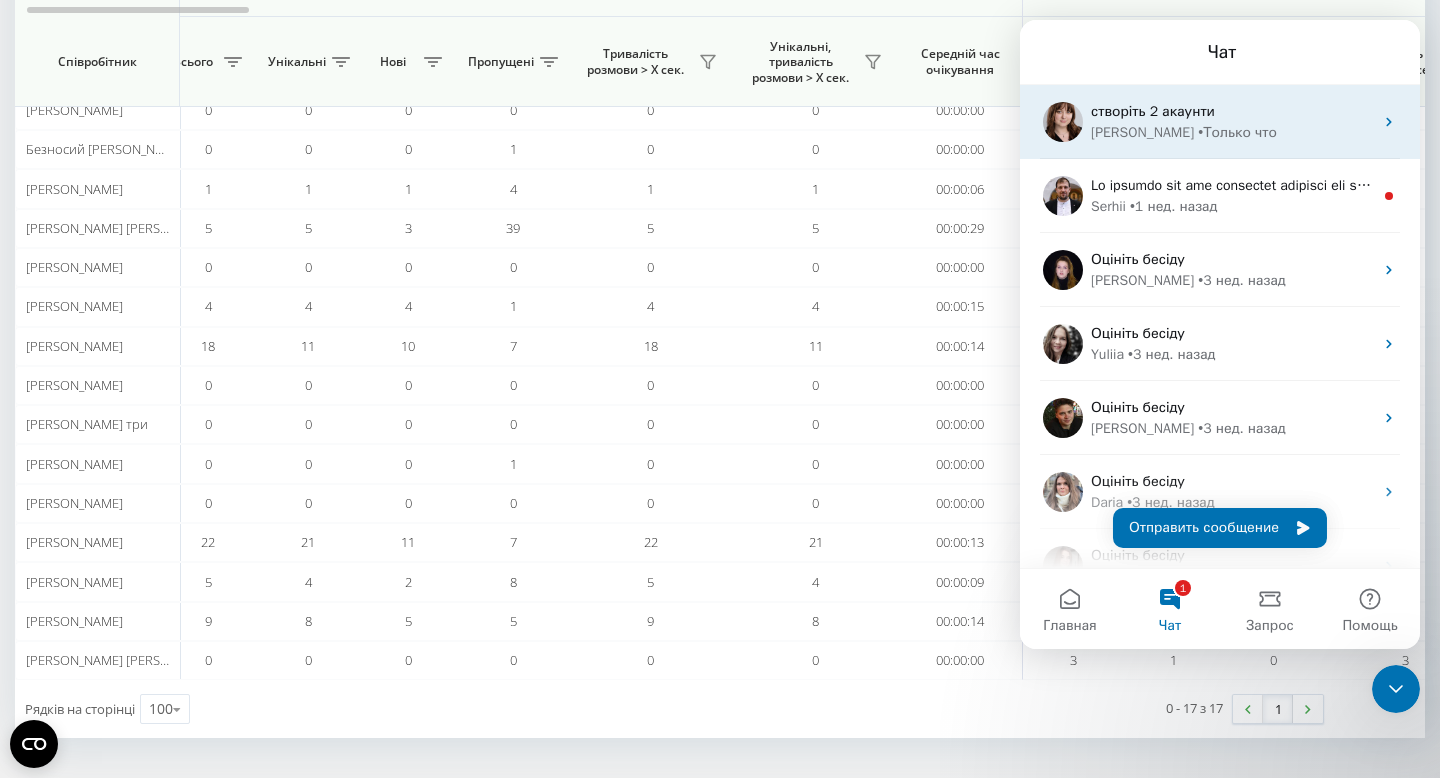 click on "створіть 2 акаунти" at bounding box center (1232, 111) 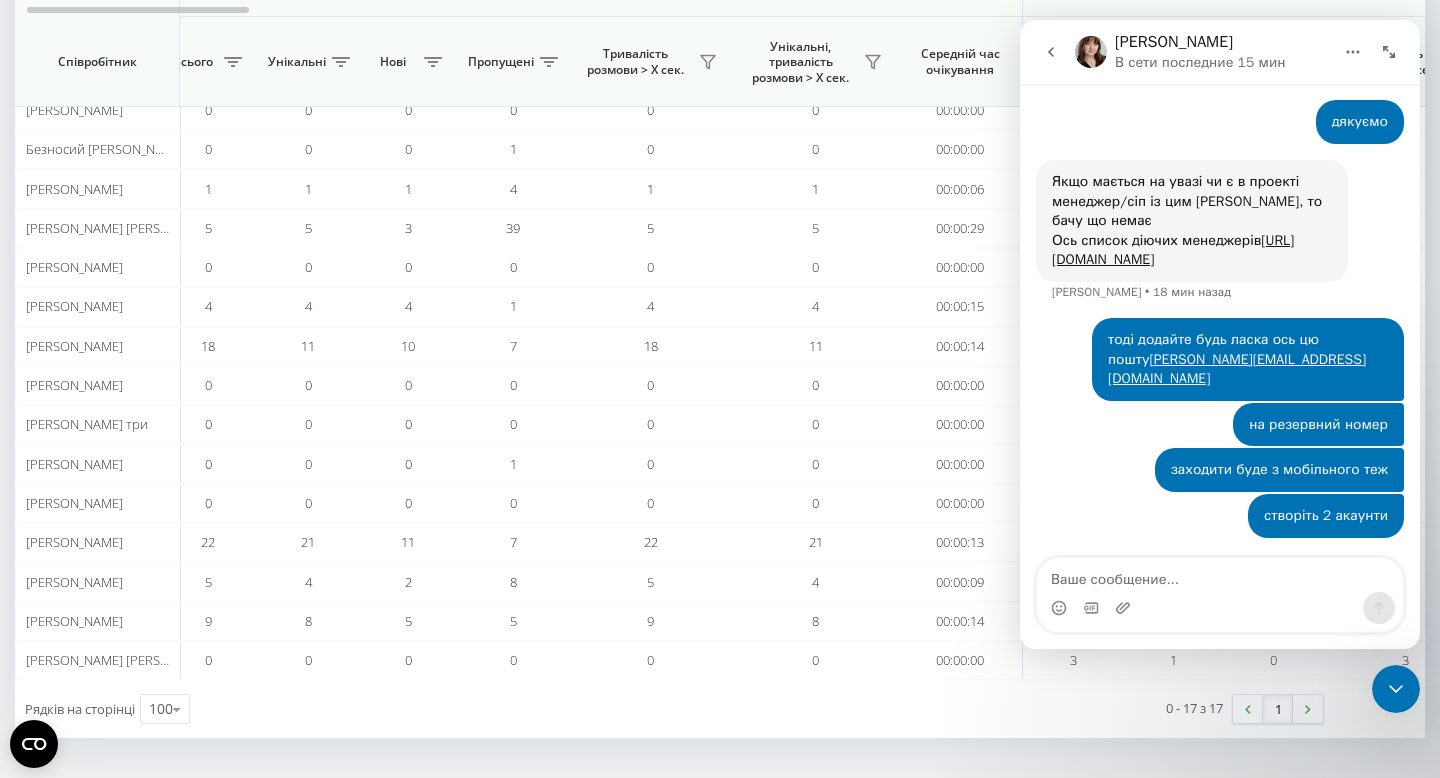 scroll, scrollTop: 915, scrollLeft: 0, axis: vertical 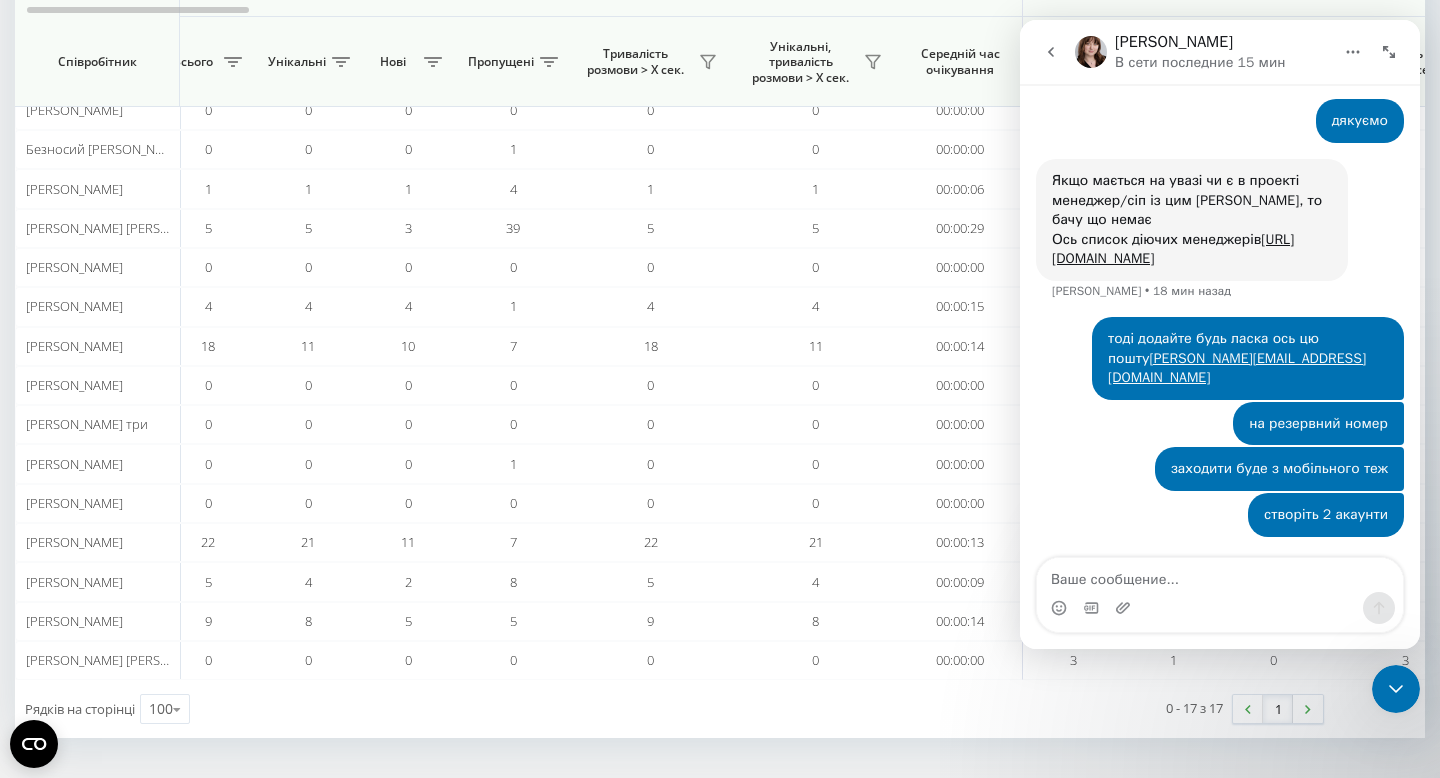 click on "тоді додайте будь ласка ось цю пошту  [EMAIL_ADDRESS][DOMAIN_NAME]" at bounding box center (1248, 358) 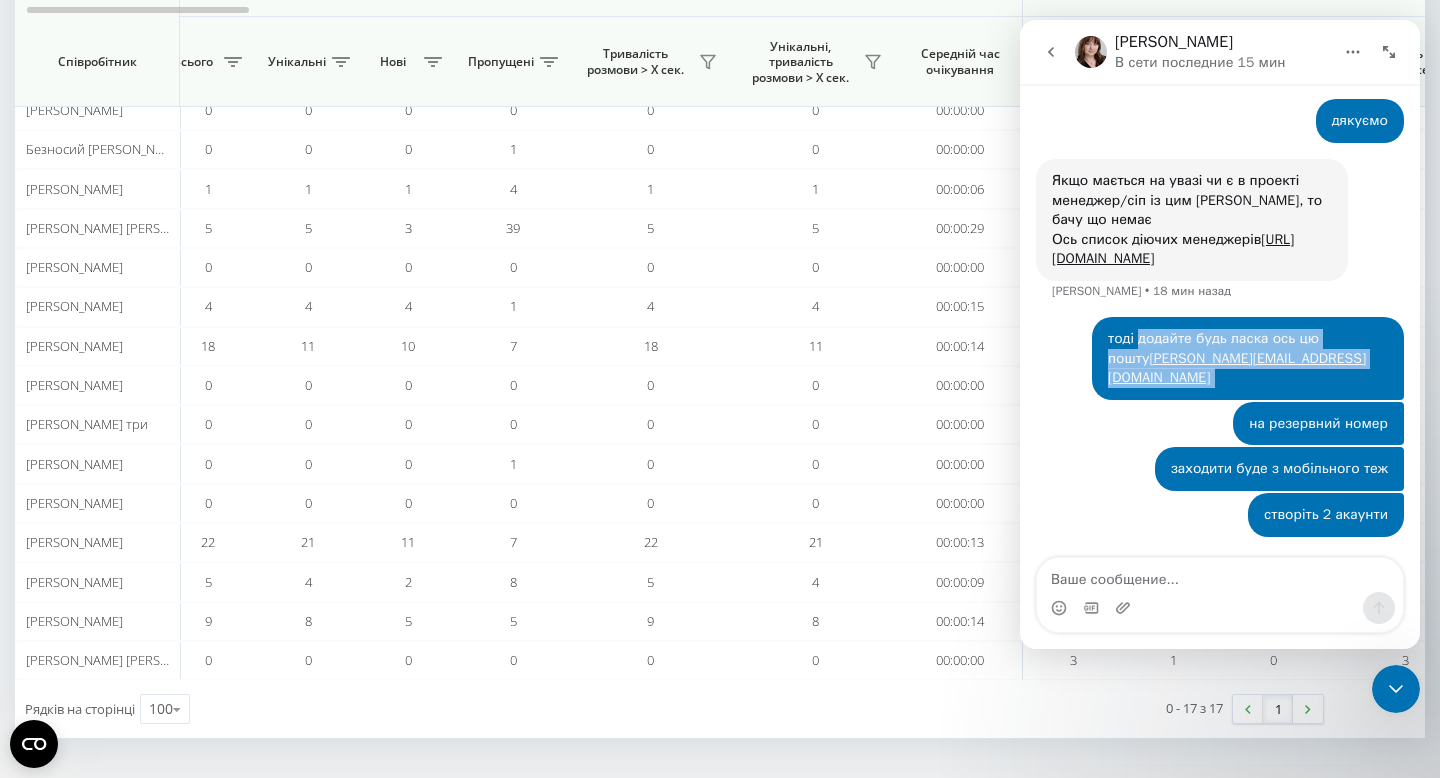 drag, startPoint x: 1140, startPoint y: 361, endPoint x: 1310, endPoint y: 388, distance: 172.13077 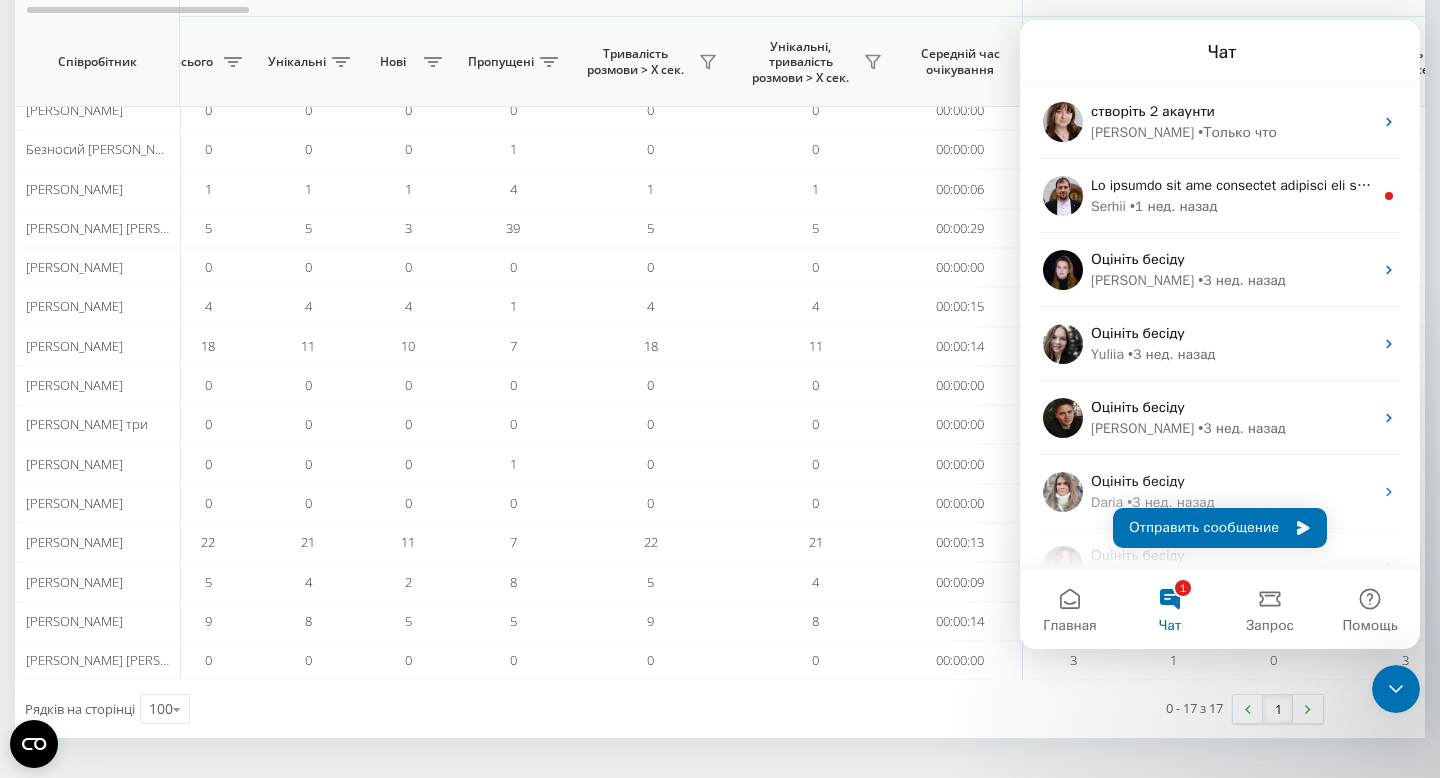 scroll, scrollTop: 0, scrollLeft: 0, axis: both 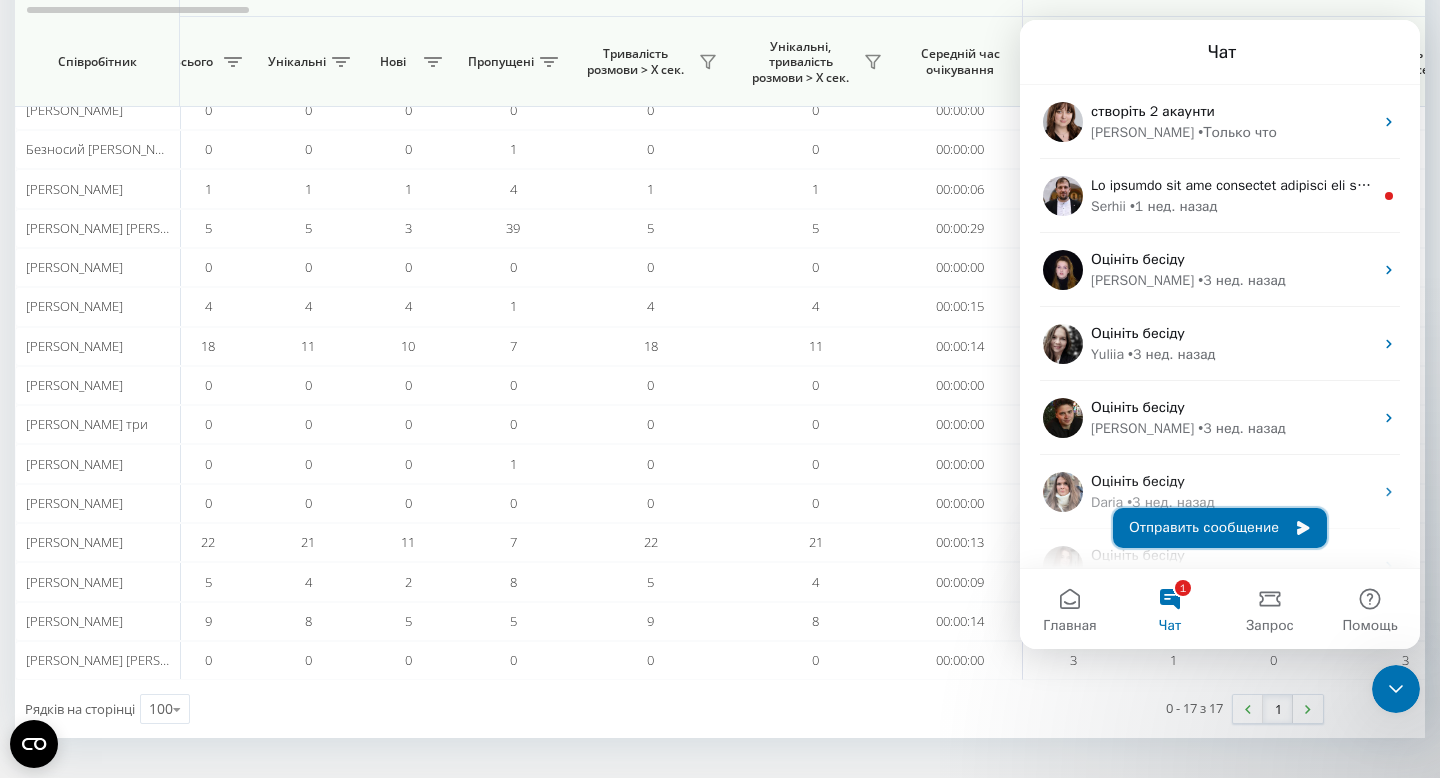 click on "Отправить сообщение" at bounding box center [1220, 528] 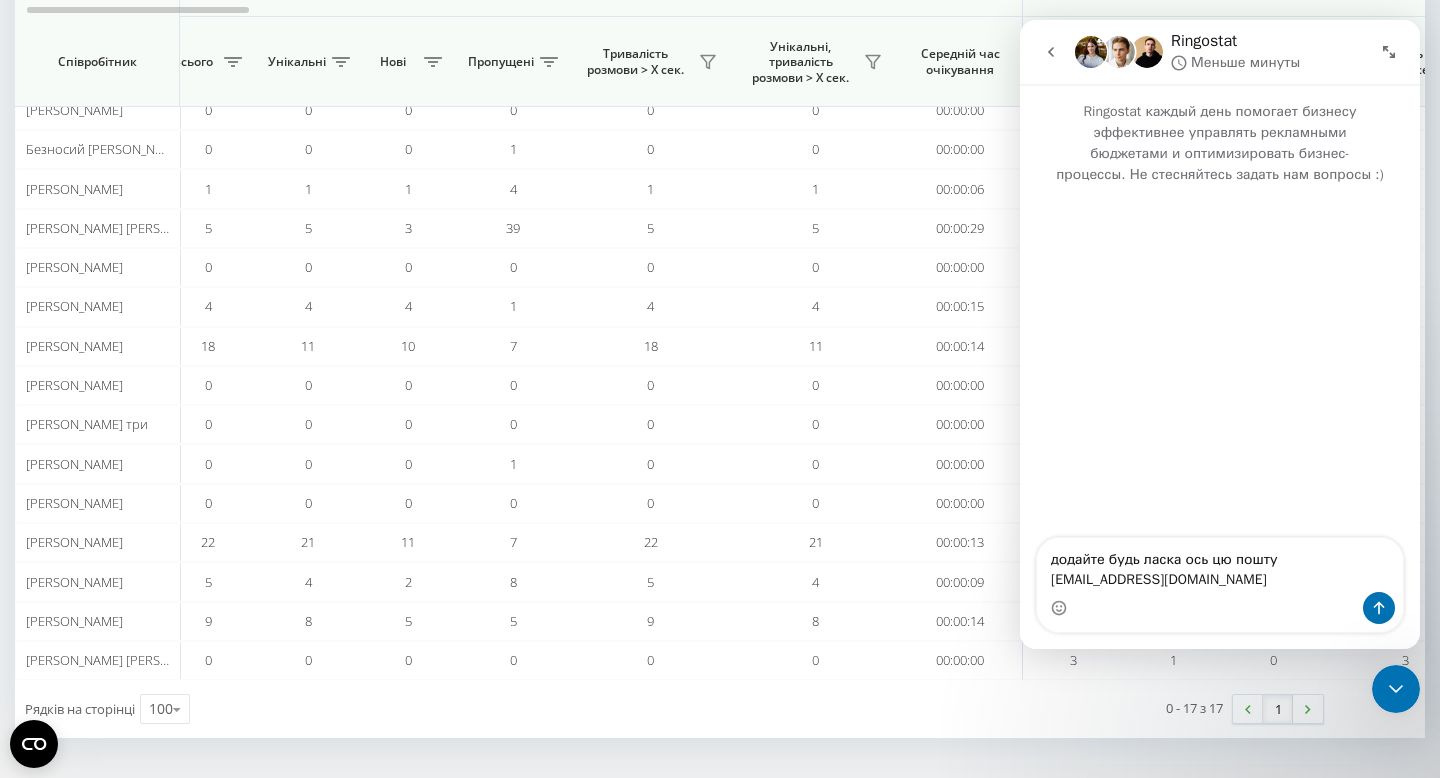 click on "додайте будь ласка ось цю пошту [EMAIL_ADDRESS][DOMAIN_NAME]" at bounding box center (1220, 565) 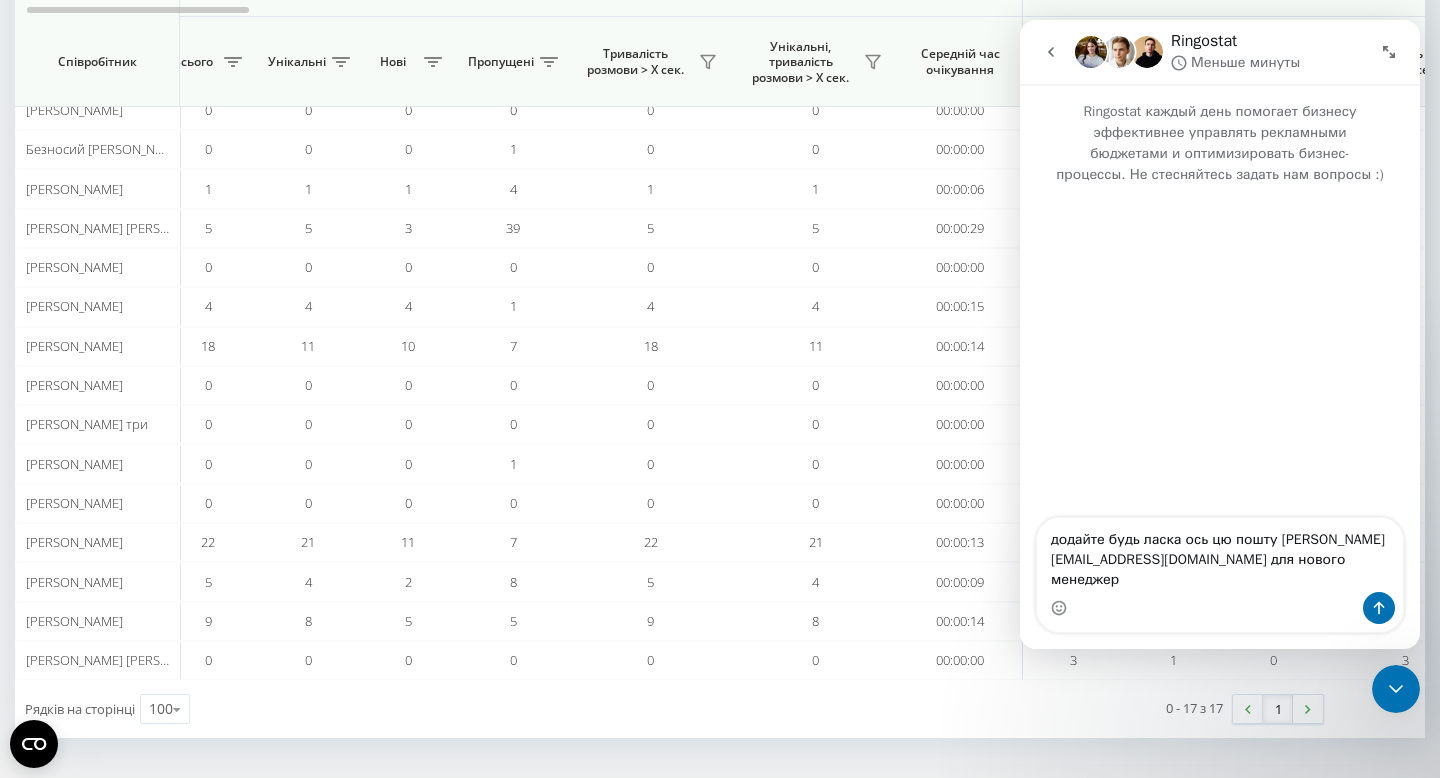 type on "додайте будь ласка ось цю пошту [PERSON_NAME][EMAIL_ADDRESS][DOMAIN_NAME] для нового менеджера" 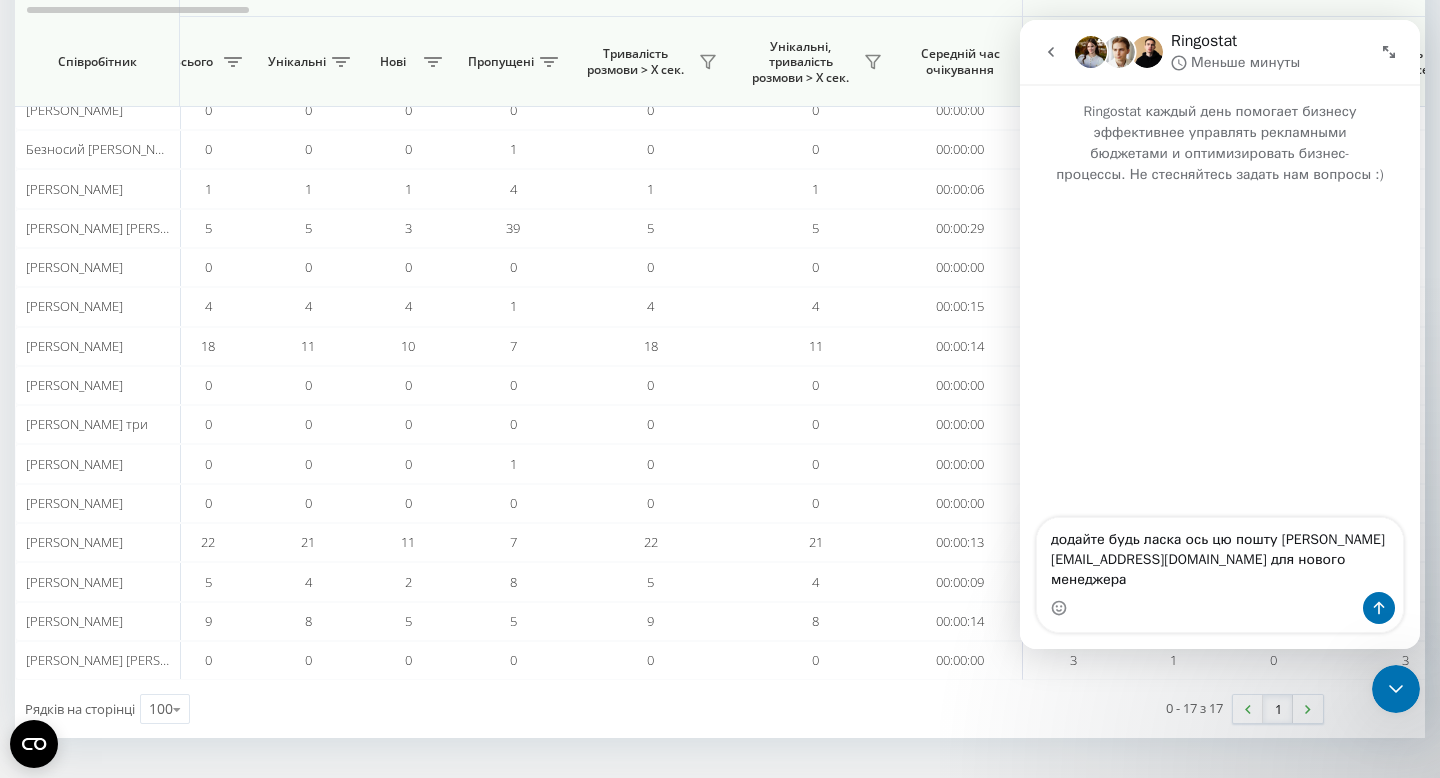 type 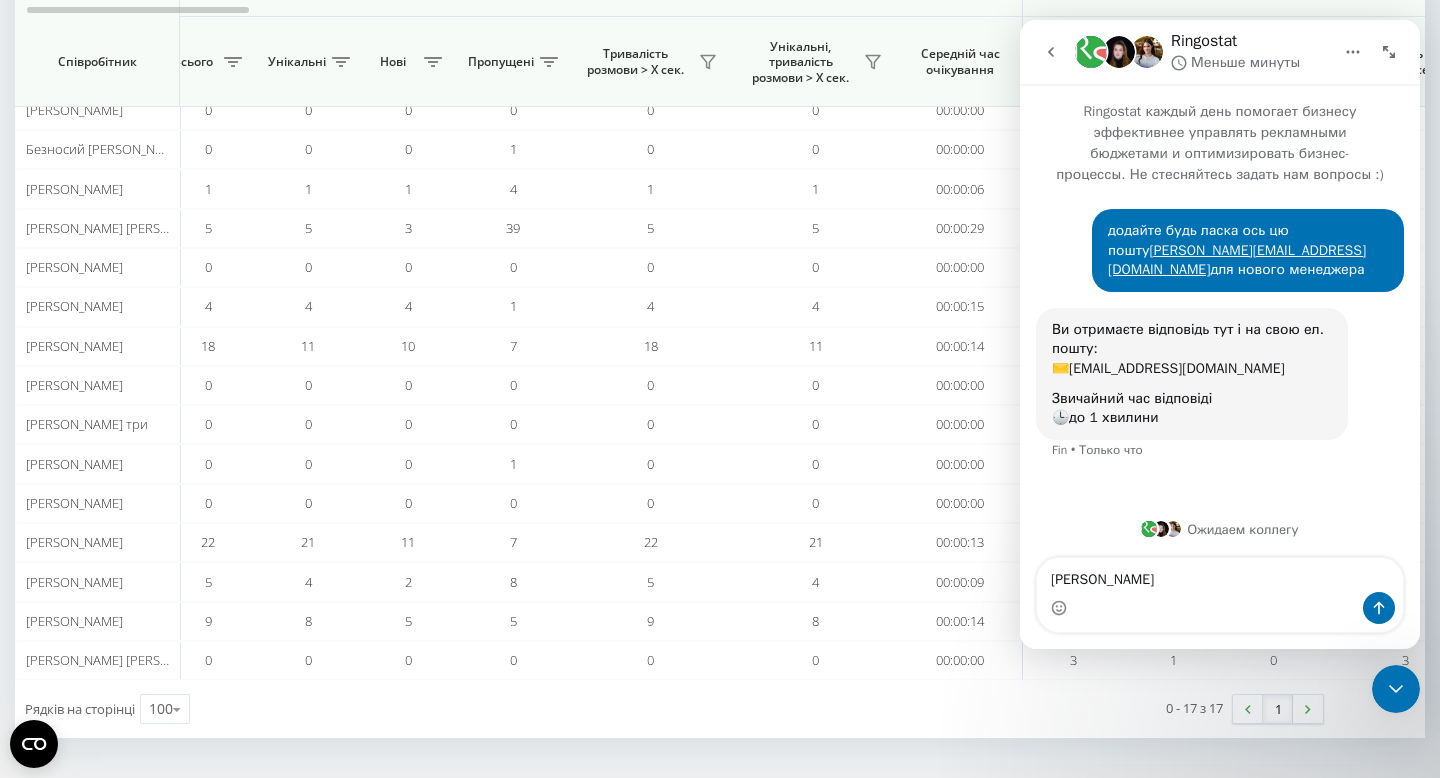 type on "[PERSON_NAME]" 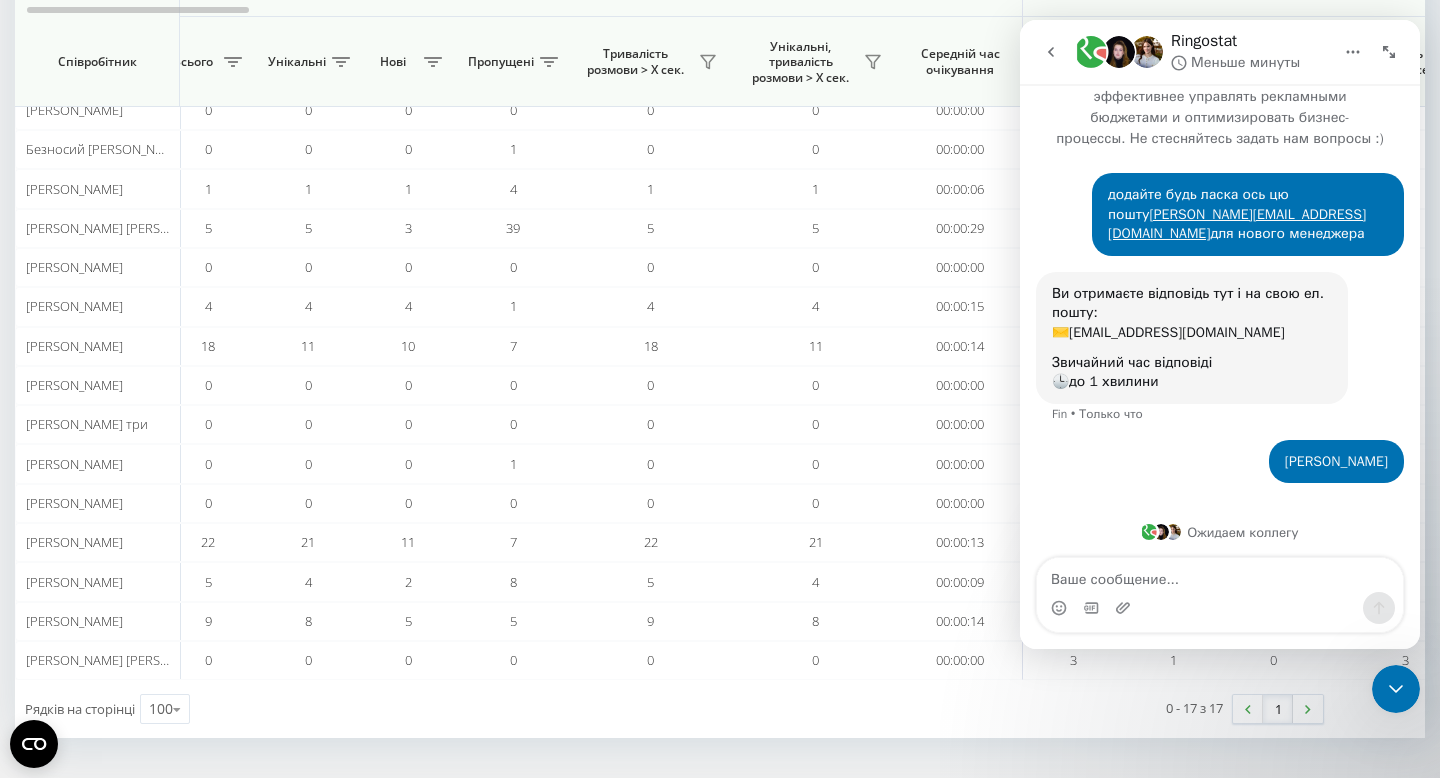 scroll, scrollTop: 39, scrollLeft: 0, axis: vertical 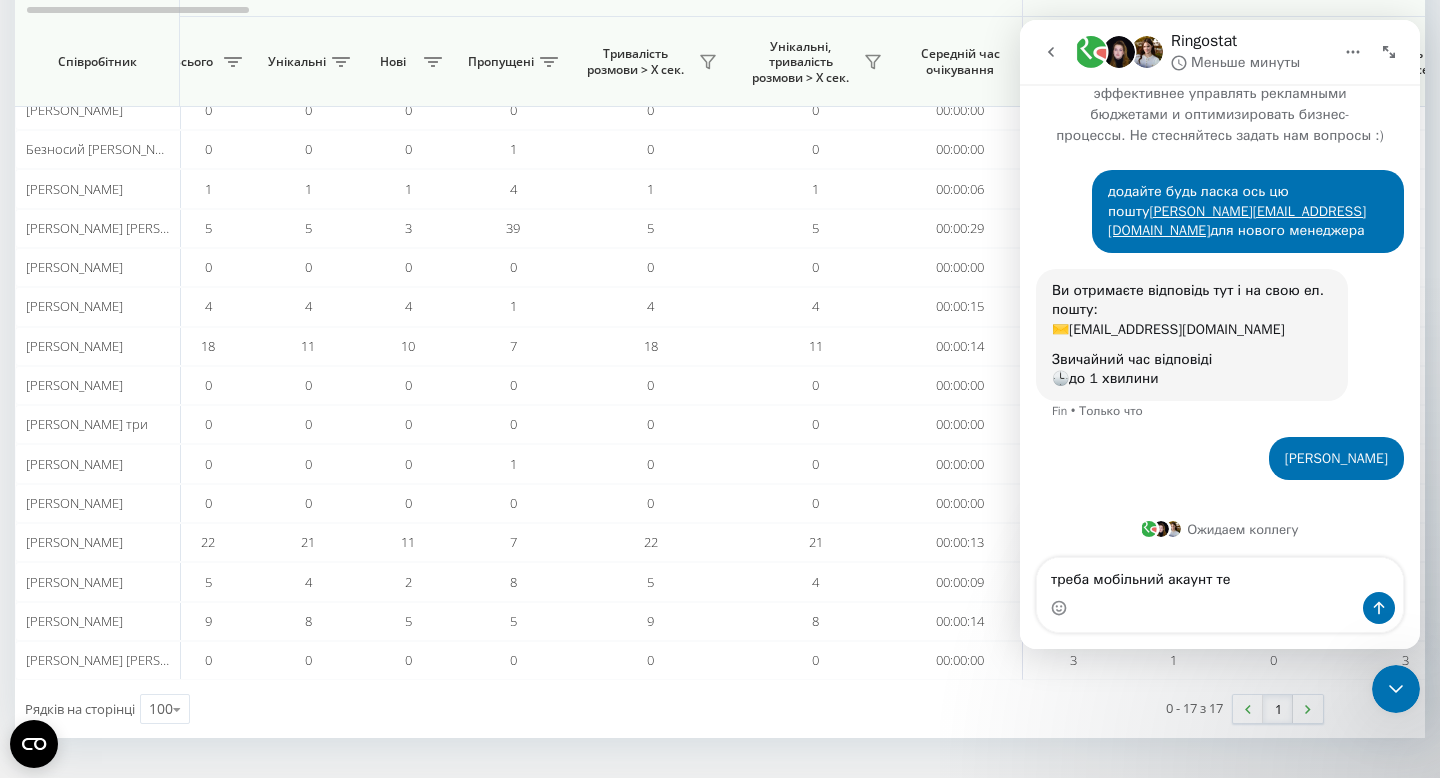 type on "треба мобільний акаунт теж" 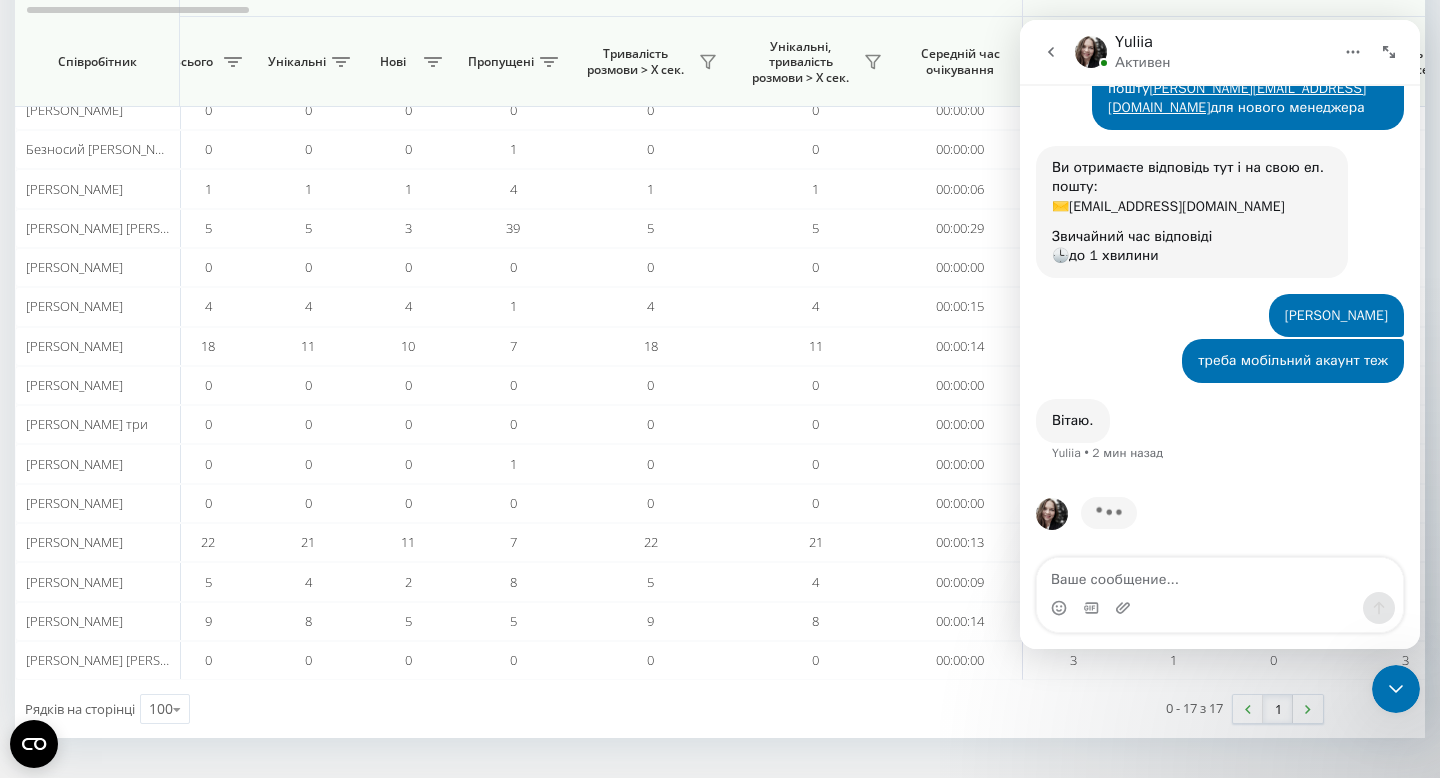 scroll, scrollTop: 165, scrollLeft: 0, axis: vertical 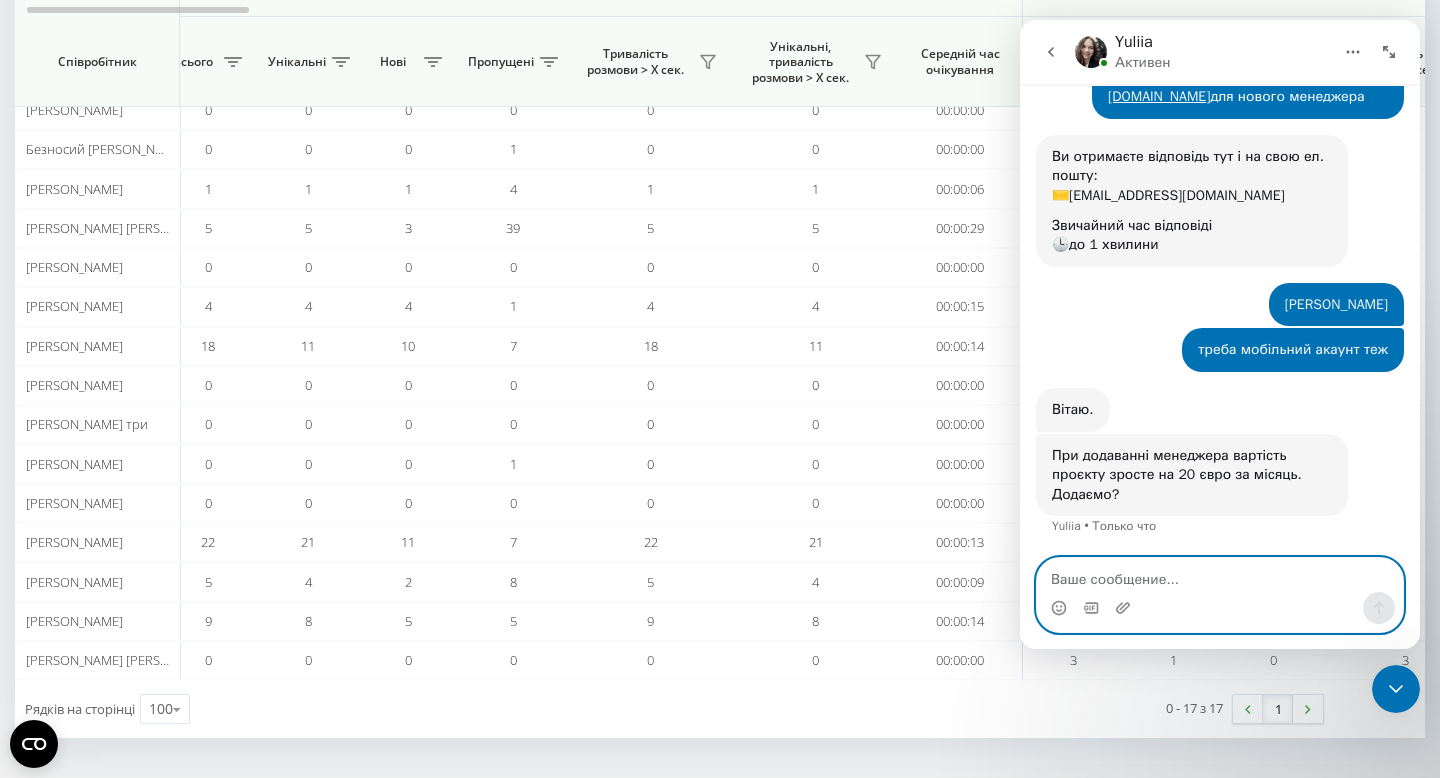 click at bounding box center (1220, 575) 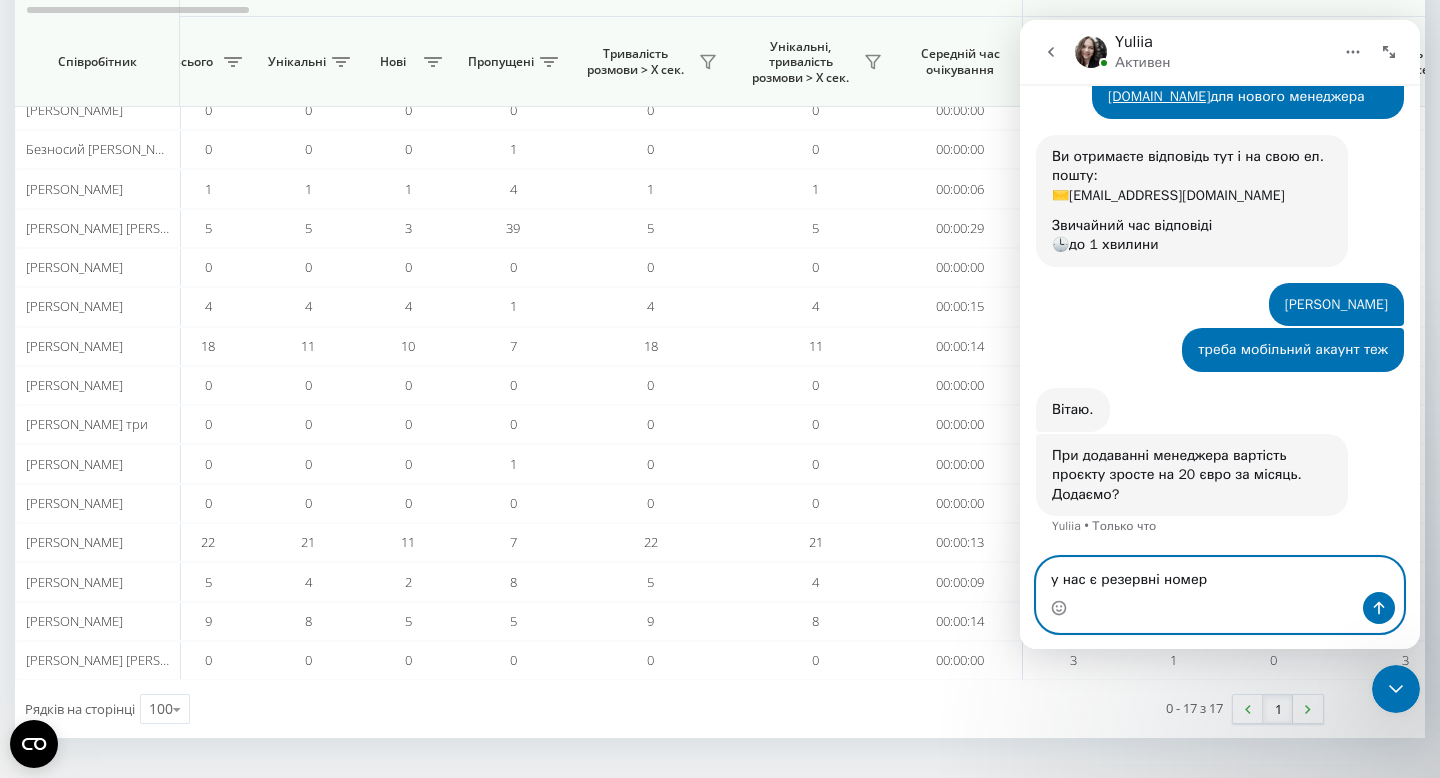type on "у нас є резервні номери" 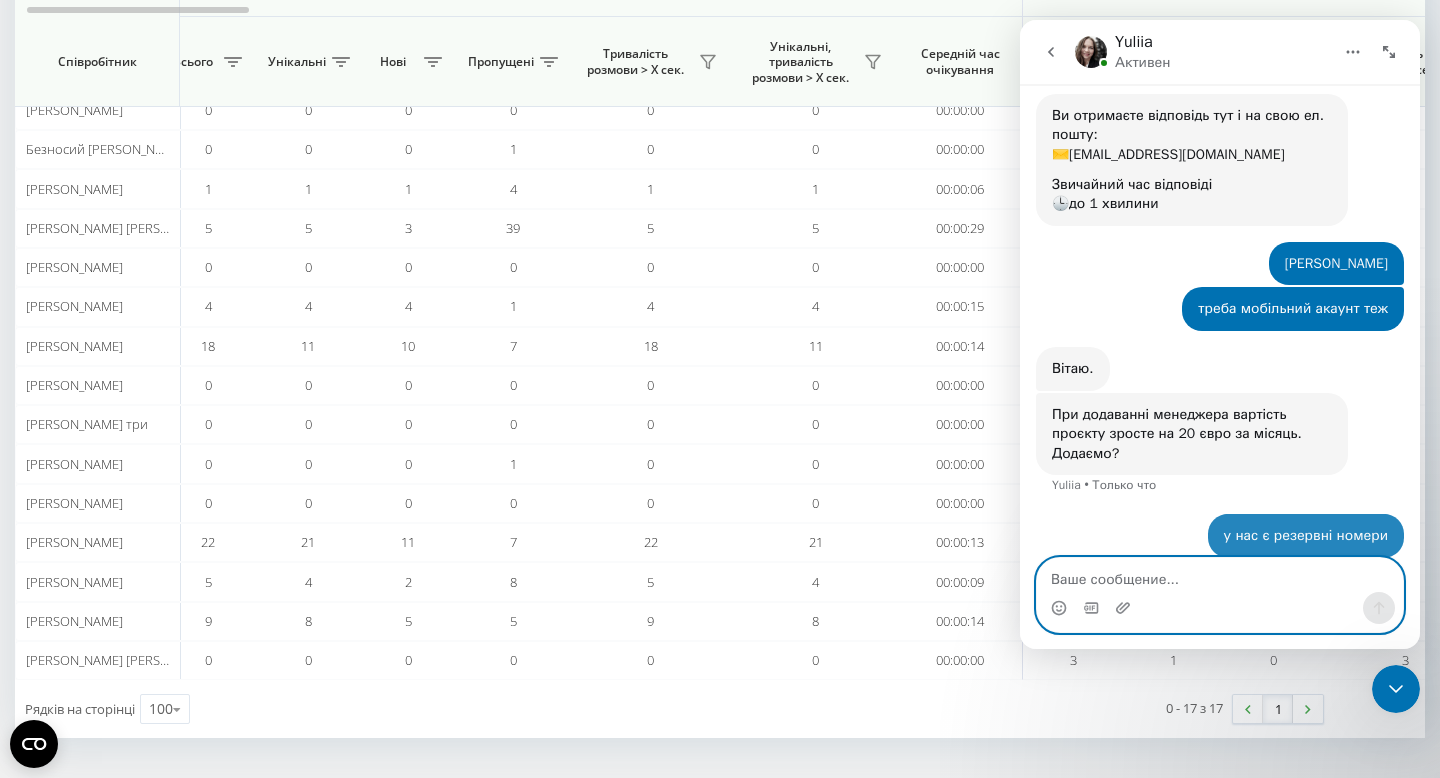 scroll, scrollTop: 233, scrollLeft: 0, axis: vertical 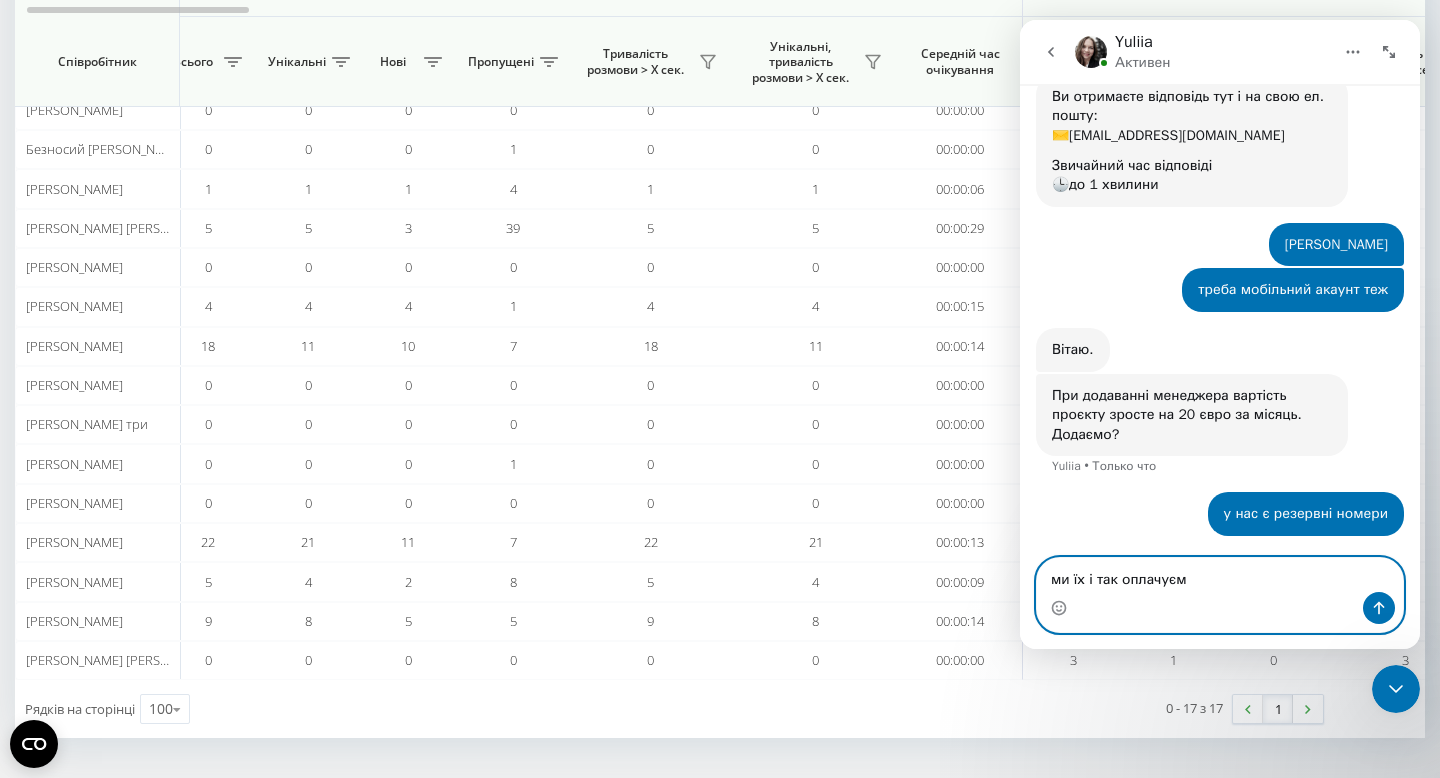 type on "ми їх і так оплачуємо" 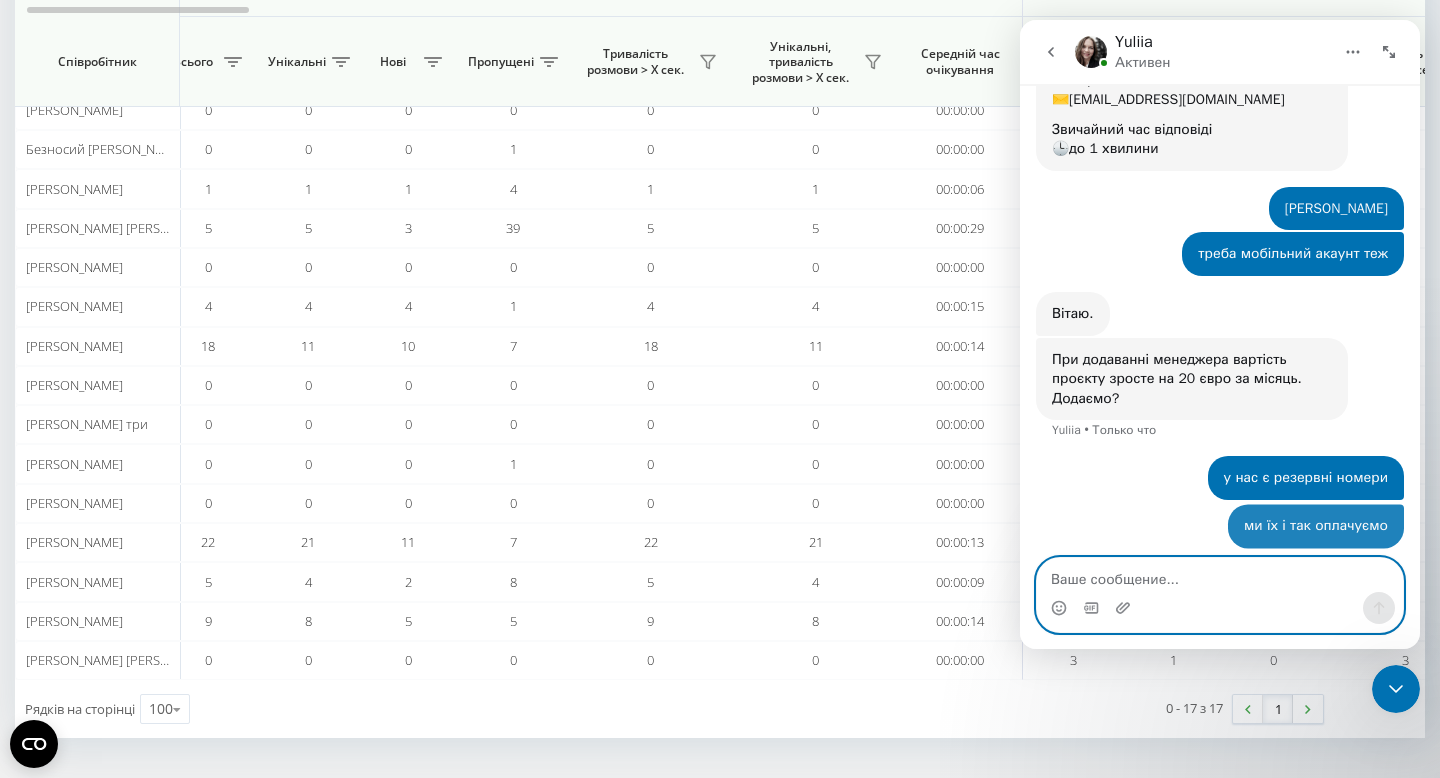 scroll, scrollTop: 278, scrollLeft: 0, axis: vertical 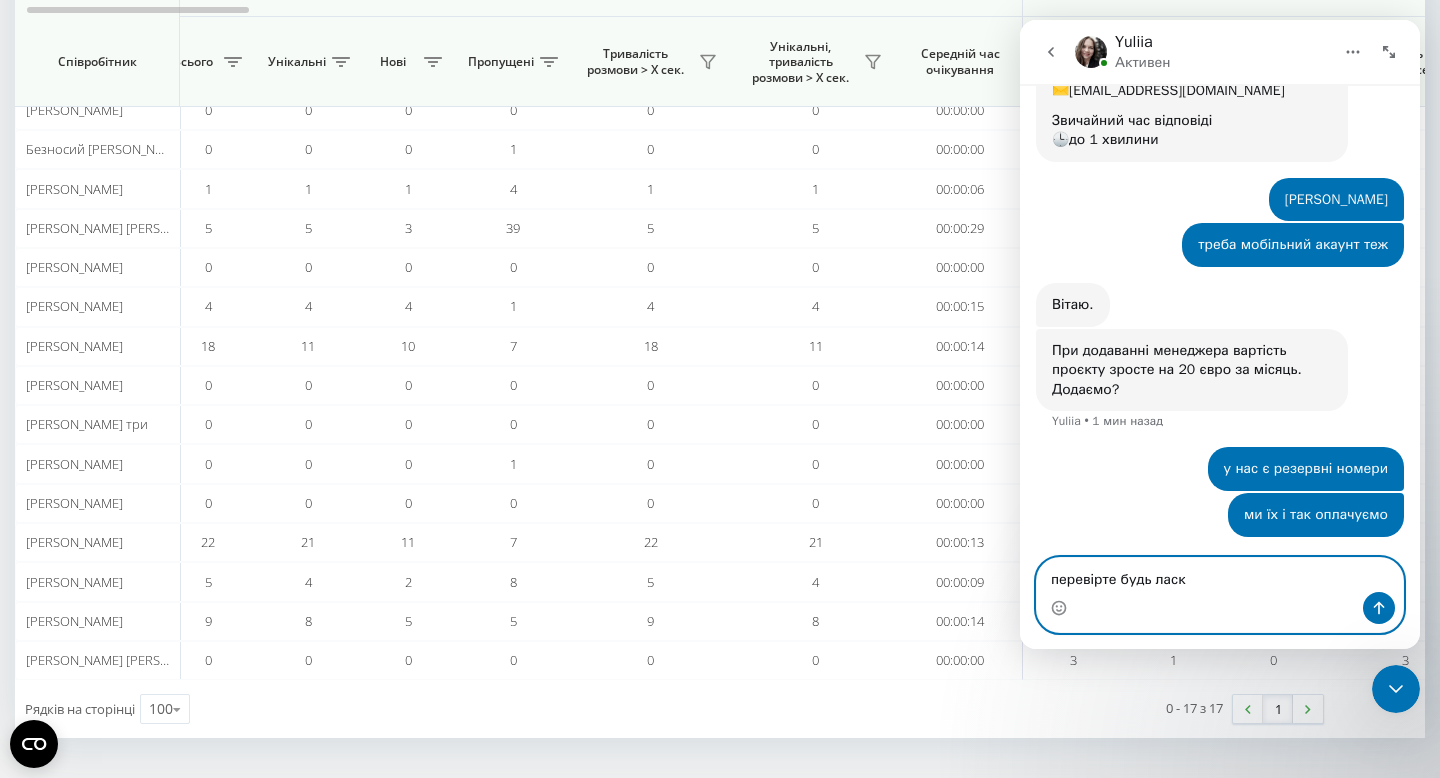type on "перевірте будь ласка" 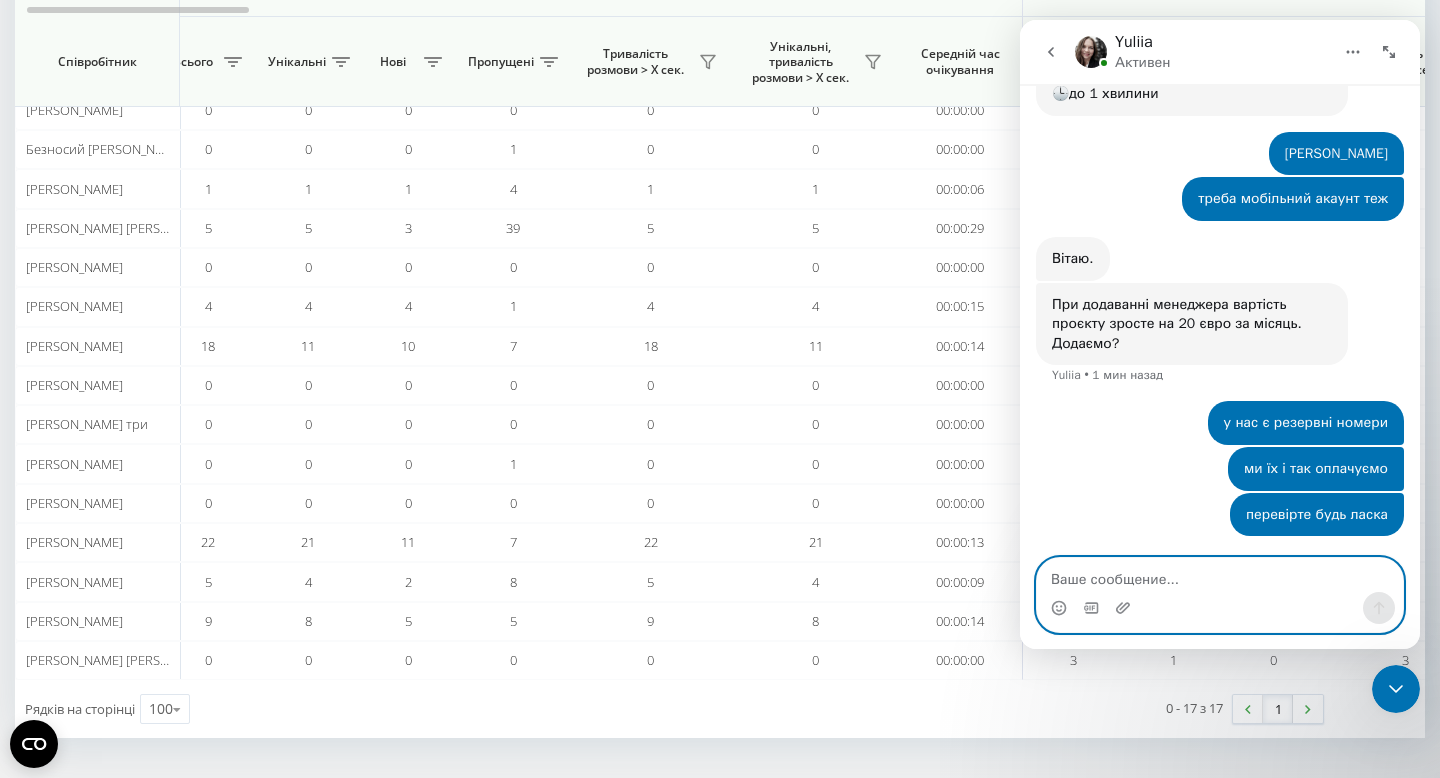 scroll, scrollTop: 401, scrollLeft: 0, axis: vertical 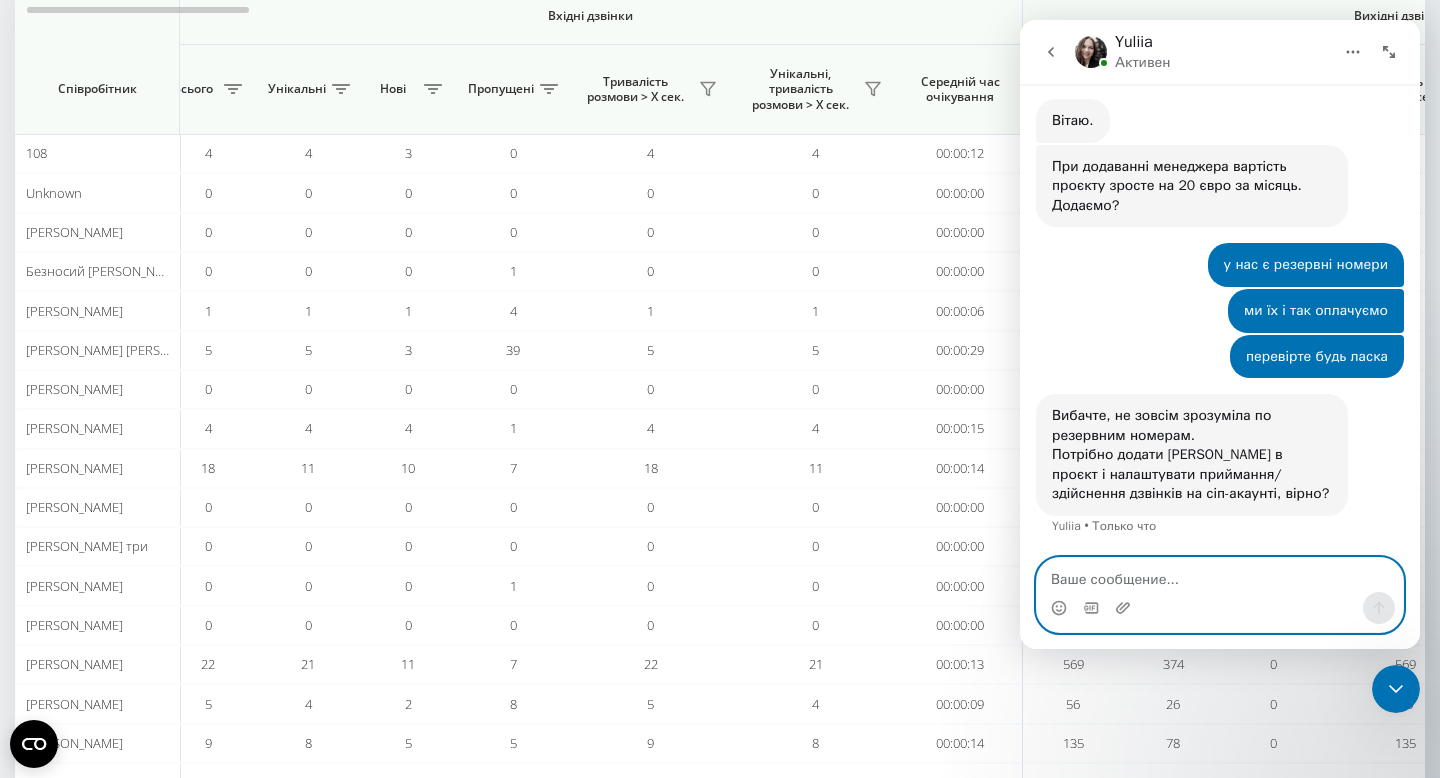 click at bounding box center [1220, 575] 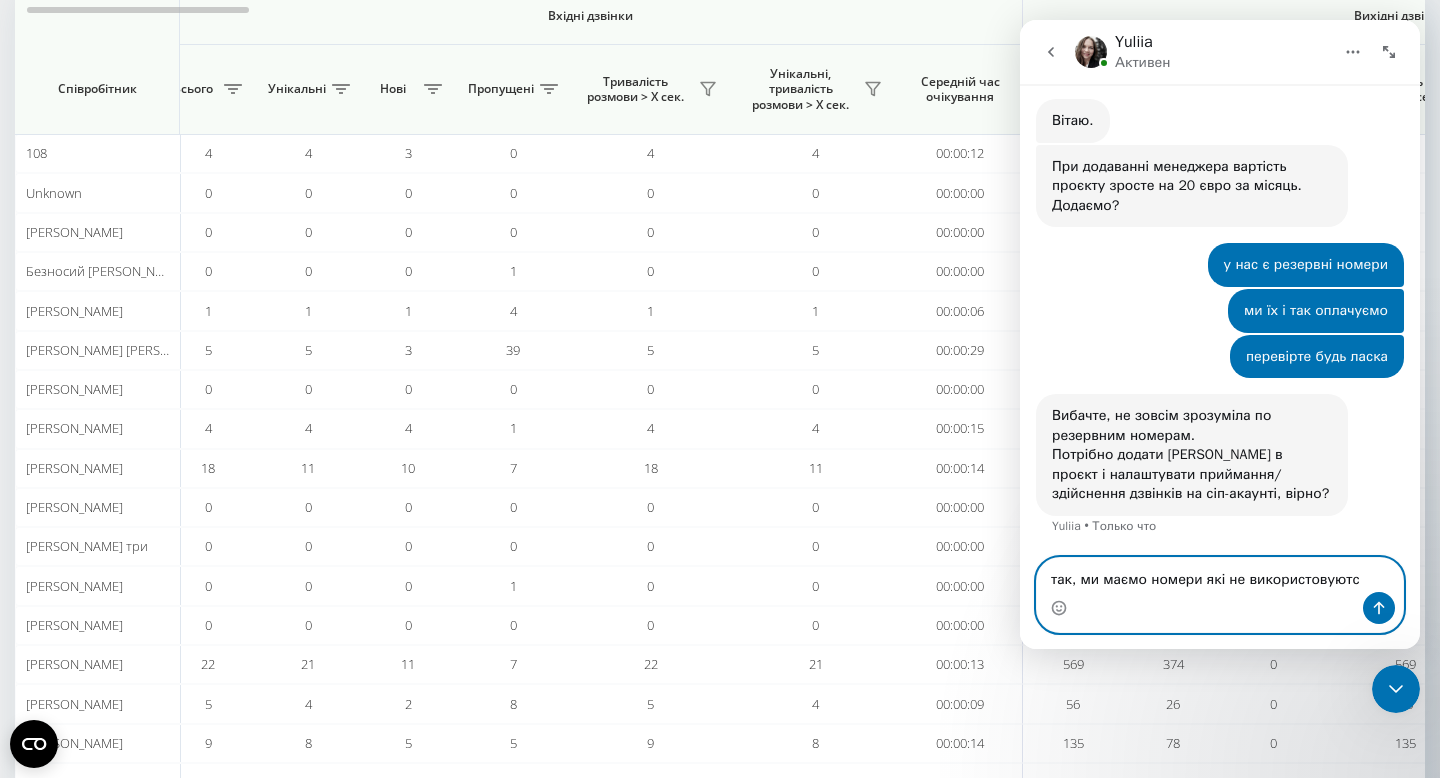 type on "так, ми маємо номери які не використовуются" 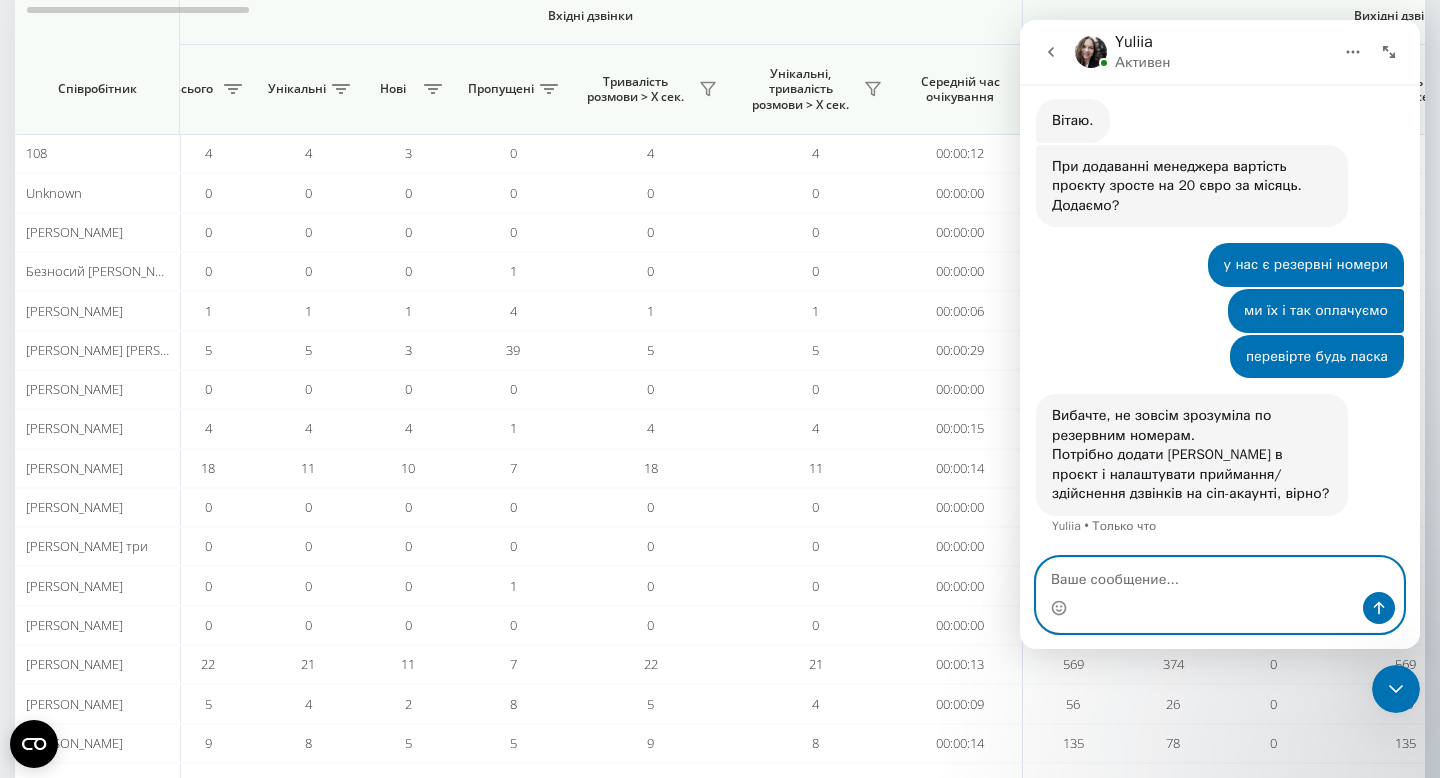 scroll, scrollTop: 541, scrollLeft: 0, axis: vertical 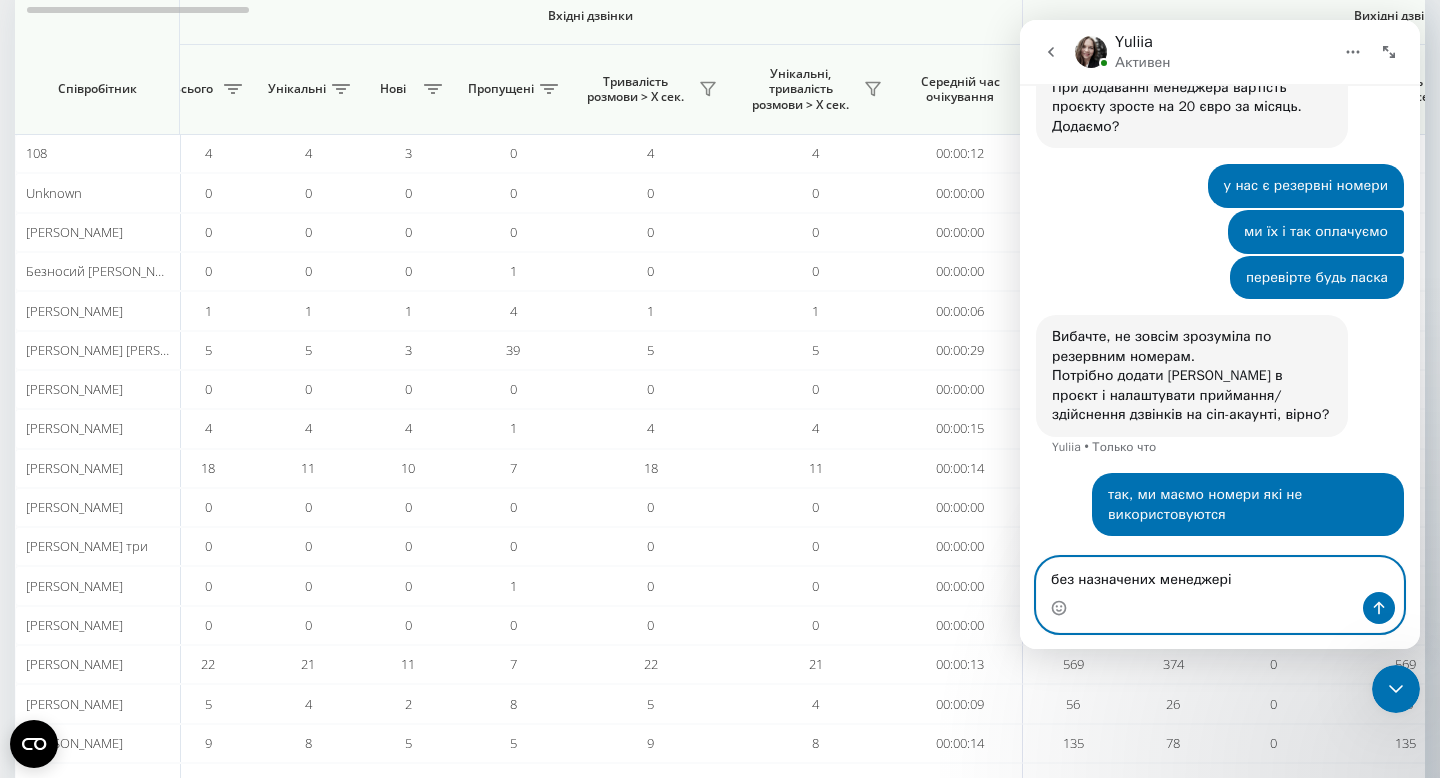 type on "без назначених менеджерів" 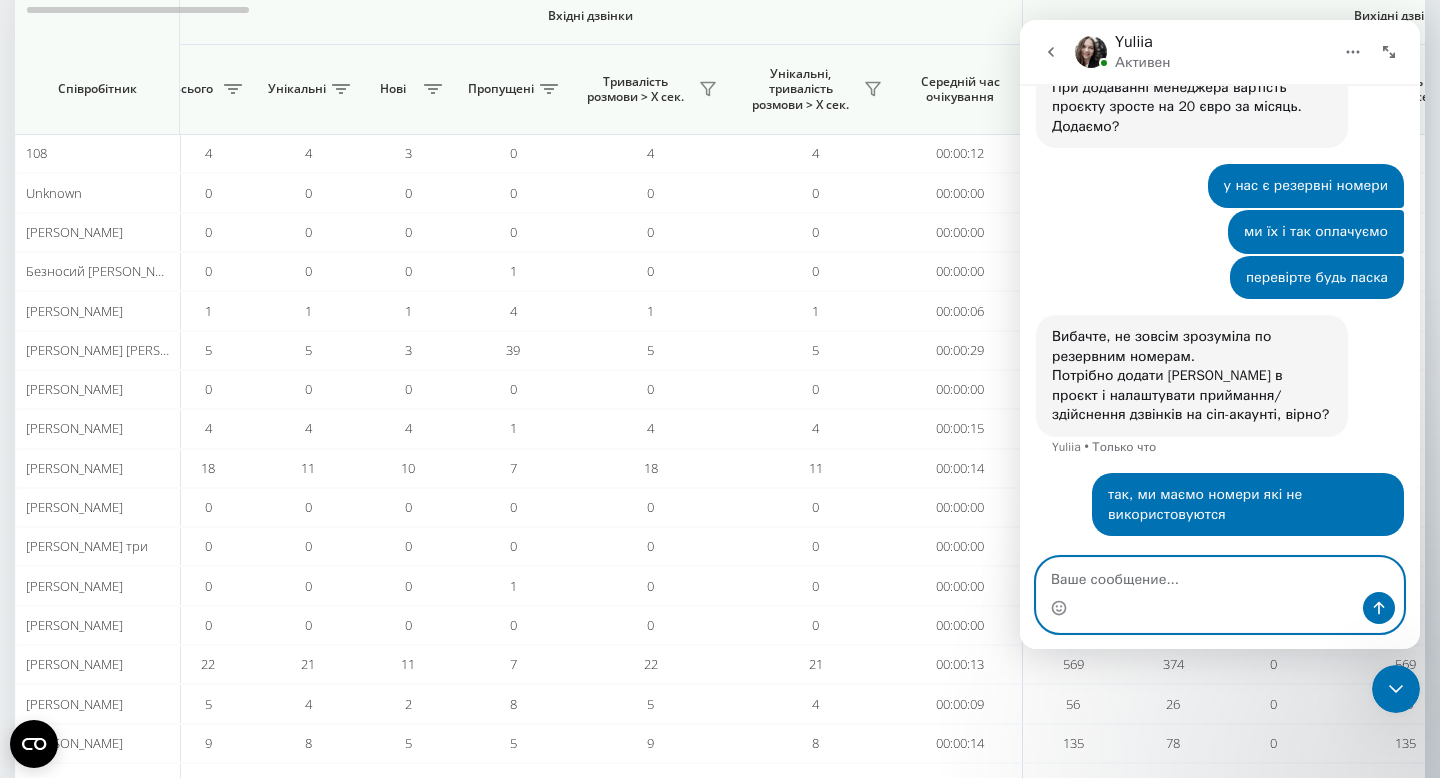 scroll, scrollTop: 587, scrollLeft: 0, axis: vertical 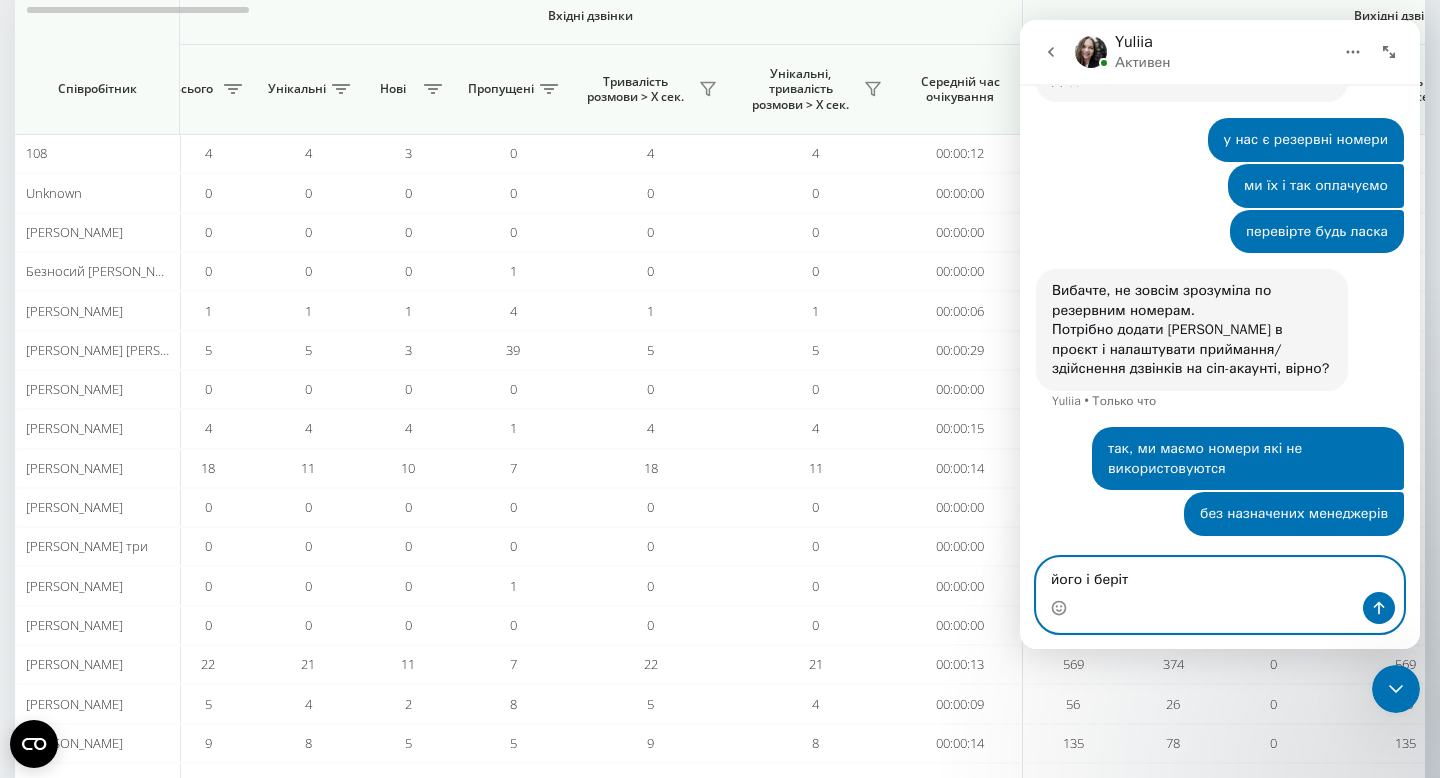type on "його і беріть" 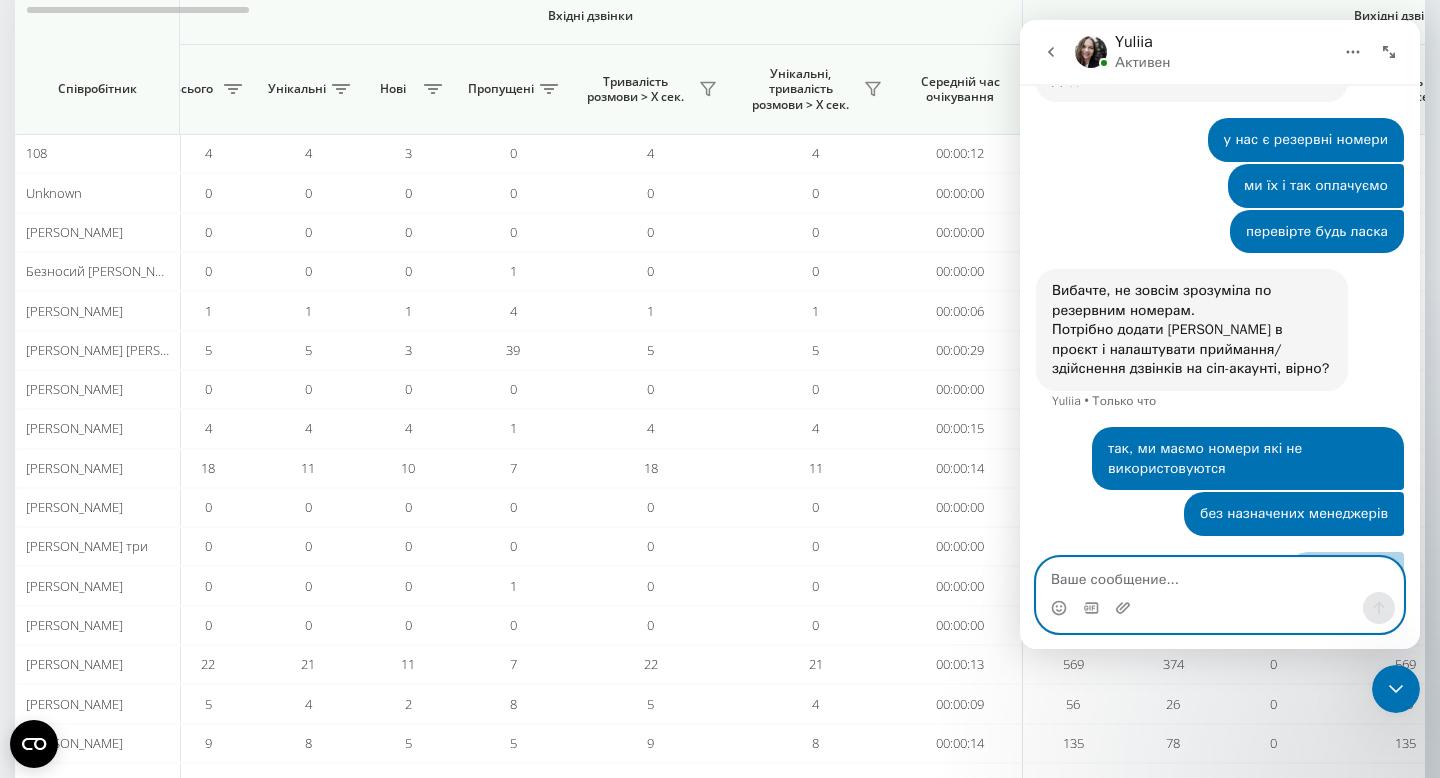 scroll, scrollTop: 632, scrollLeft: 0, axis: vertical 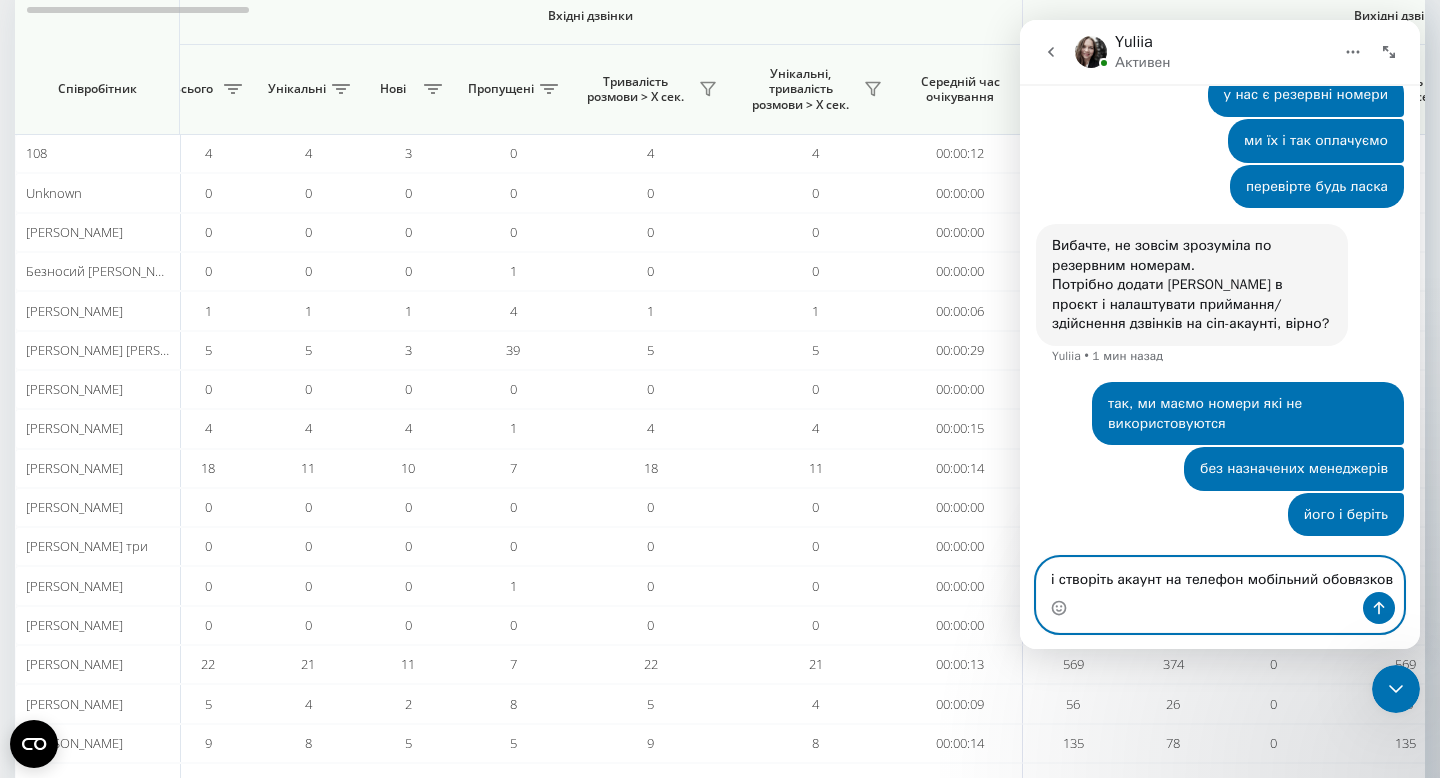 type on "і створіть акаунт на телефон мобільний обовязково" 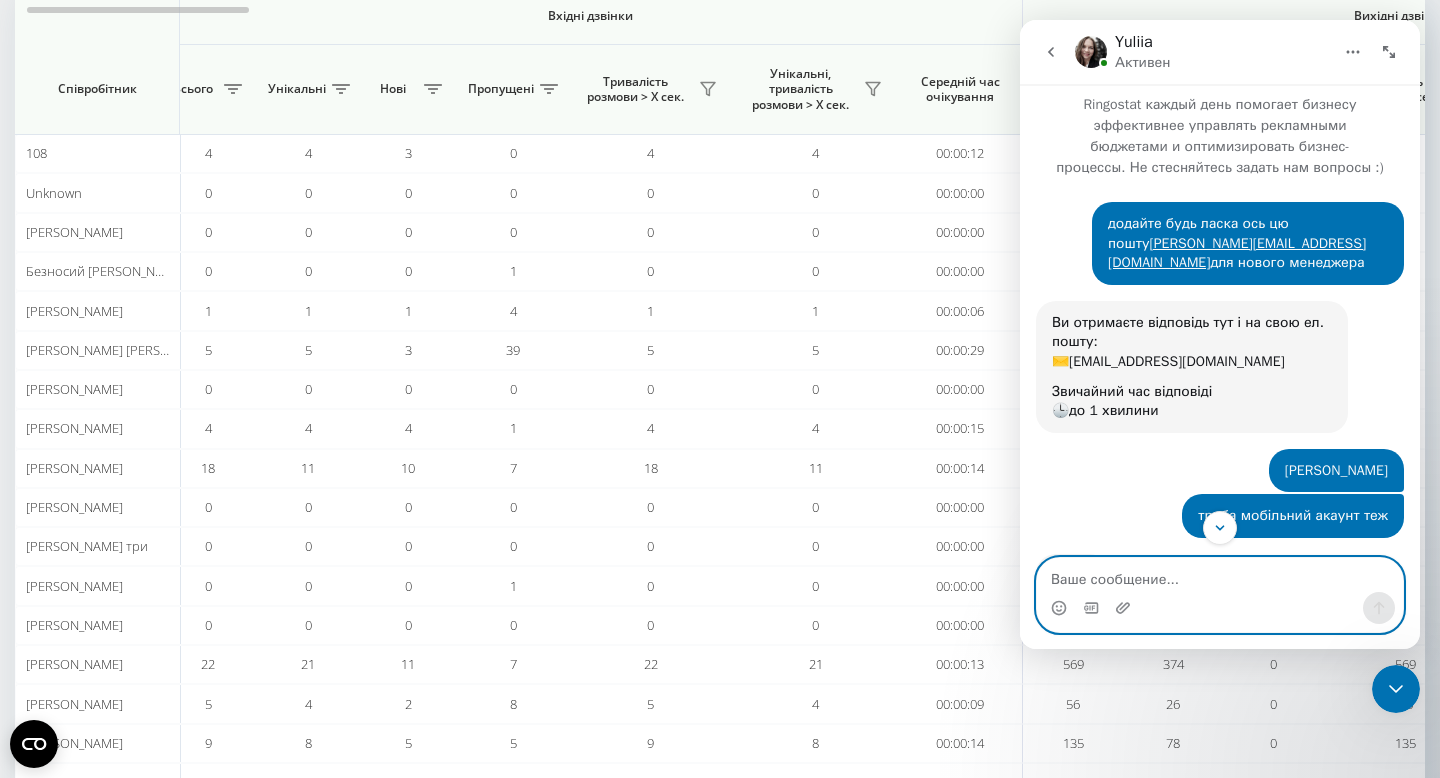 scroll, scrollTop: 0, scrollLeft: 0, axis: both 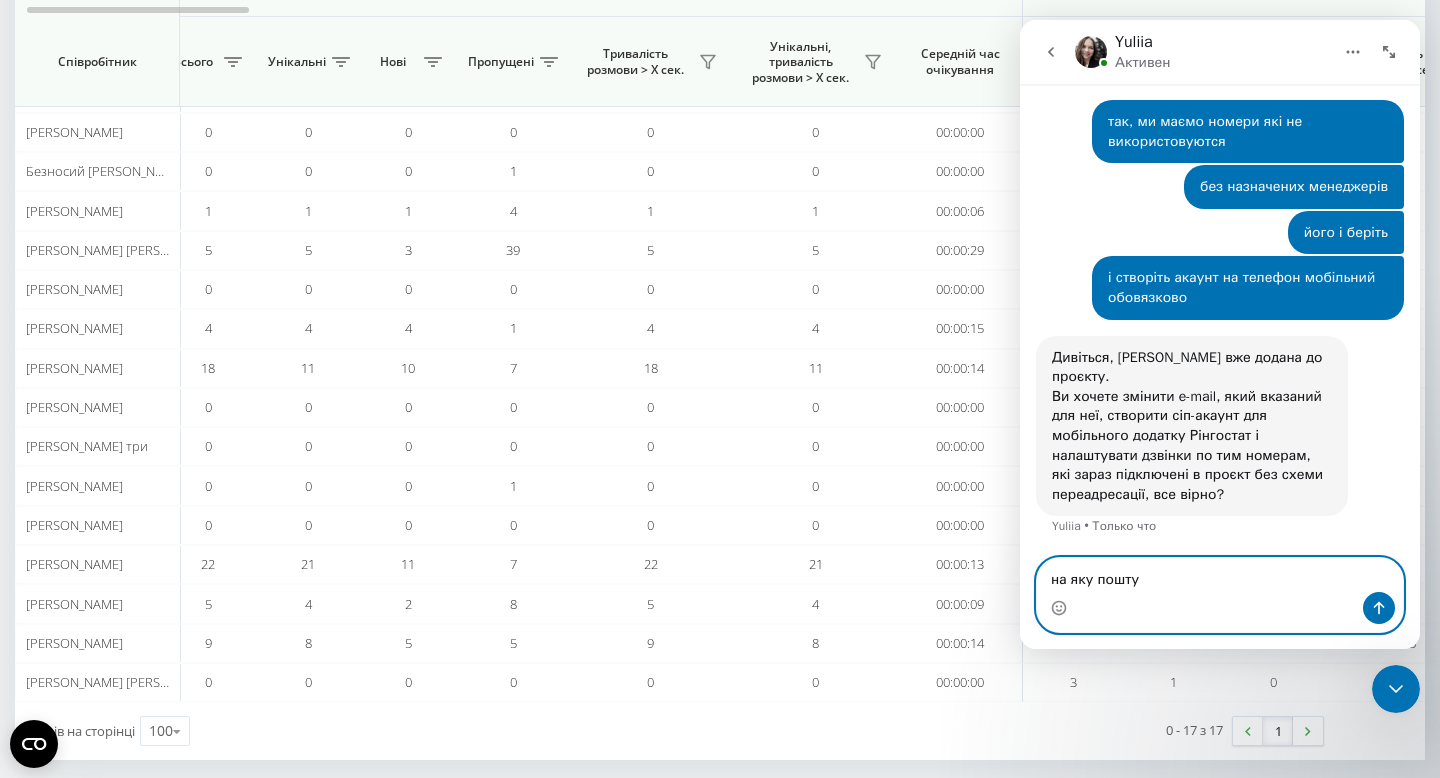 type on "на яку пошту?" 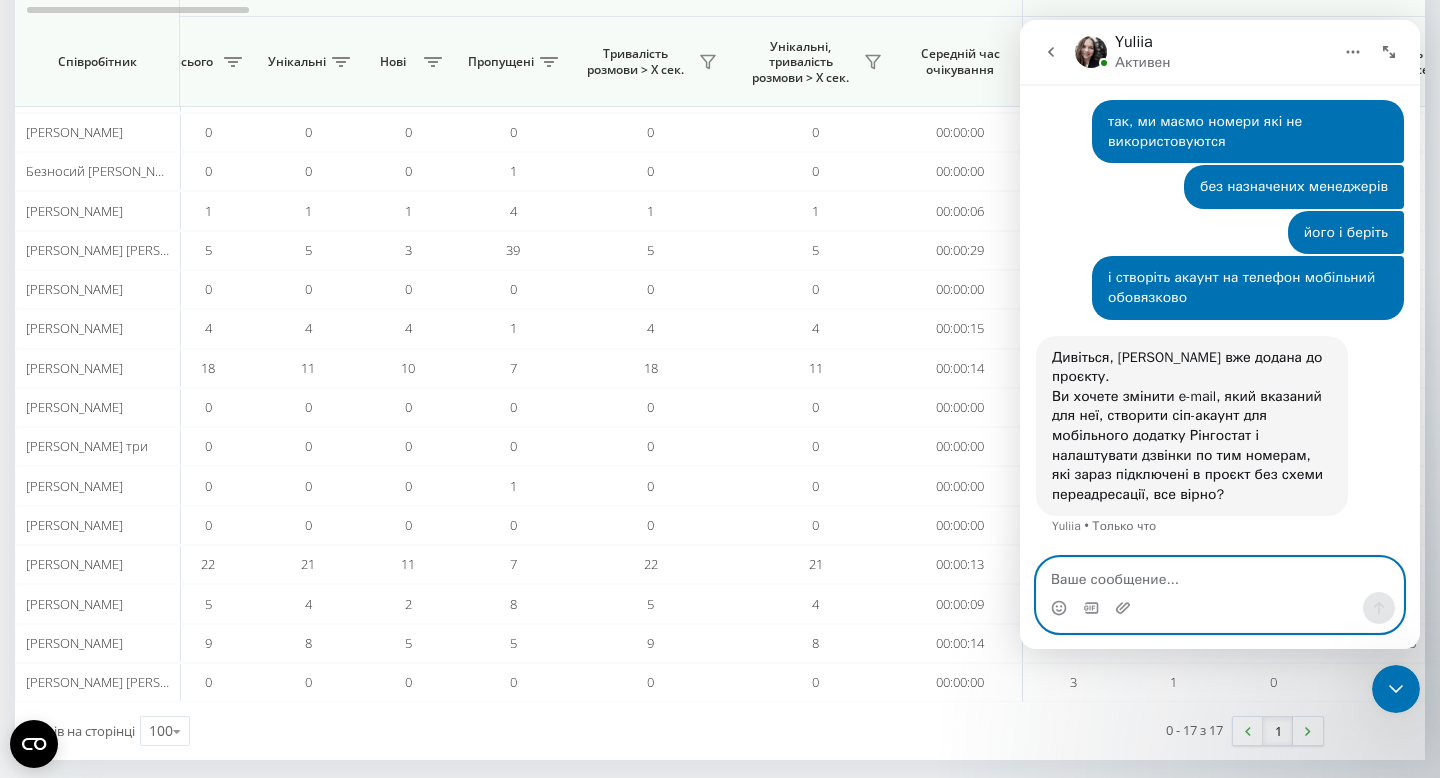 scroll, scrollTop: 954, scrollLeft: 0, axis: vertical 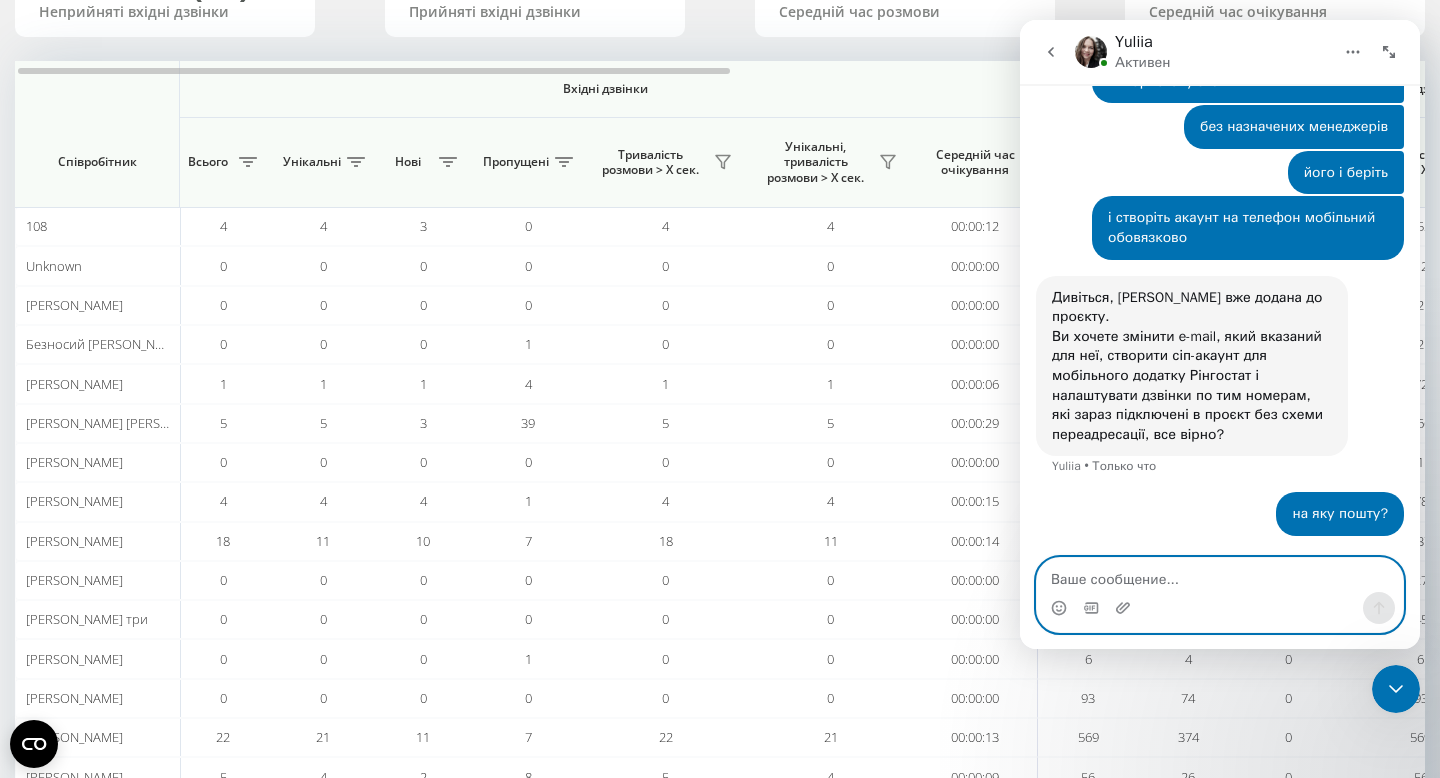 click at bounding box center [1220, 575] 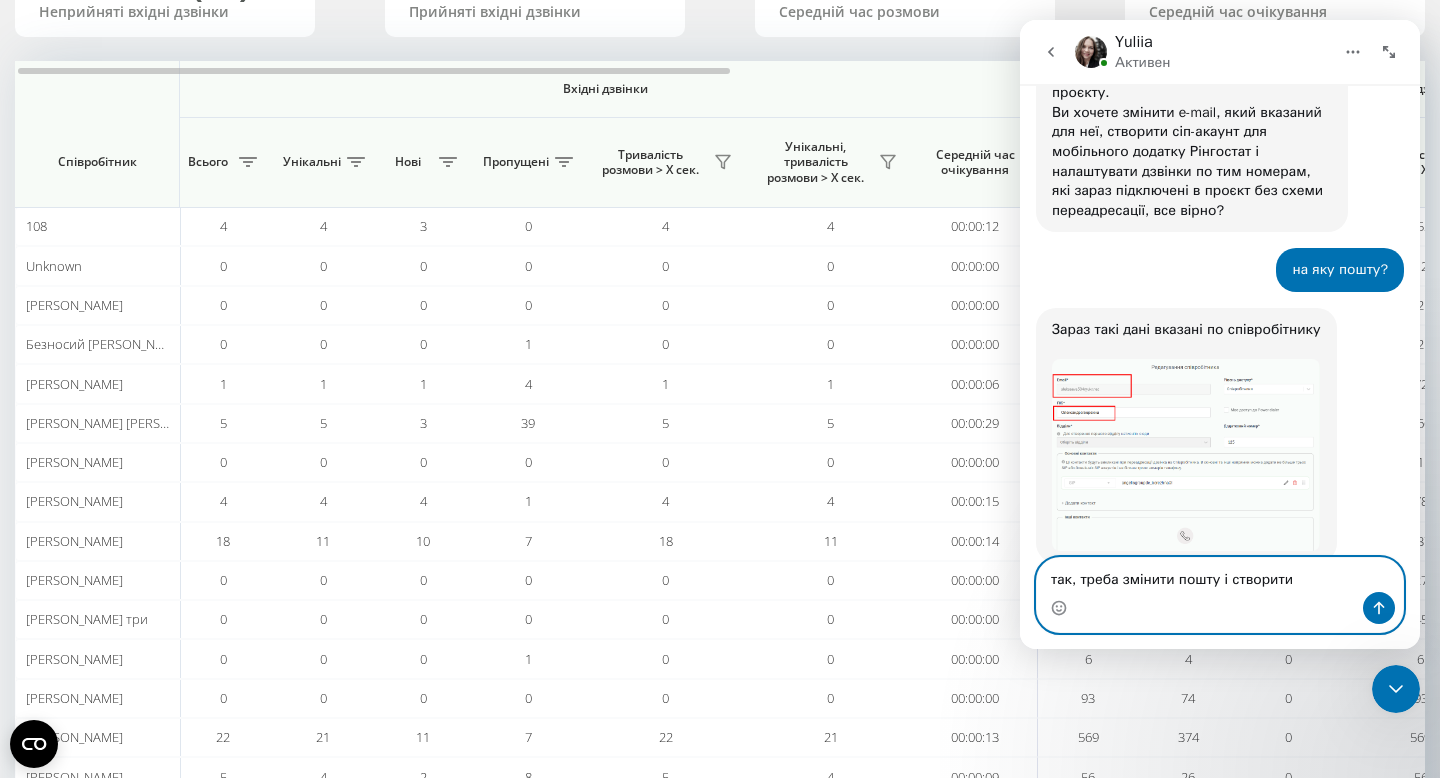 scroll, scrollTop: 1224, scrollLeft: 0, axis: vertical 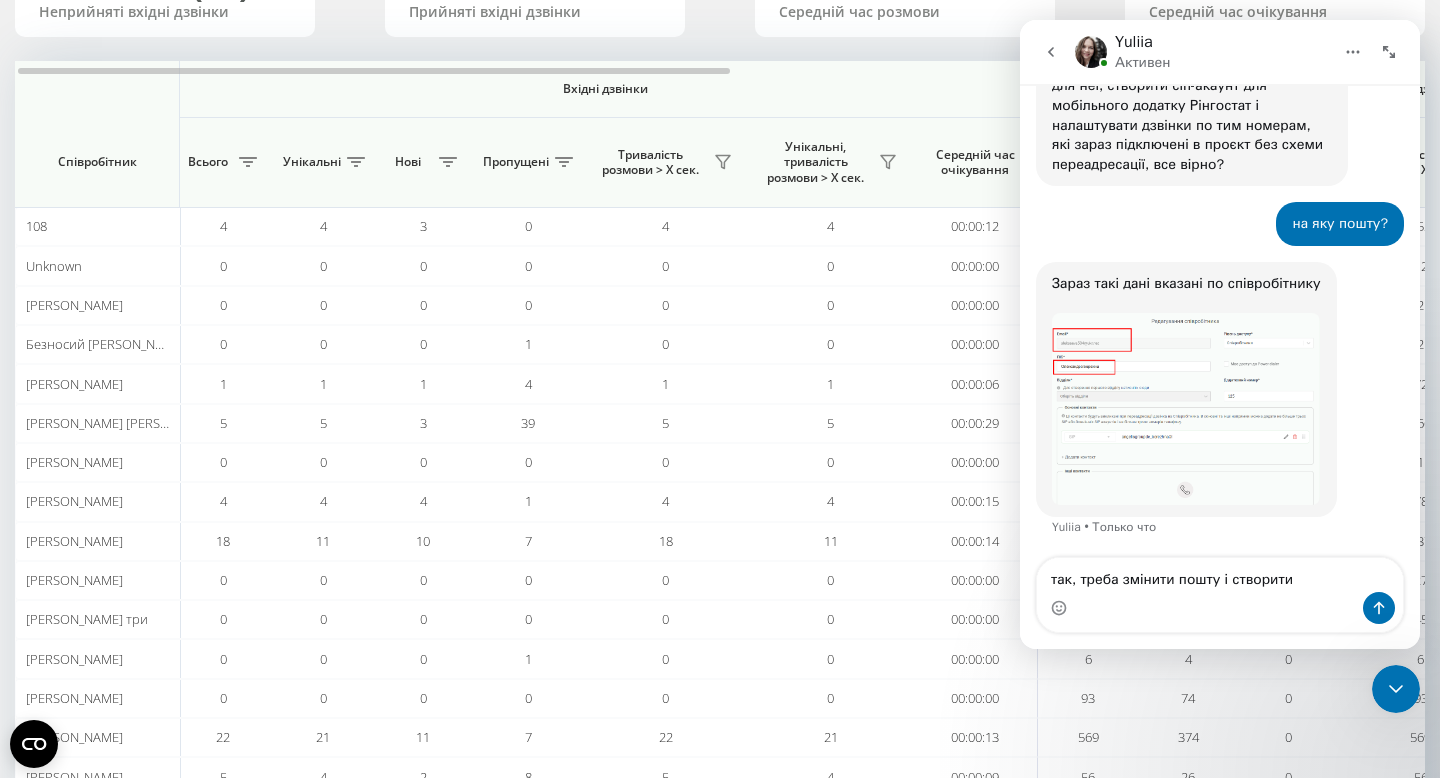 click at bounding box center [1186, 408] 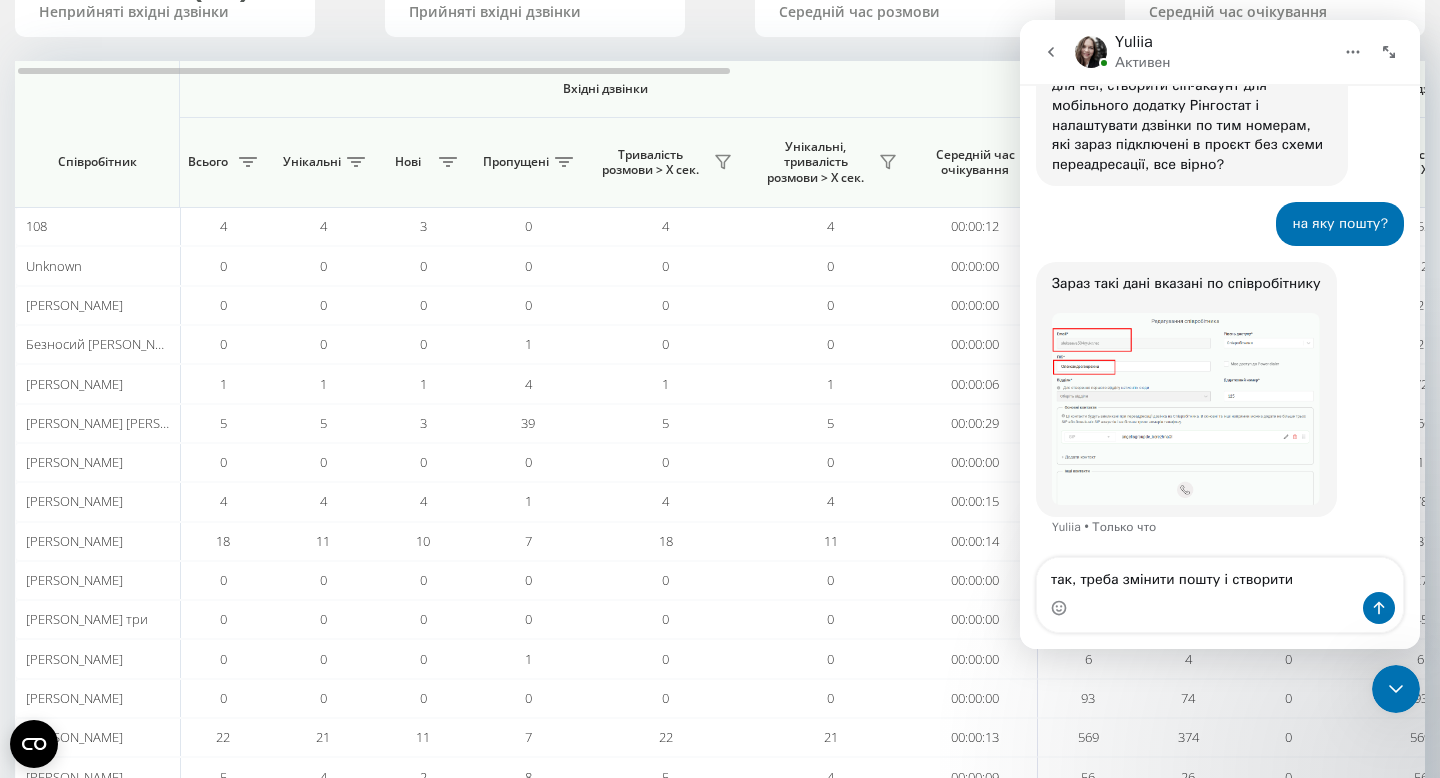 scroll, scrollTop: 0, scrollLeft: 0, axis: both 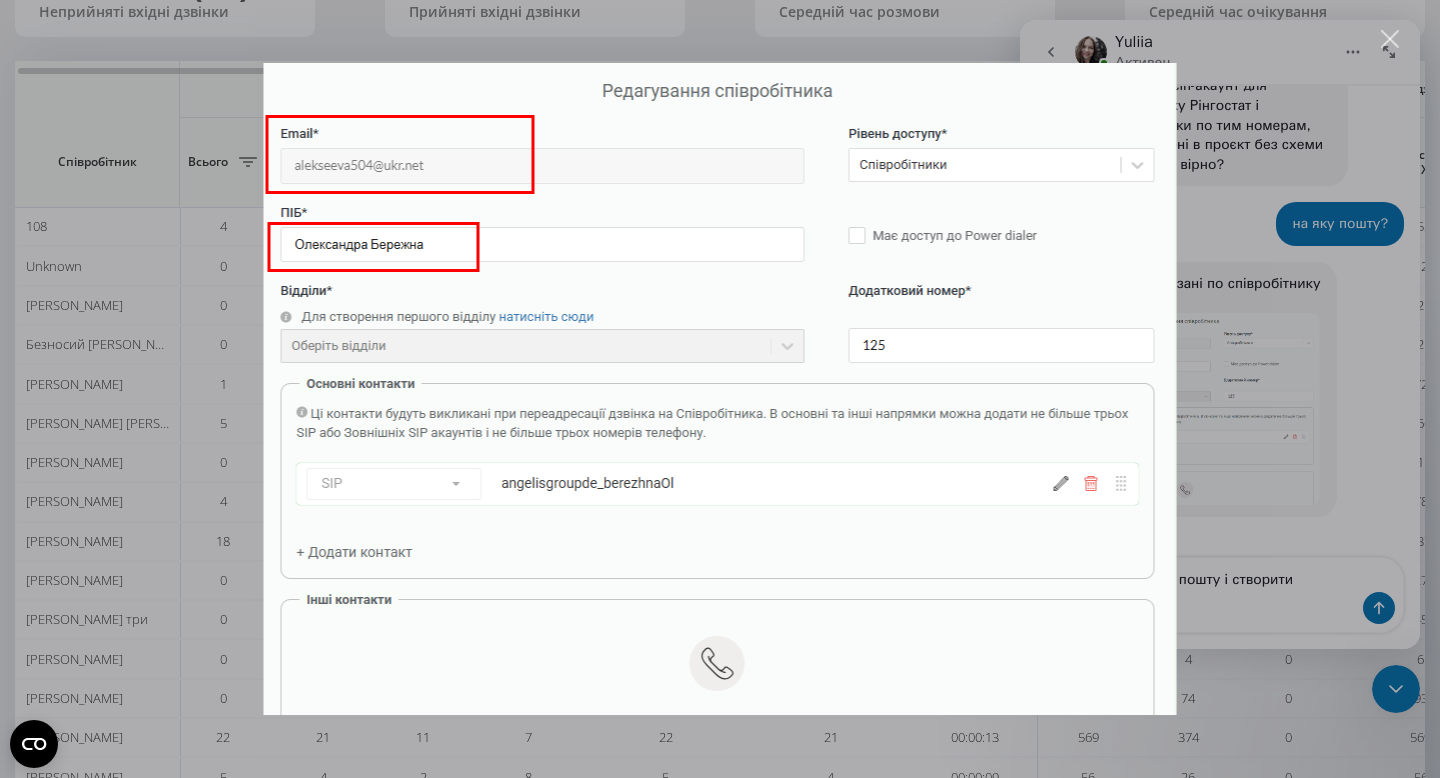 click at bounding box center [720, 389] 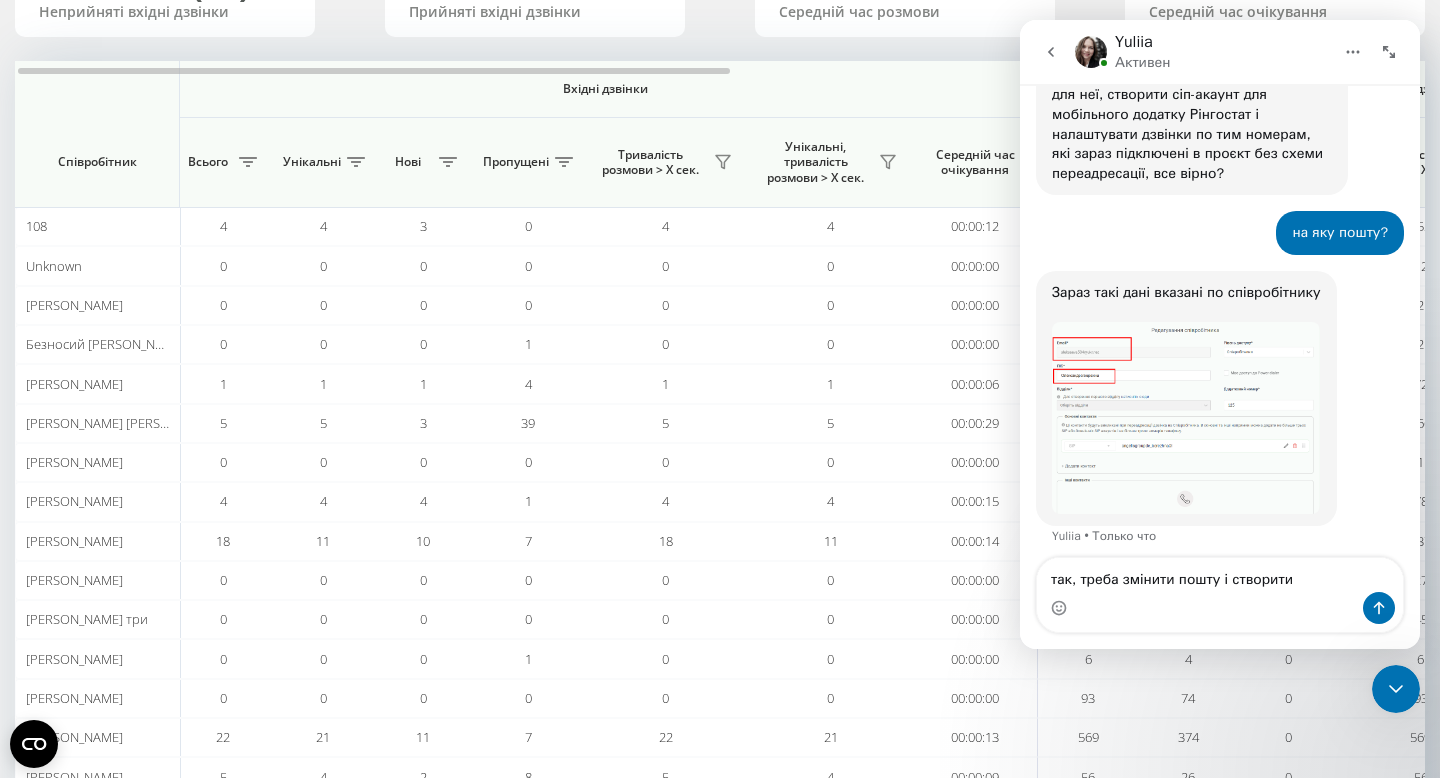 scroll, scrollTop: 1219, scrollLeft: 0, axis: vertical 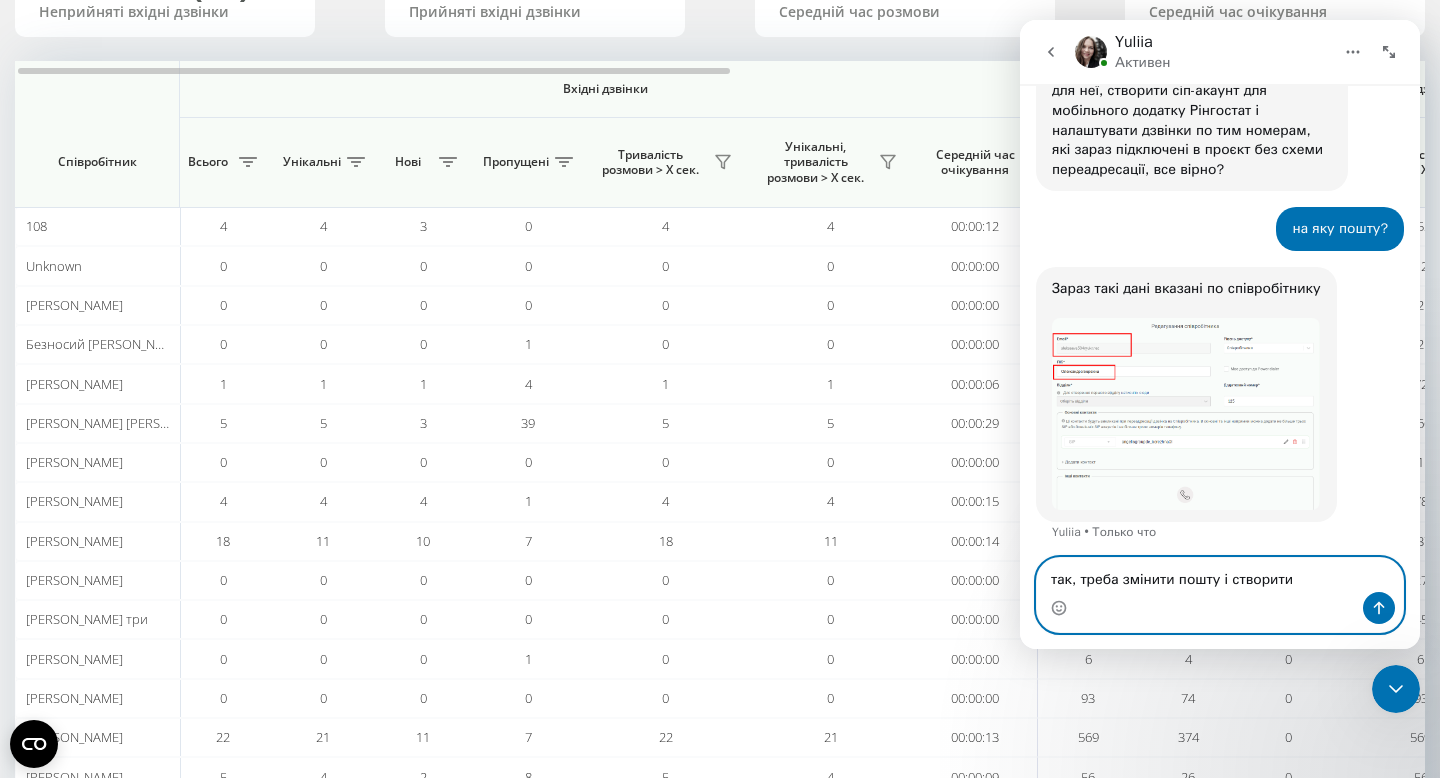 click on "так, треба змінити пошту і створити" at bounding box center [1220, 575] 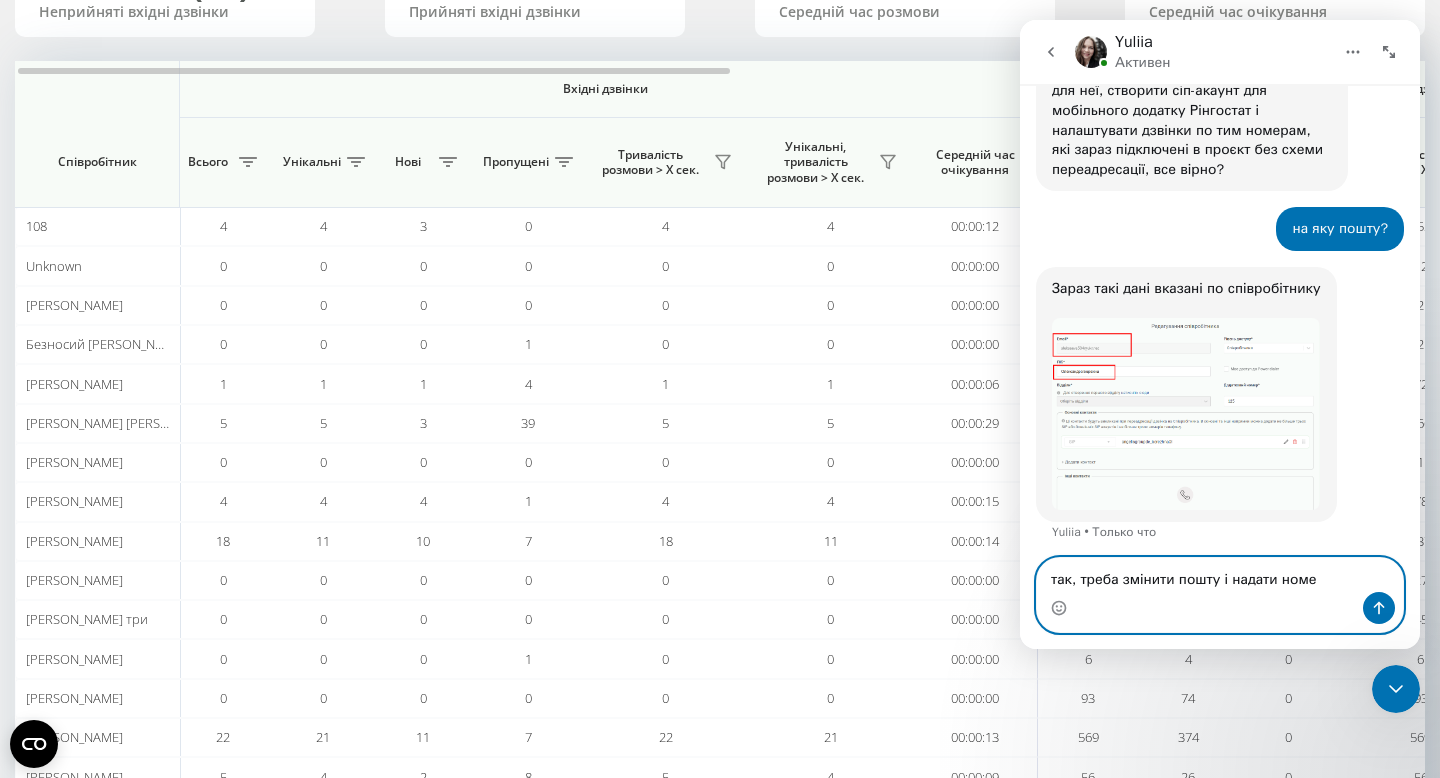type on "так, треба змінити пошту і надати номер" 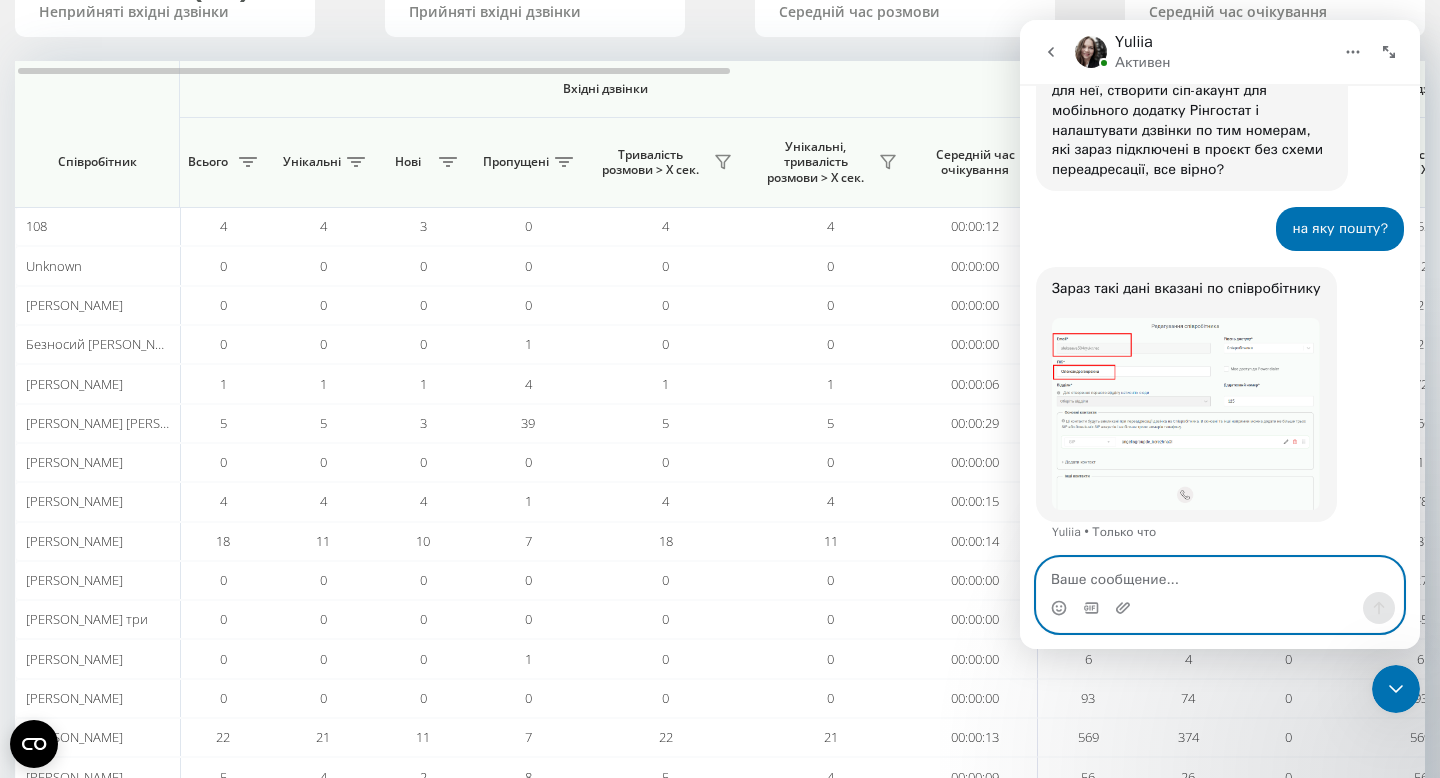 scroll, scrollTop: 1284, scrollLeft: 0, axis: vertical 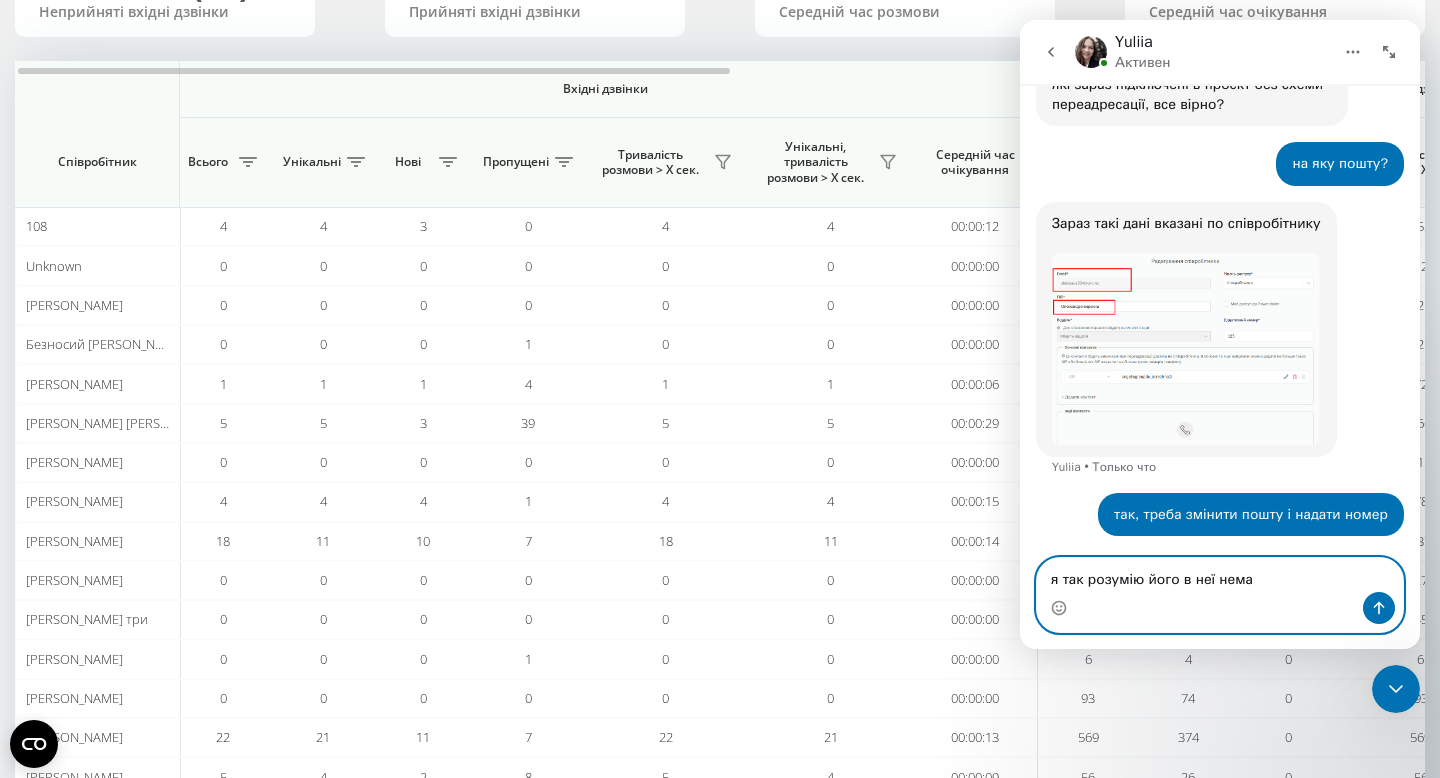 type on "я так розумію його в неї немає" 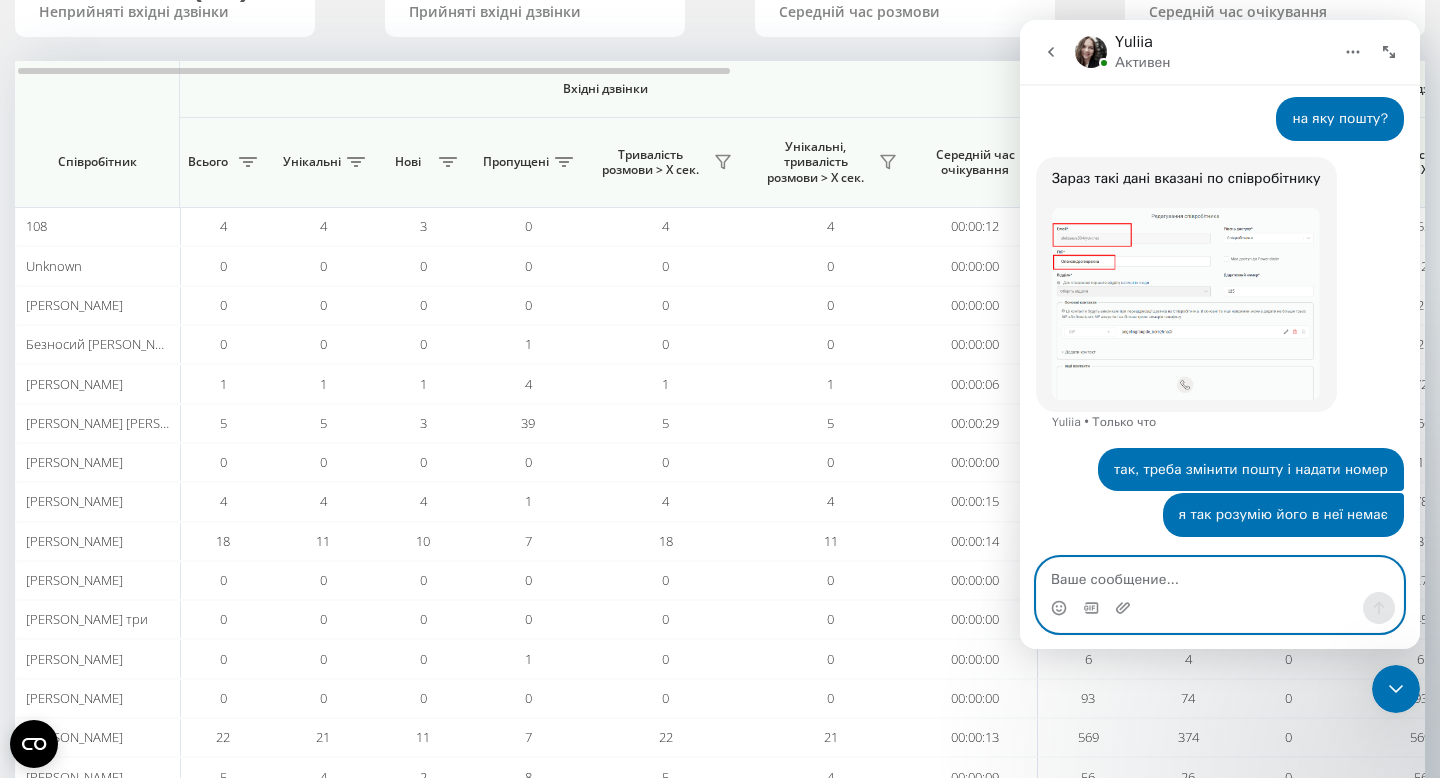 scroll, scrollTop: 1328, scrollLeft: 0, axis: vertical 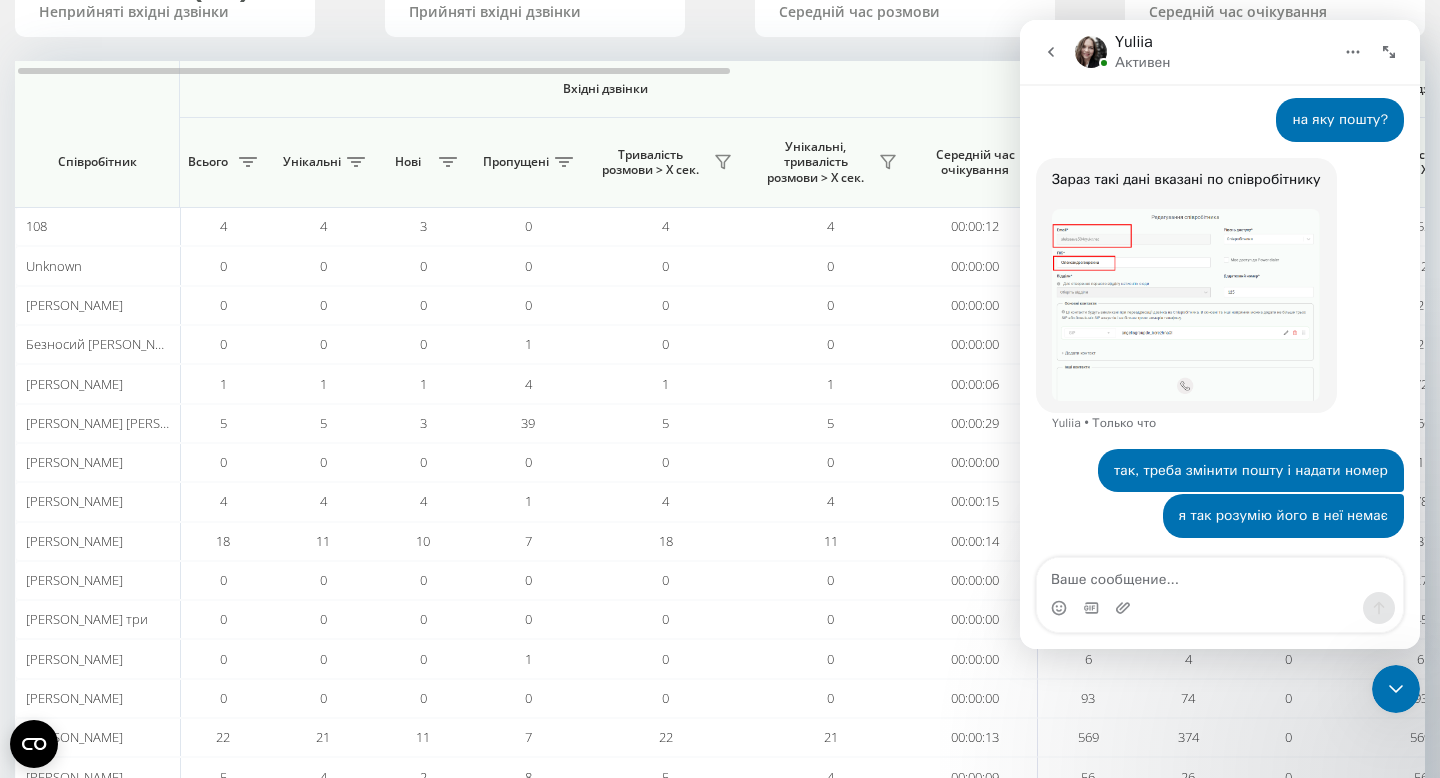click at bounding box center (1186, 304) 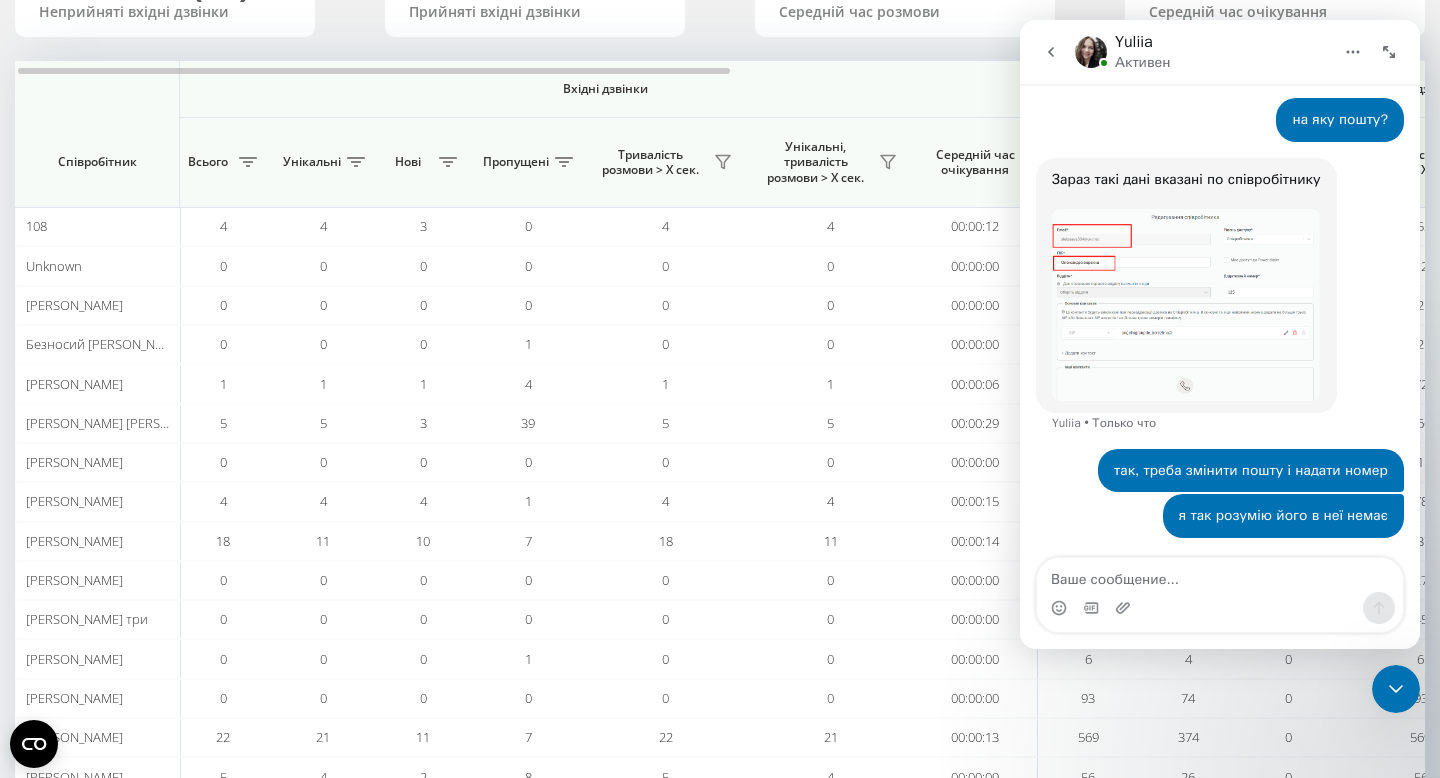 scroll, scrollTop: 0, scrollLeft: 0, axis: both 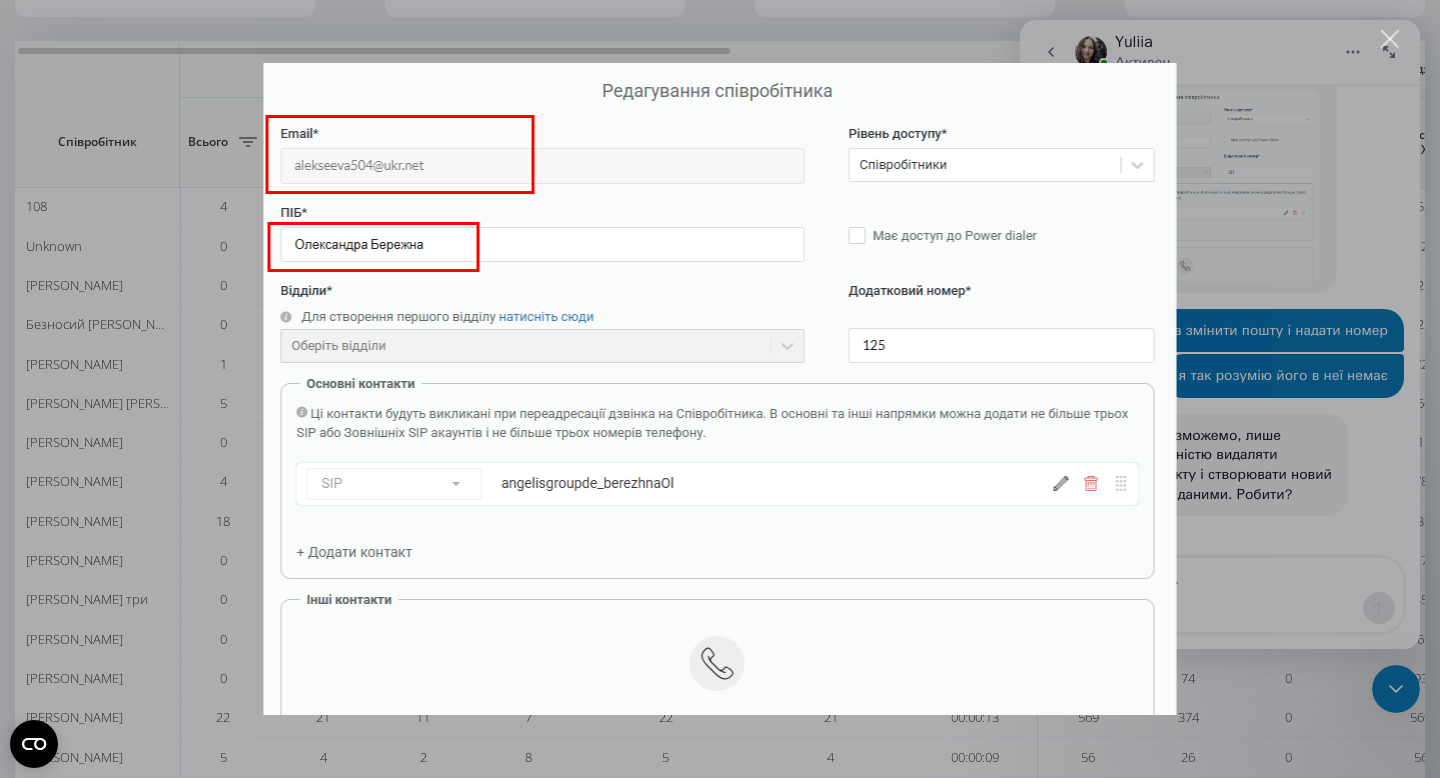 click at bounding box center (720, 389) 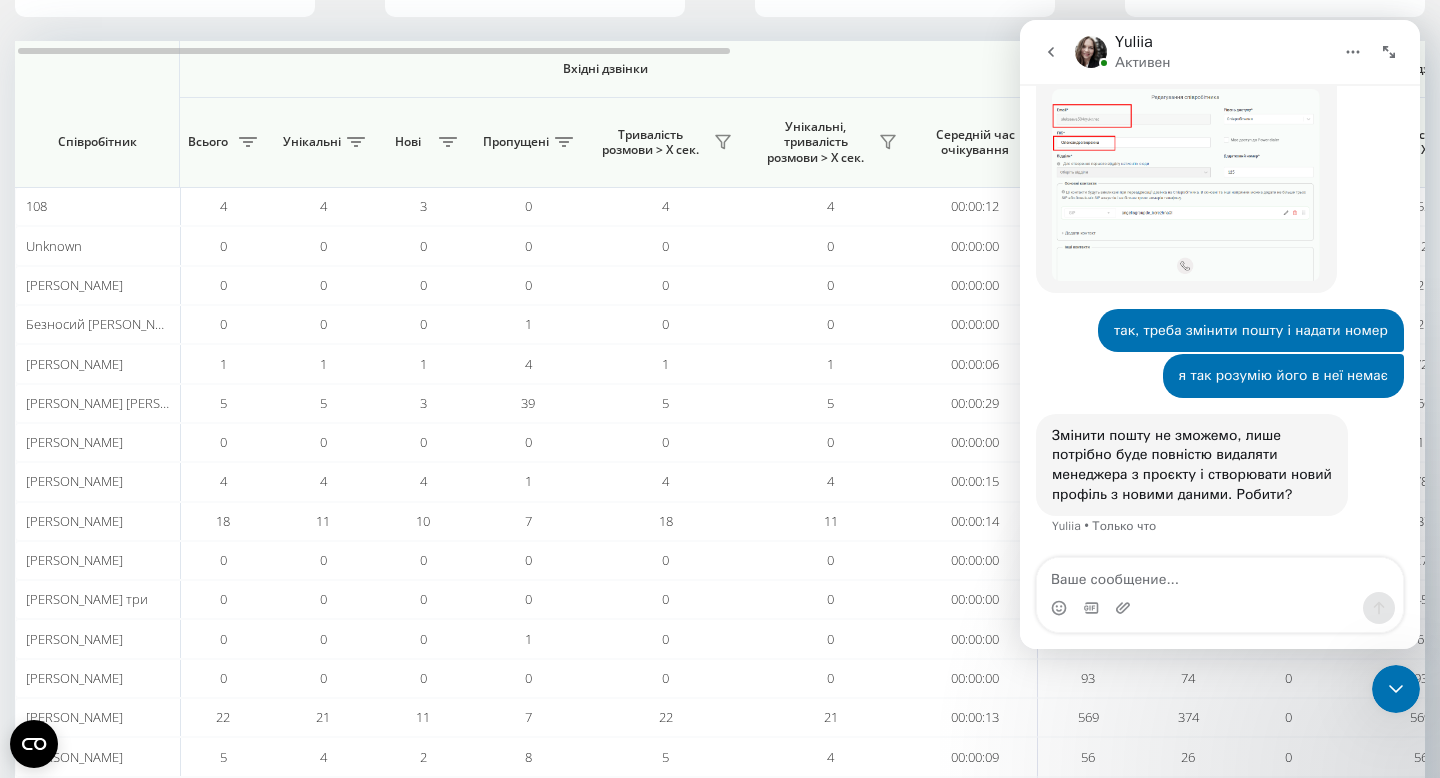 scroll, scrollTop: 1452, scrollLeft: 0, axis: vertical 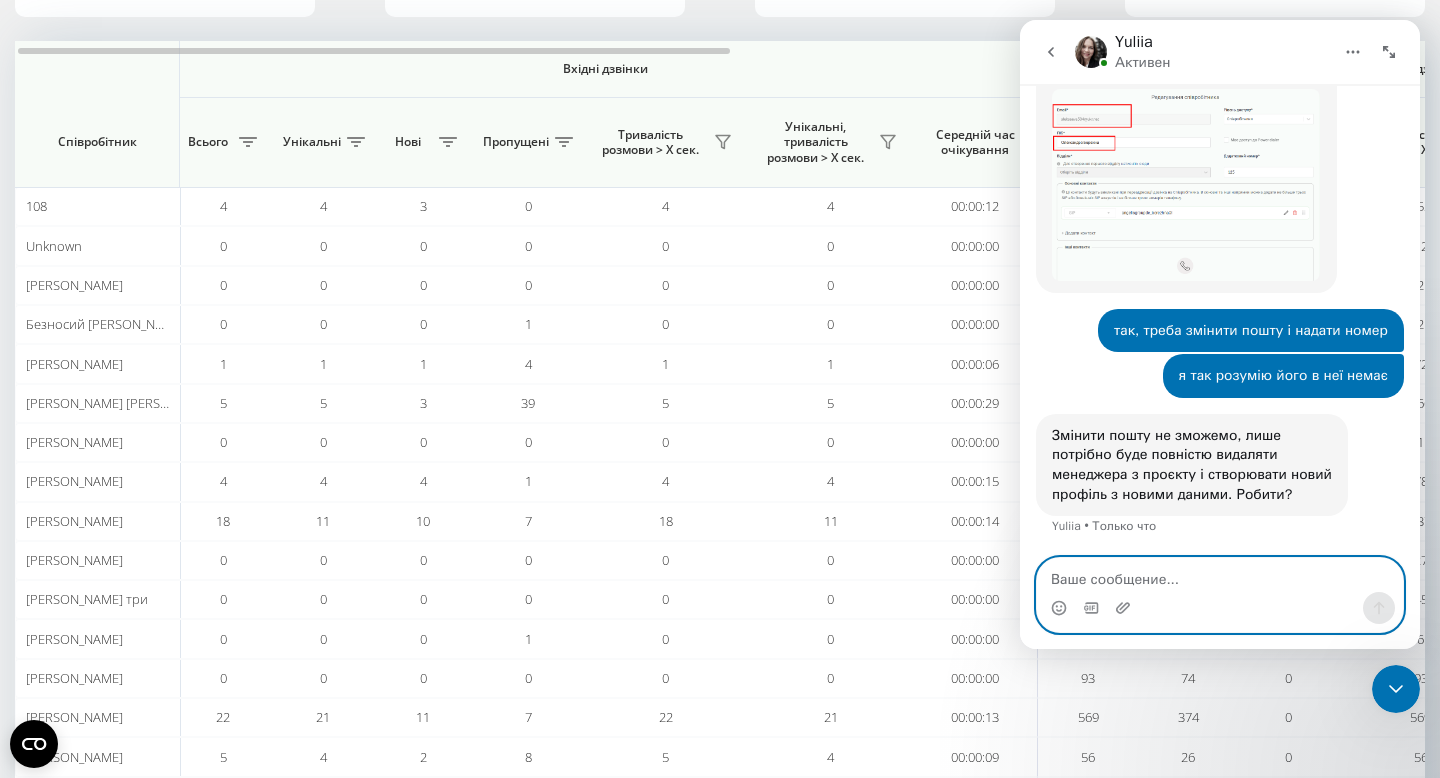 click at bounding box center [1220, 575] 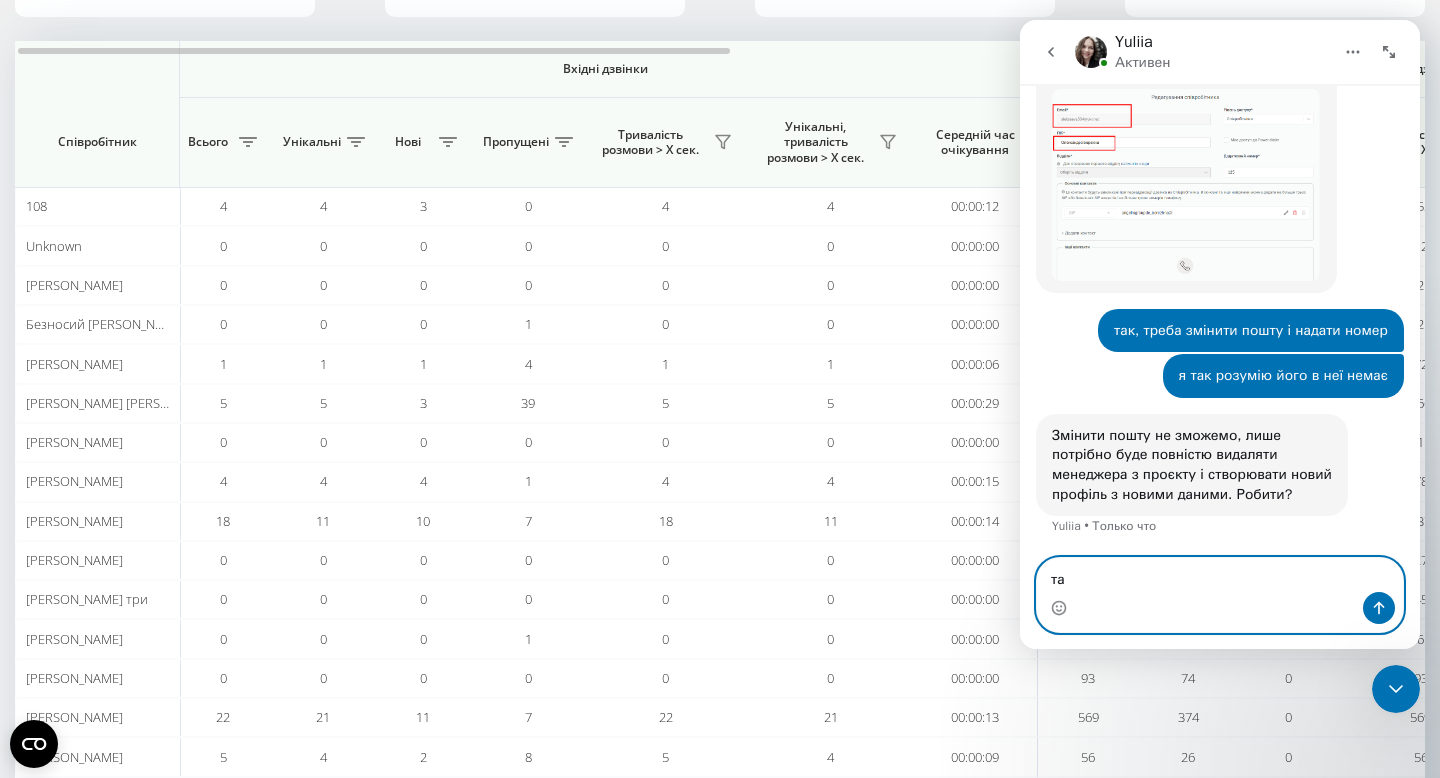 type on "так" 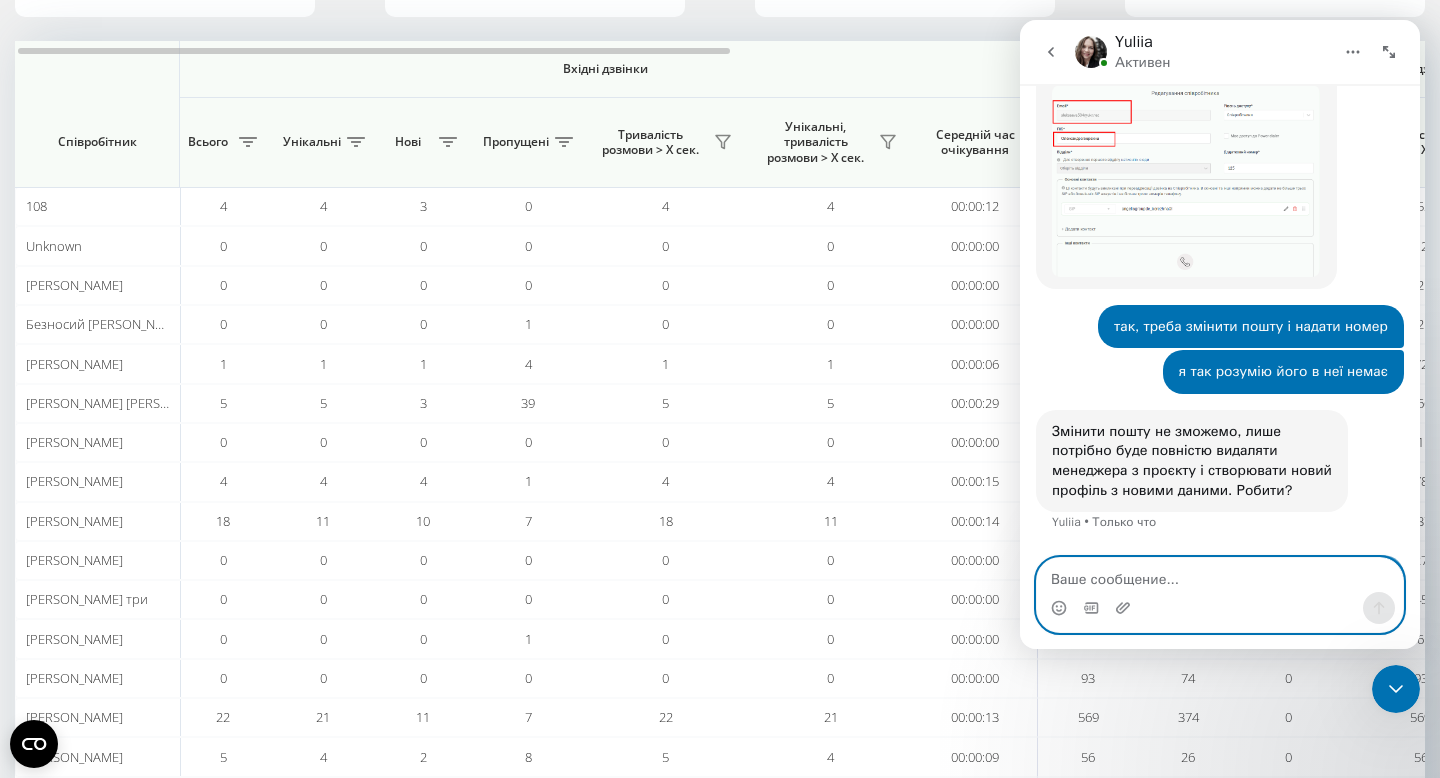 scroll, scrollTop: 1527, scrollLeft: 0, axis: vertical 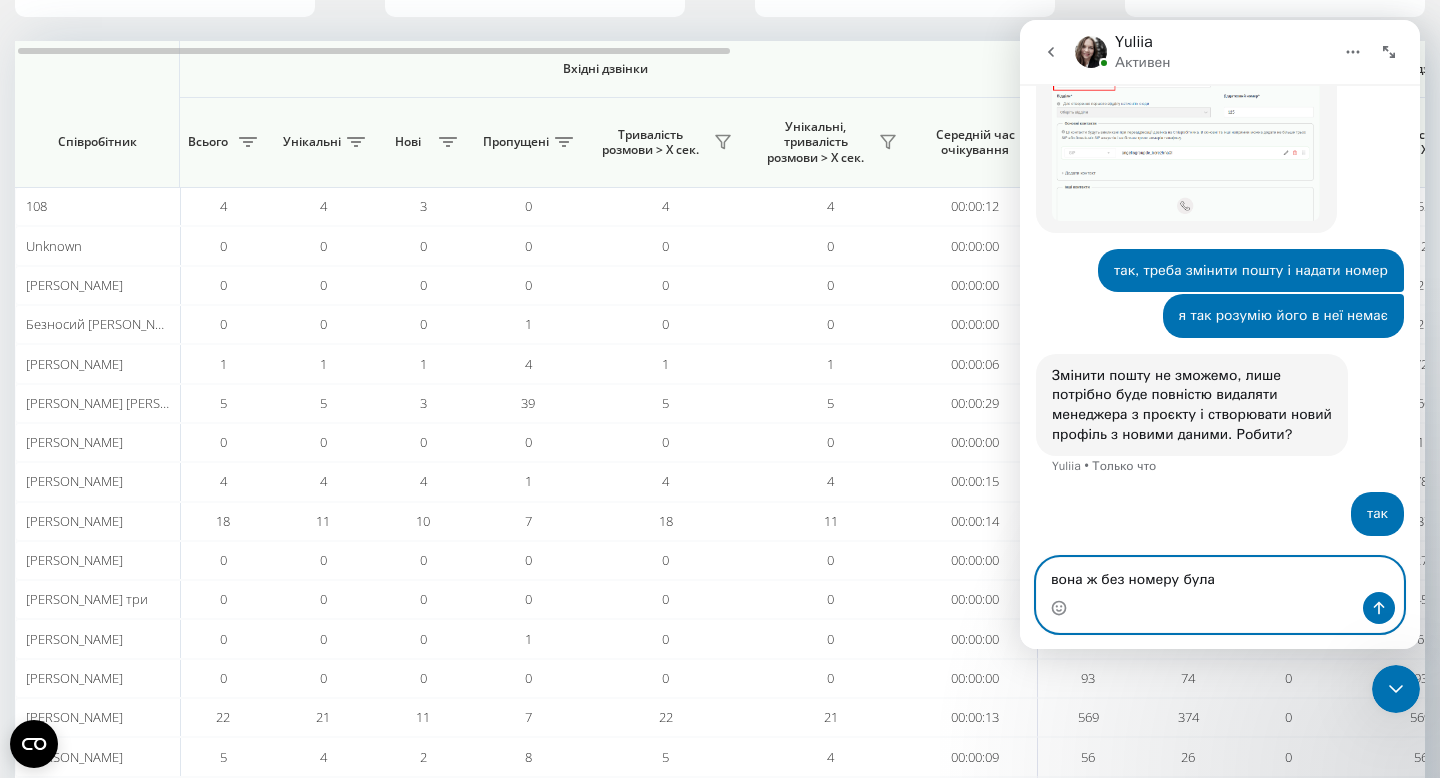 type on "вона ж без номеру була?" 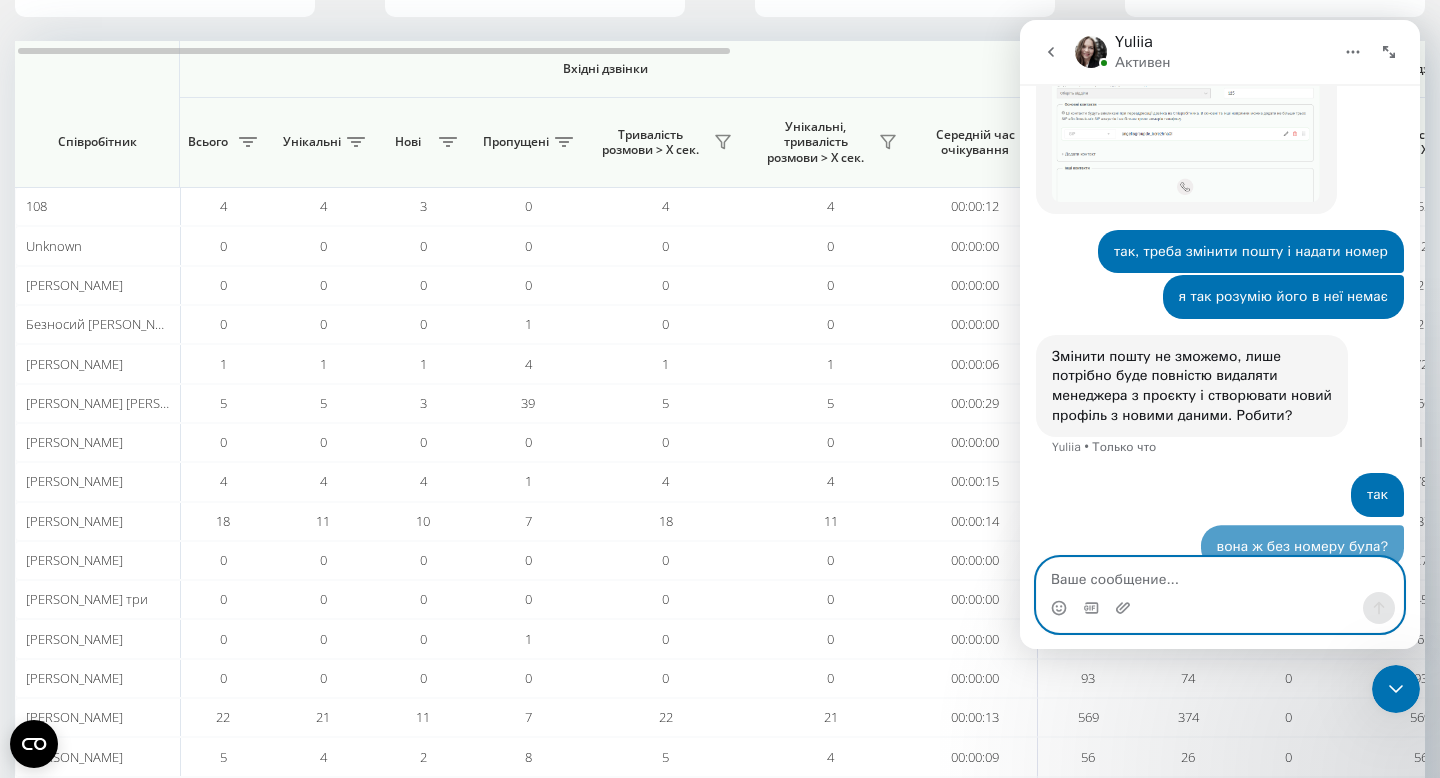 scroll, scrollTop: 1573, scrollLeft: 0, axis: vertical 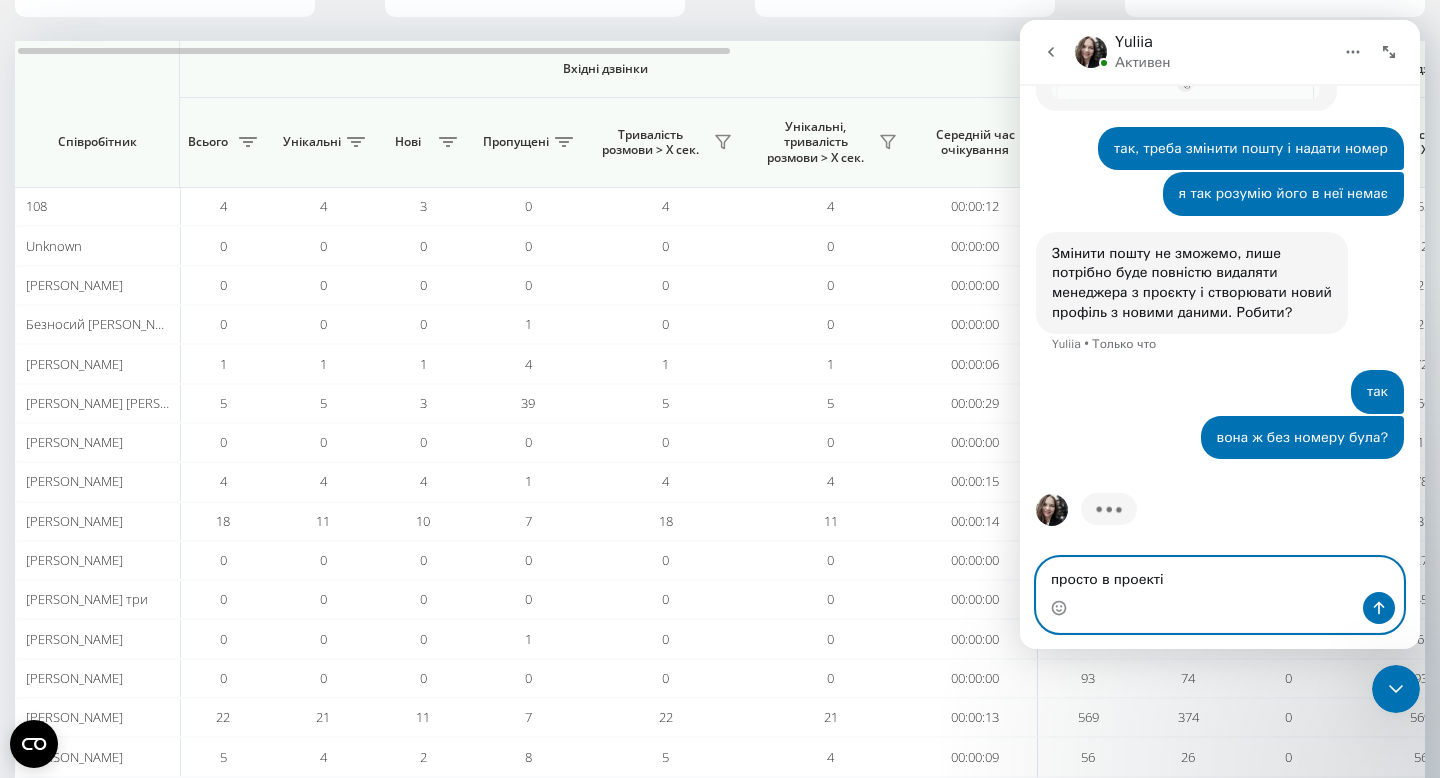 type on "просто в проекті?" 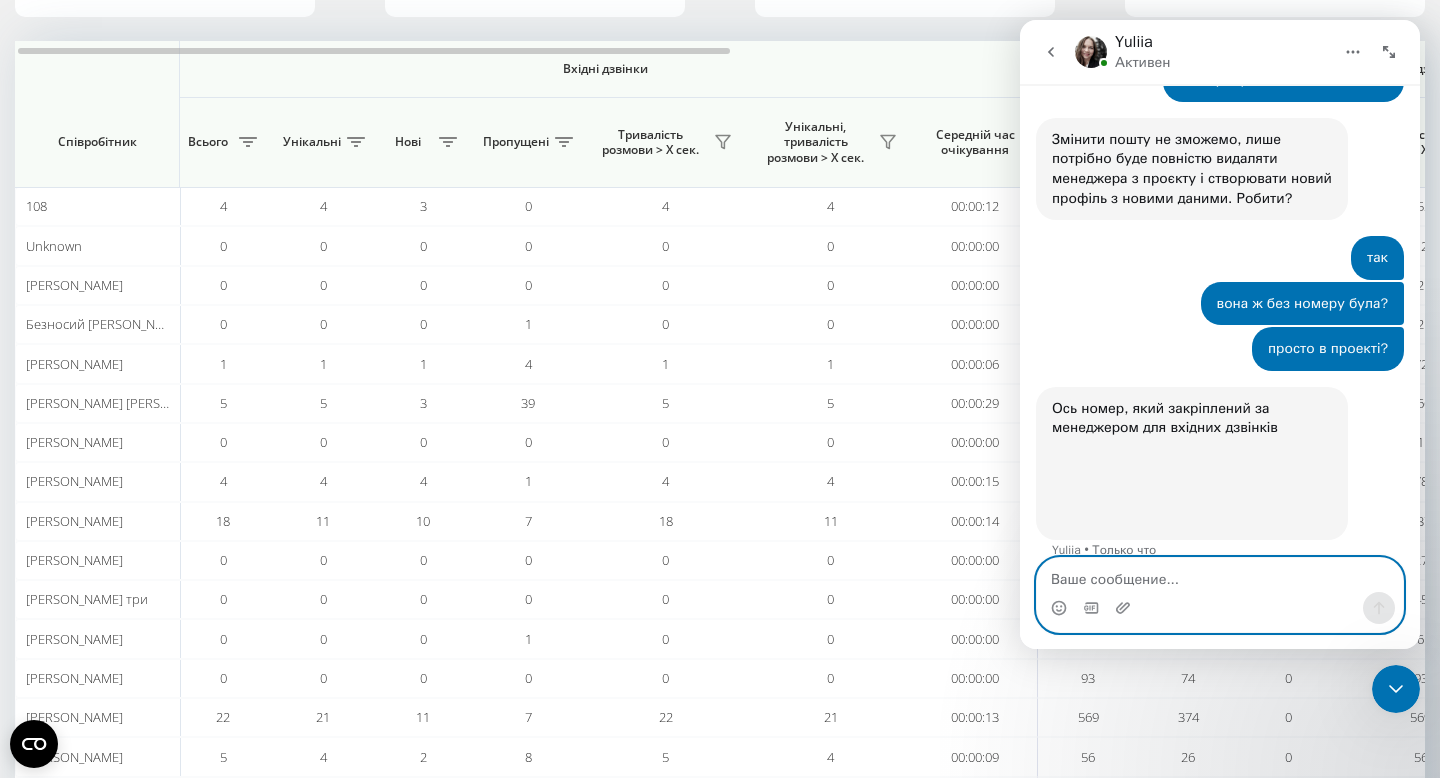 scroll, scrollTop: 1787, scrollLeft: 0, axis: vertical 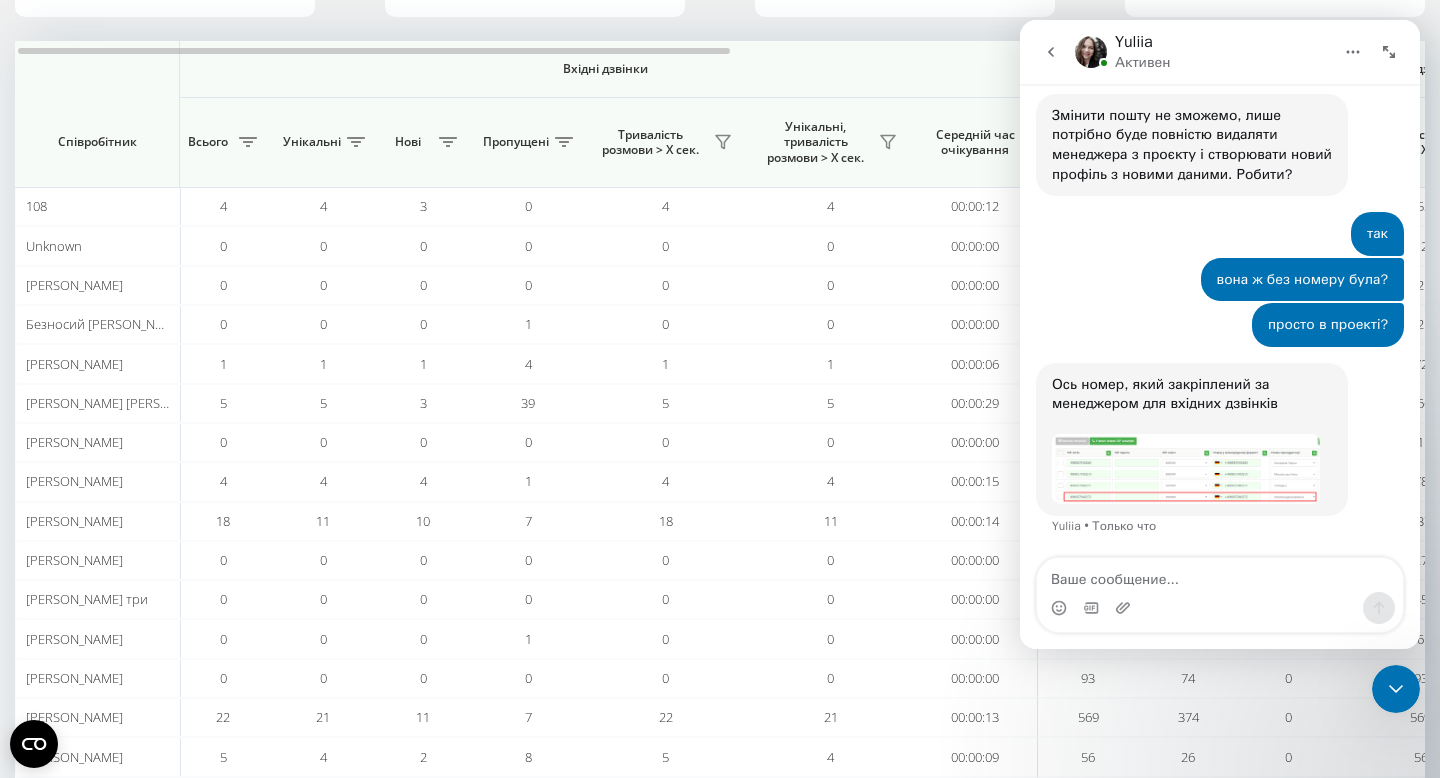 click at bounding box center [1186, 469] 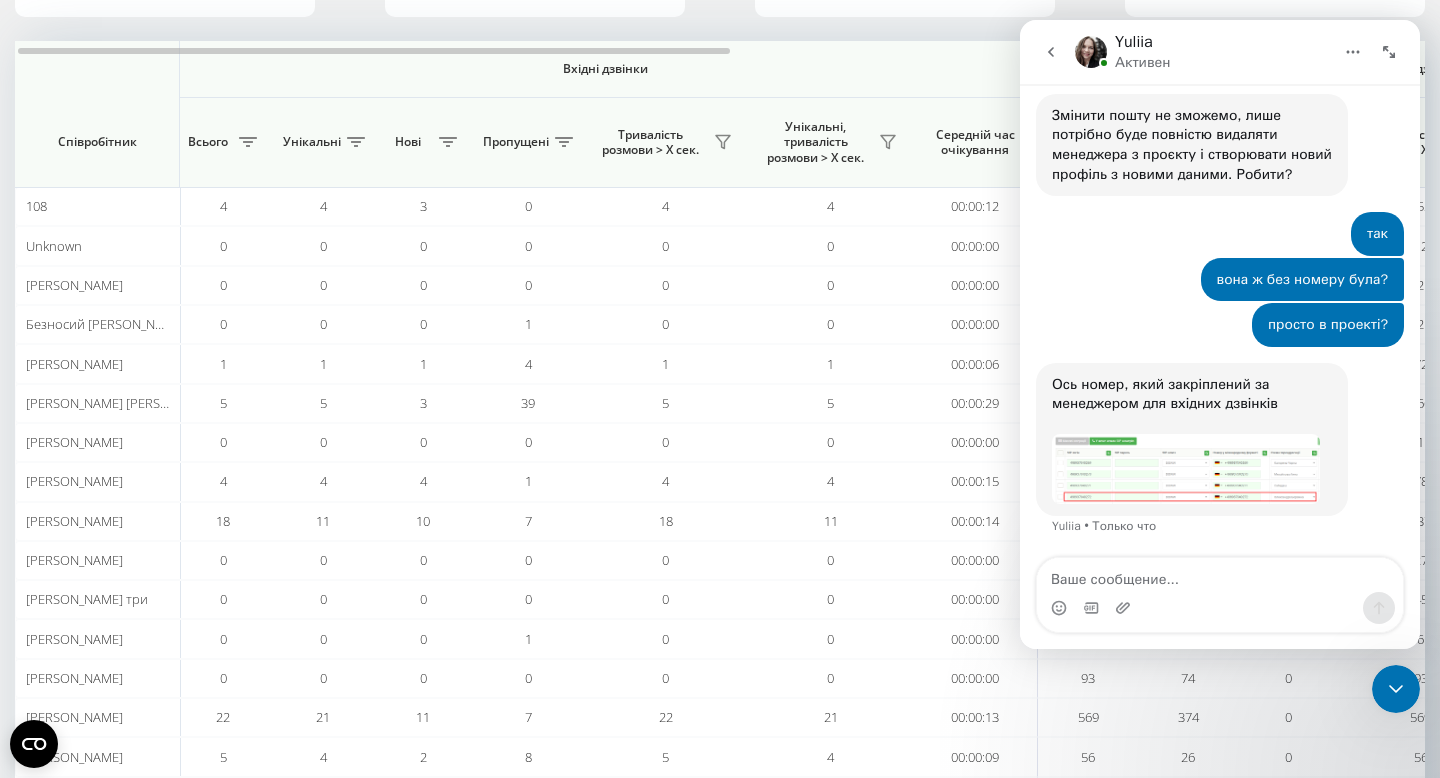 scroll, scrollTop: 0, scrollLeft: 0, axis: both 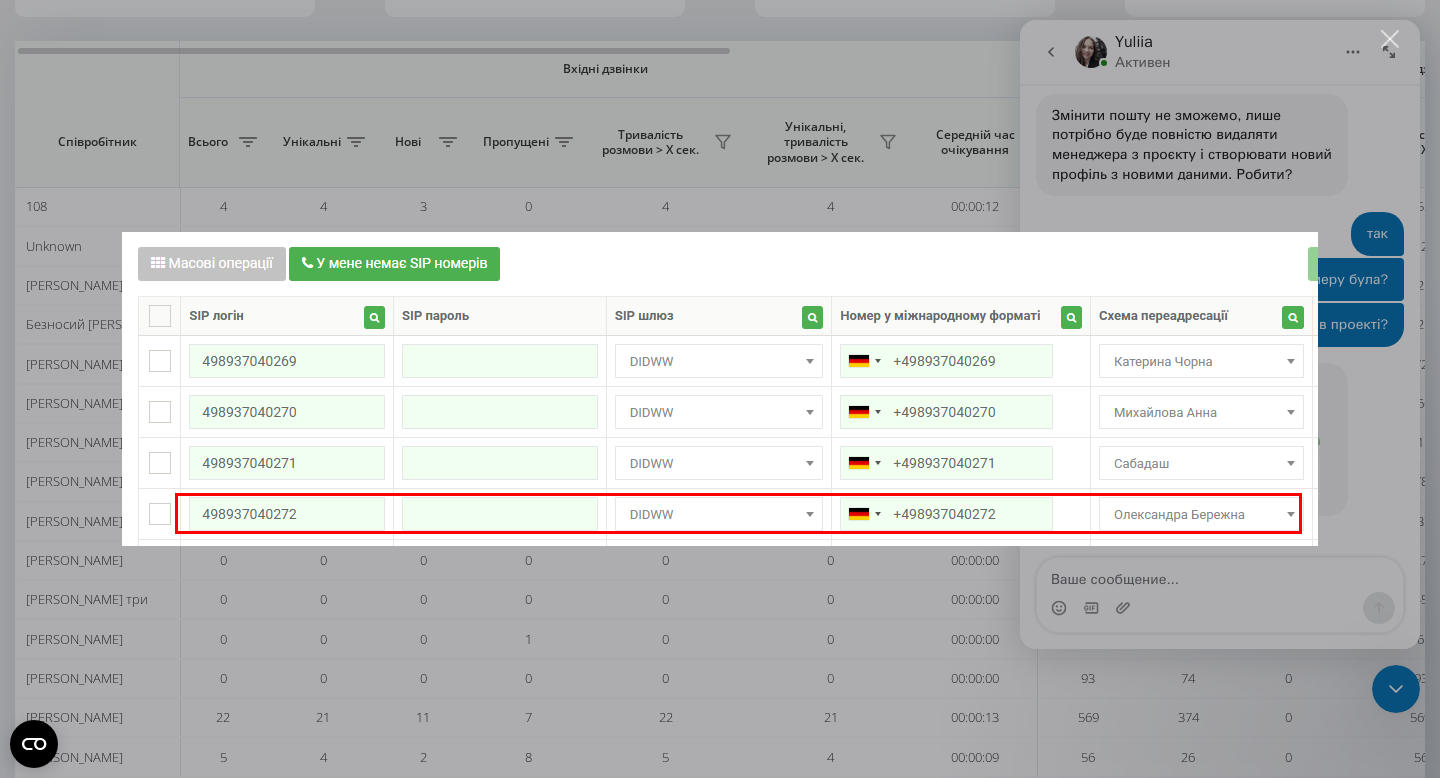 click at bounding box center [720, 389] 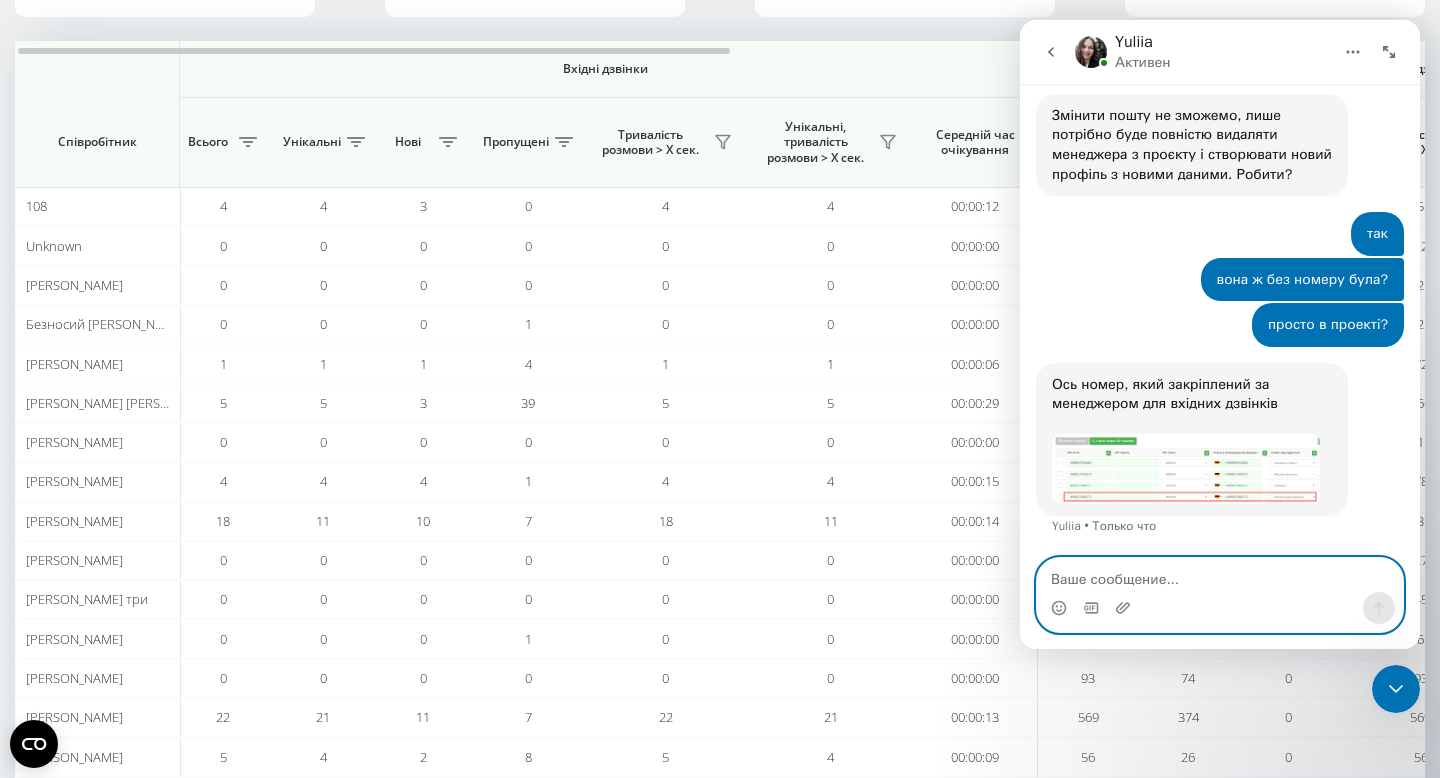 click at bounding box center [1220, 575] 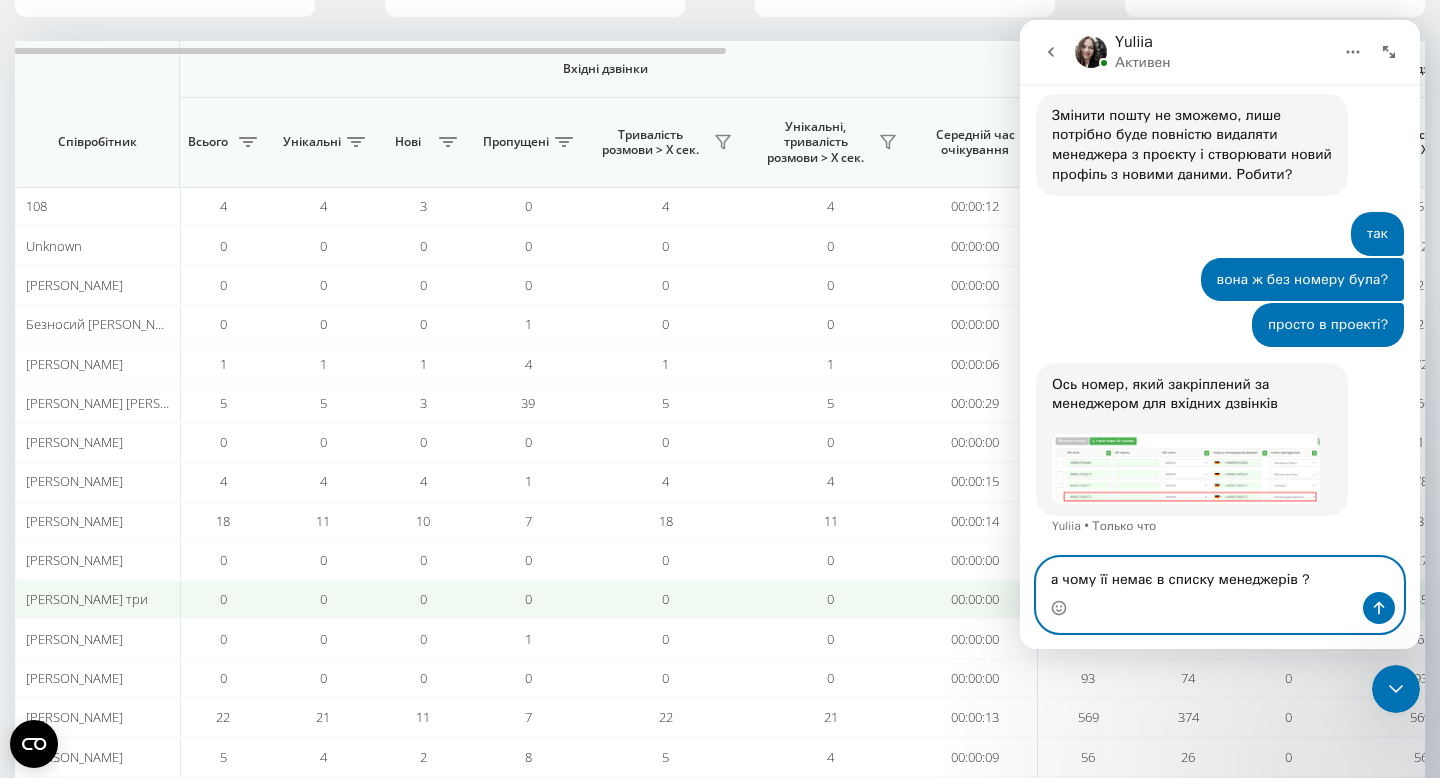scroll, scrollTop: 354, scrollLeft: 0, axis: vertical 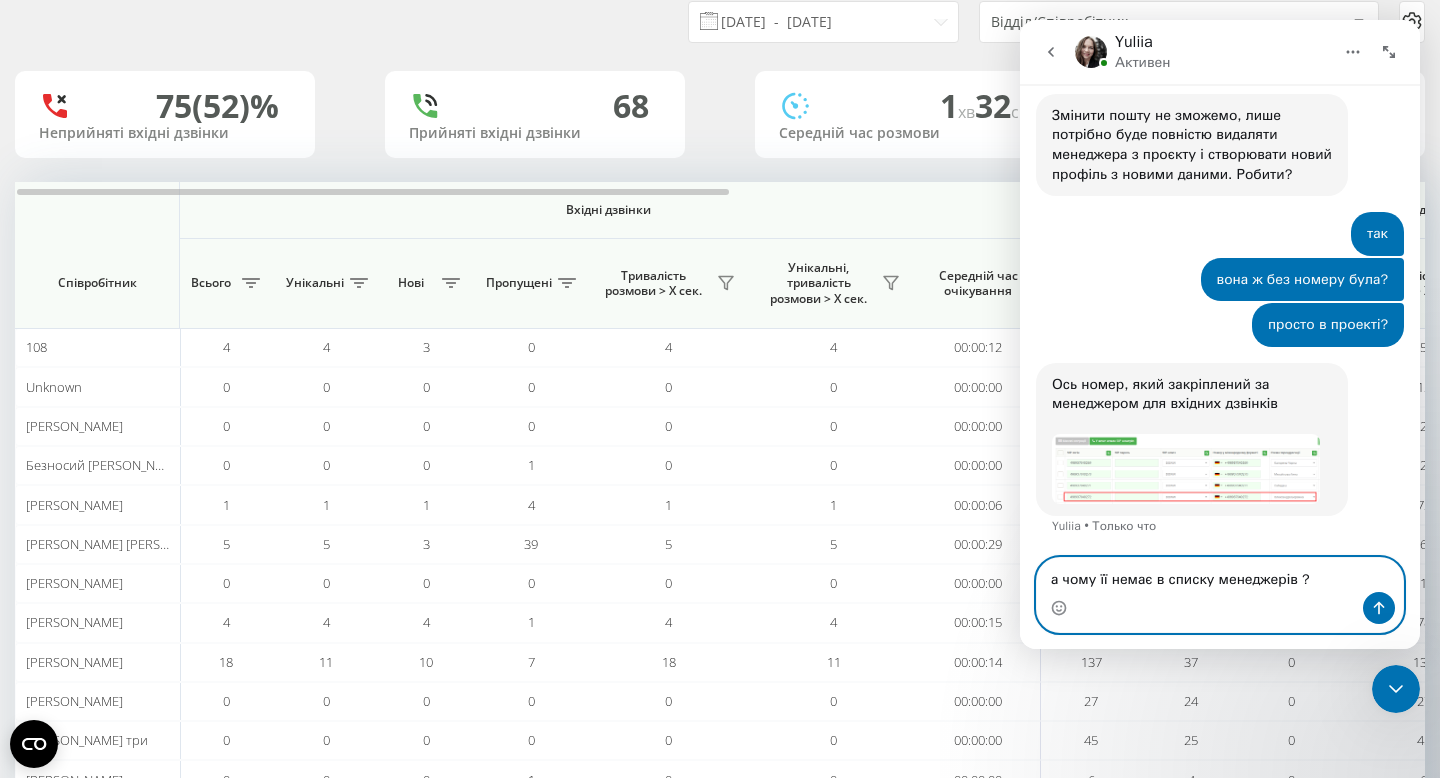 drag, startPoint x: 1326, startPoint y: 578, endPoint x: 1048, endPoint y: 578, distance: 278 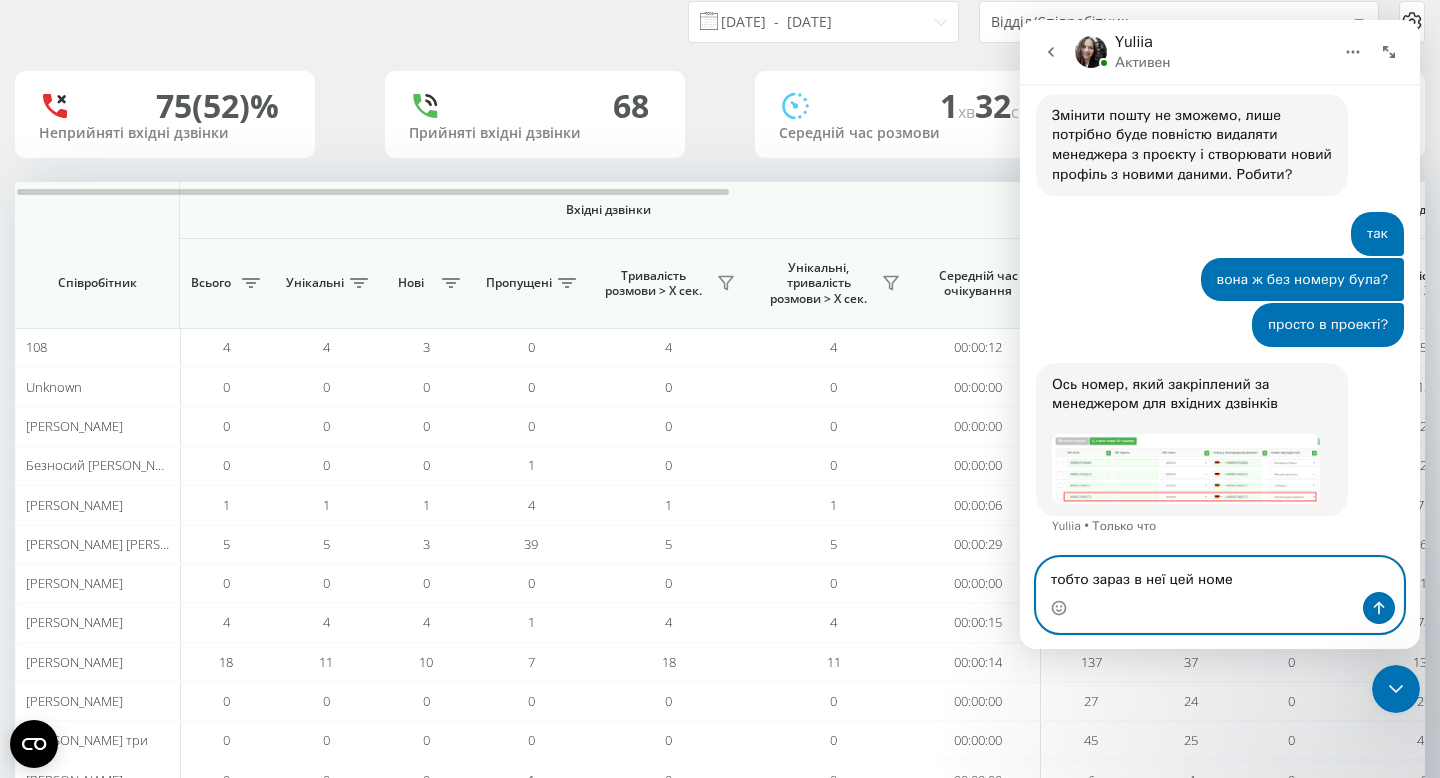 type on "тобто зараз в неї цей номер" 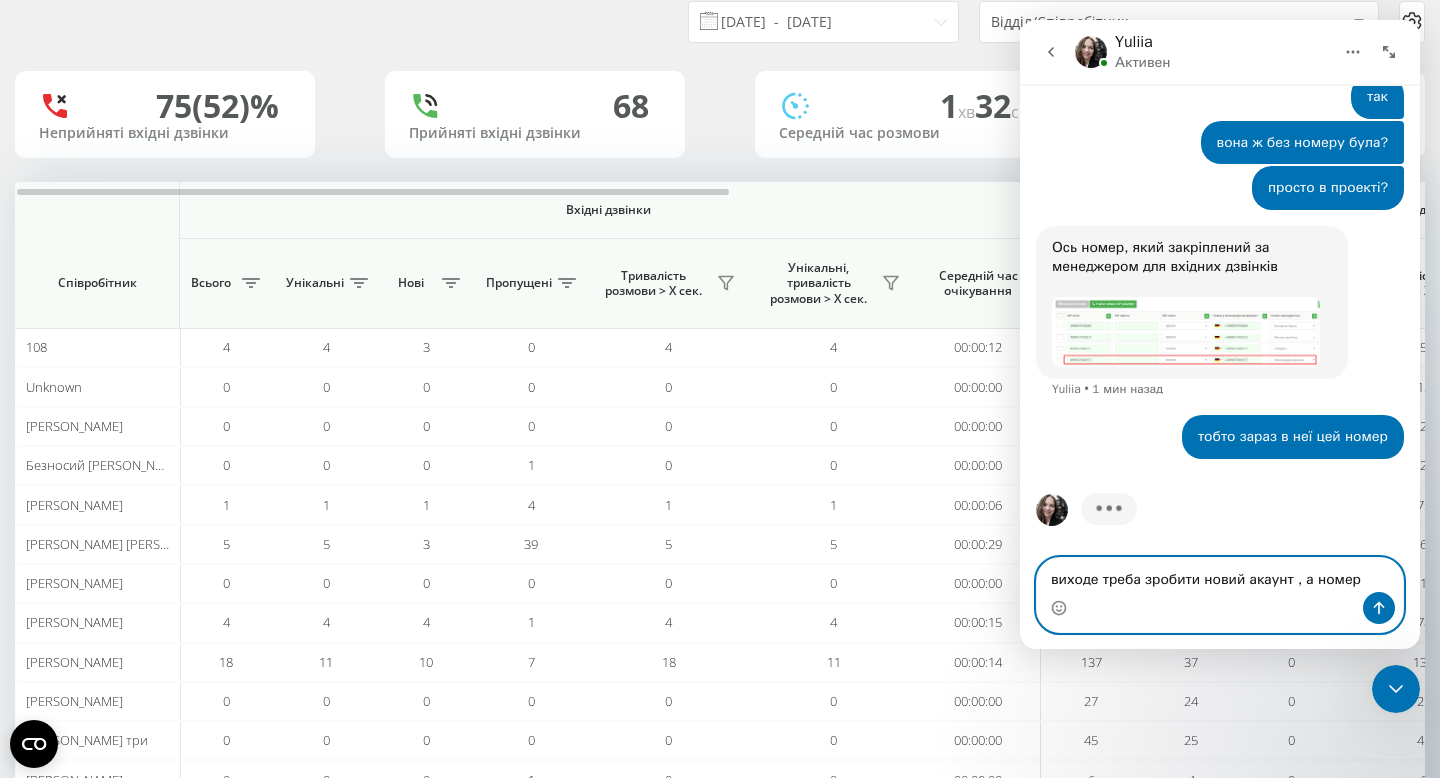 scroll, scrollTop: 1944, scrollLeft: 0, axis: vertical 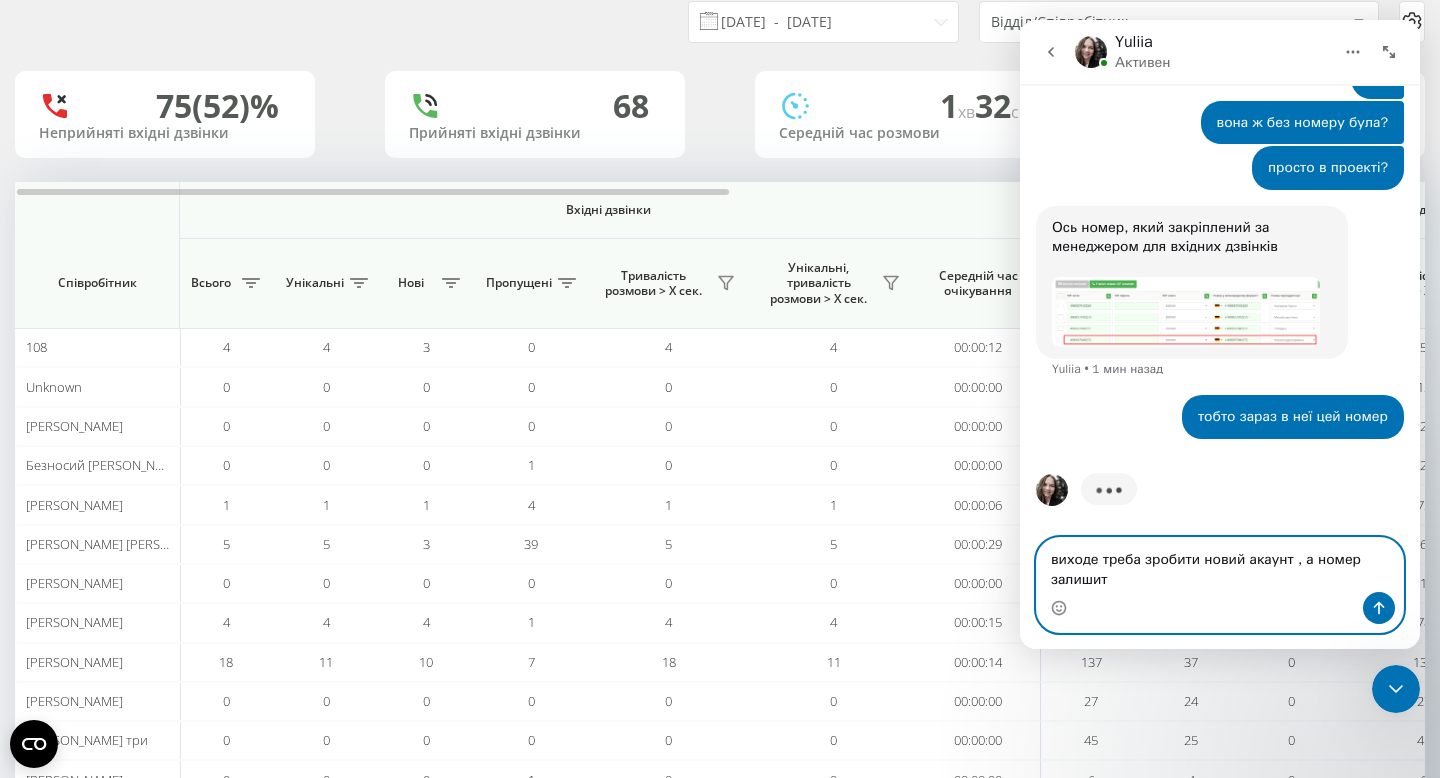 type on "виходе треба зробити новий акаунт , а номер залишити" 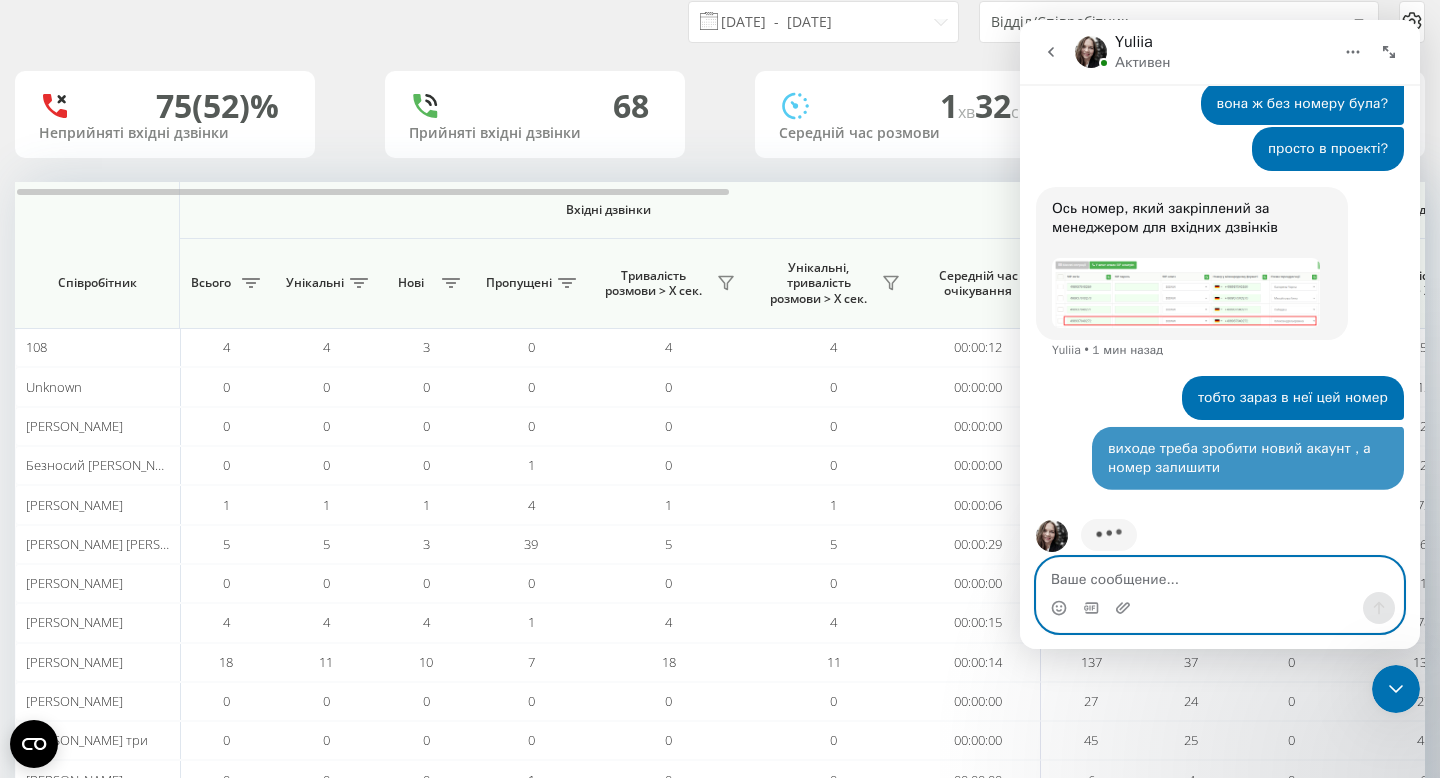scroll, scrollTop: 1989, scrollLeft: 0, axis: vertical 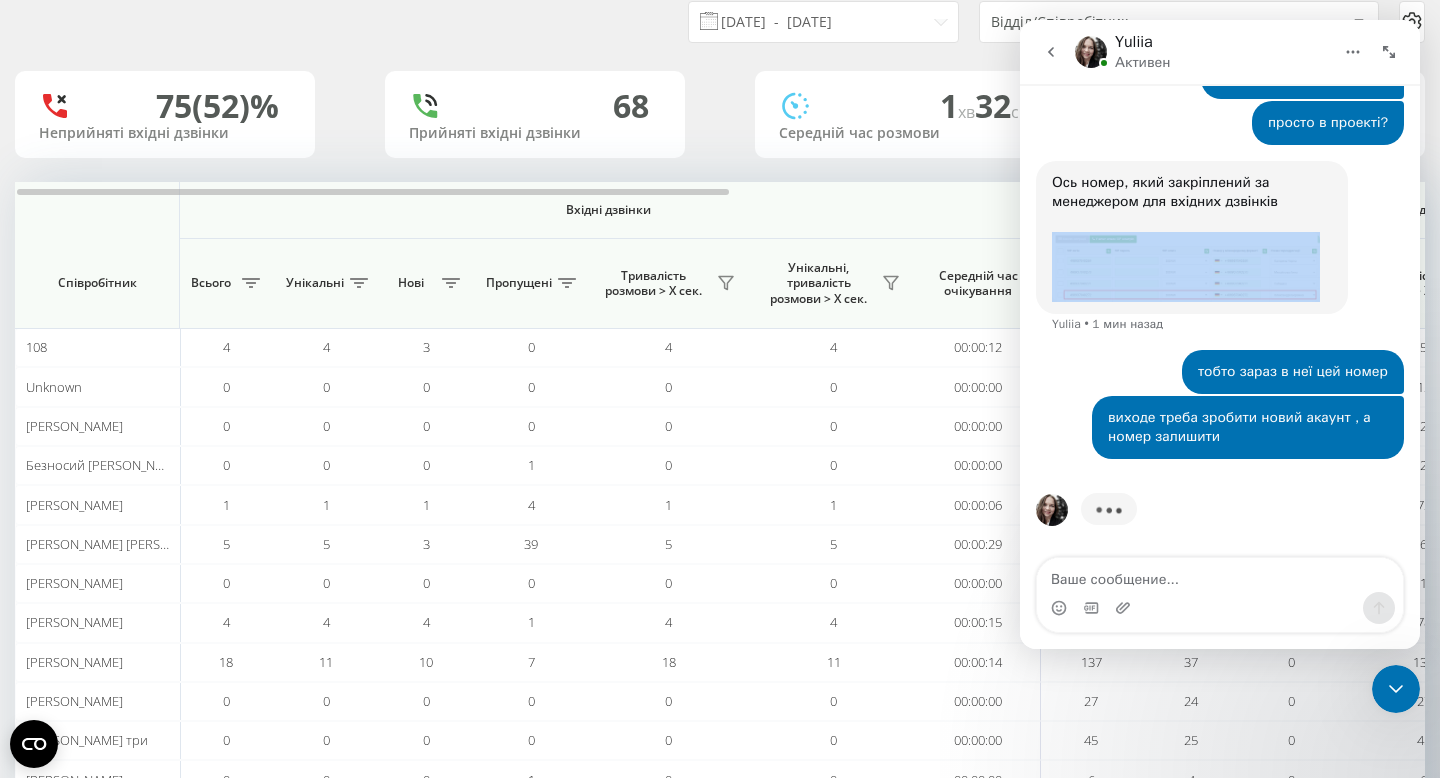 copy on "​" 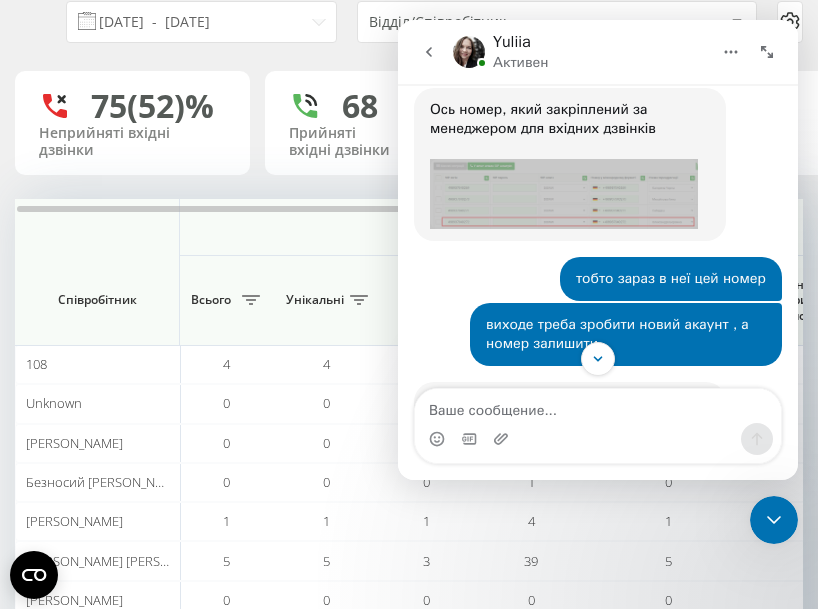 scroll, scrollTop: 2038, scrollLeft: 0, axis: vertical 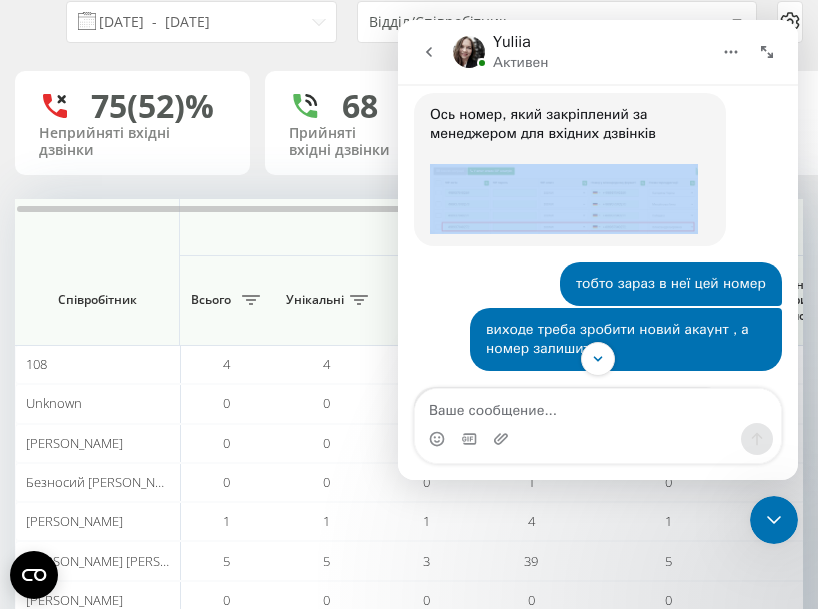 click at bounding box center [564, 199] 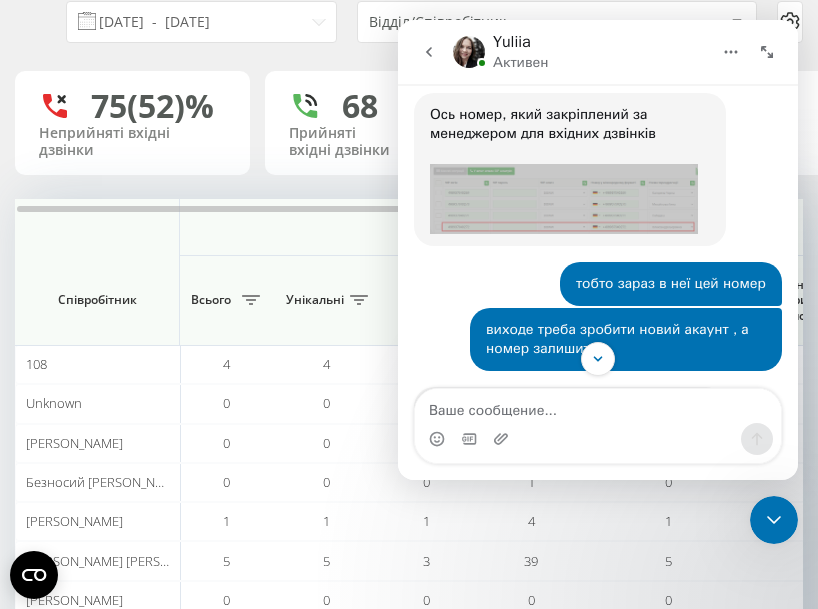 scroll, scrollTop: 0, scrollLeft: 0, axis: both 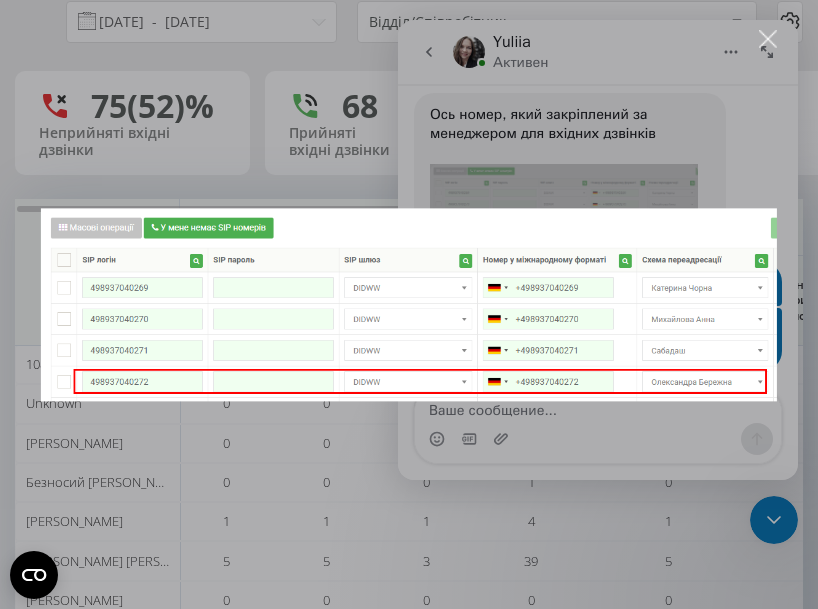 click at bounding box center [409, 304] 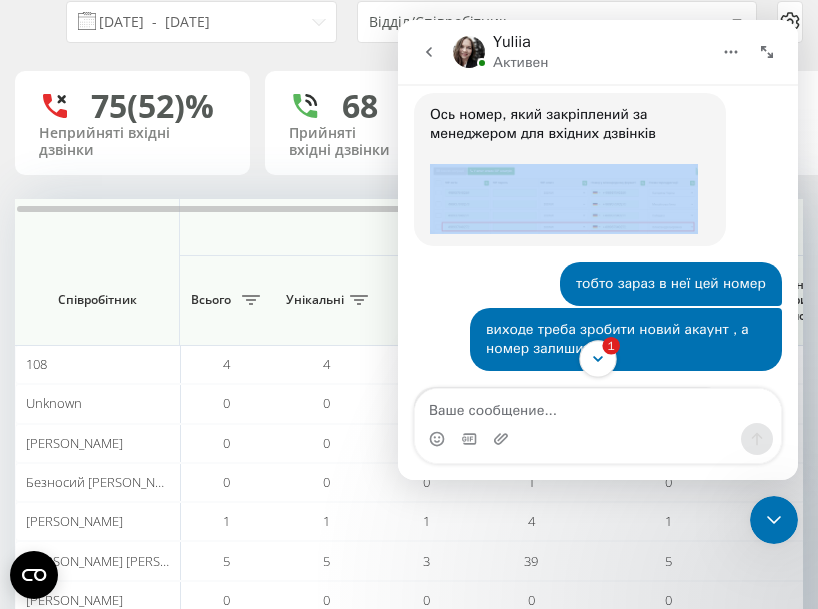 click 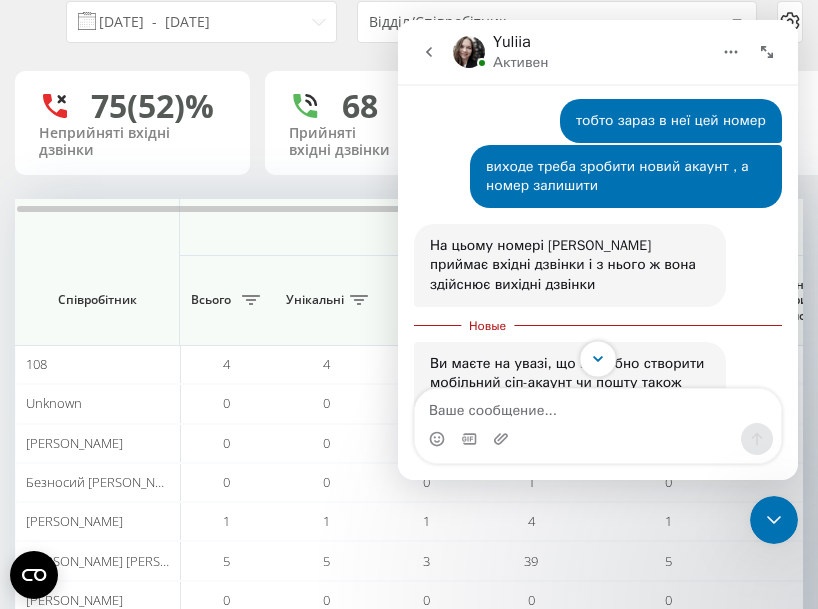 scroll, scrollTop: 2298, scrollLeft: 0, axis: vertical 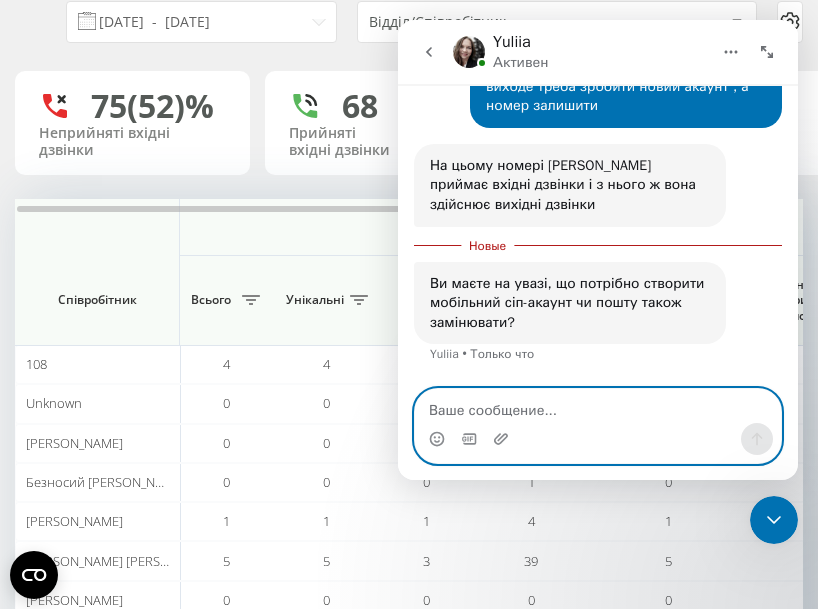 click at bounding box center (598, 406) 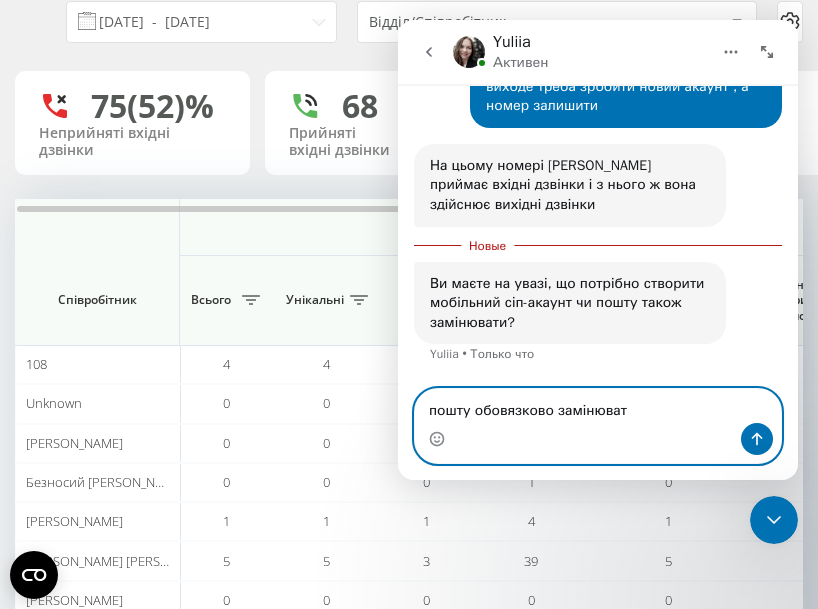 type on "пошту обовязково замінювати" 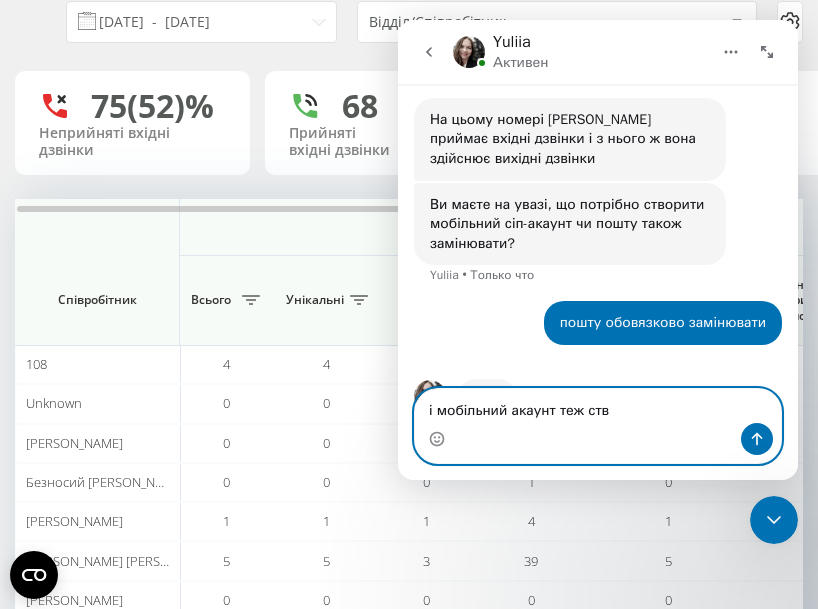 scroll, scrollTop: 2401, scrollLeft: 0, axis: vertical 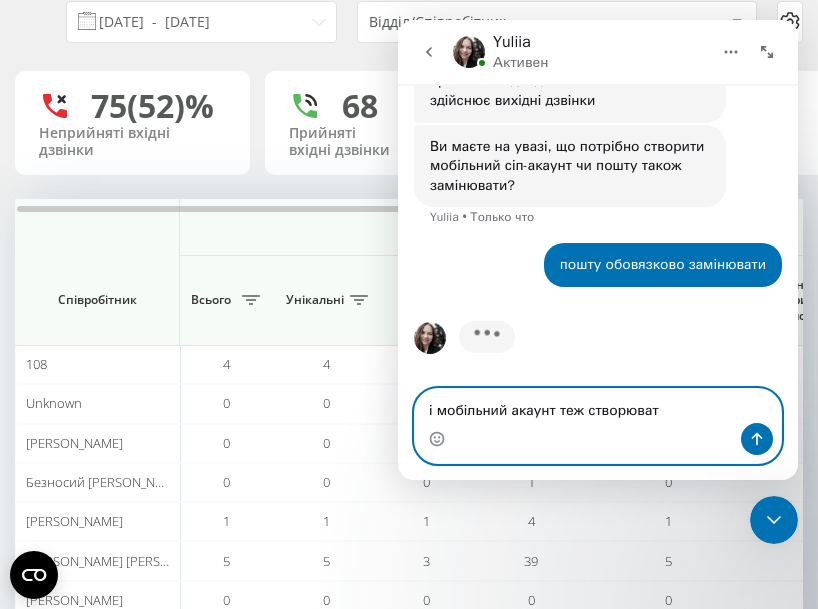 type on "і мобільний акаунт теж створювати" 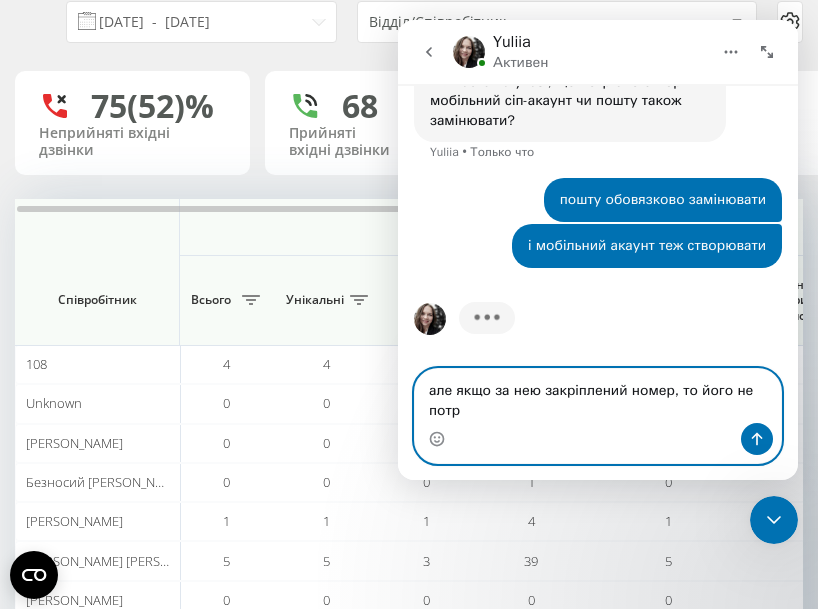 scroll, scrollTop: 2467, scrollLeft: 0, axis: vertical 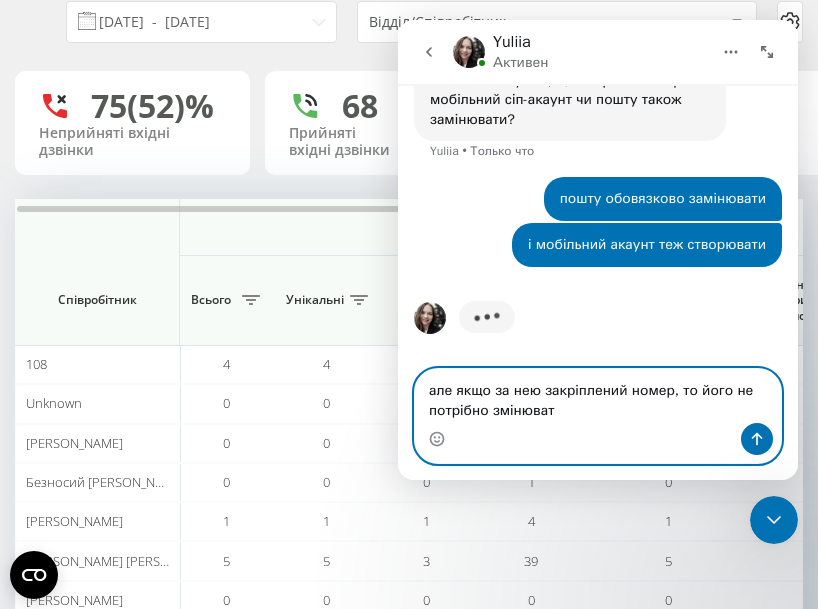 type on "але якщо за нею закріплений номер, то його не потрібно змінювати" 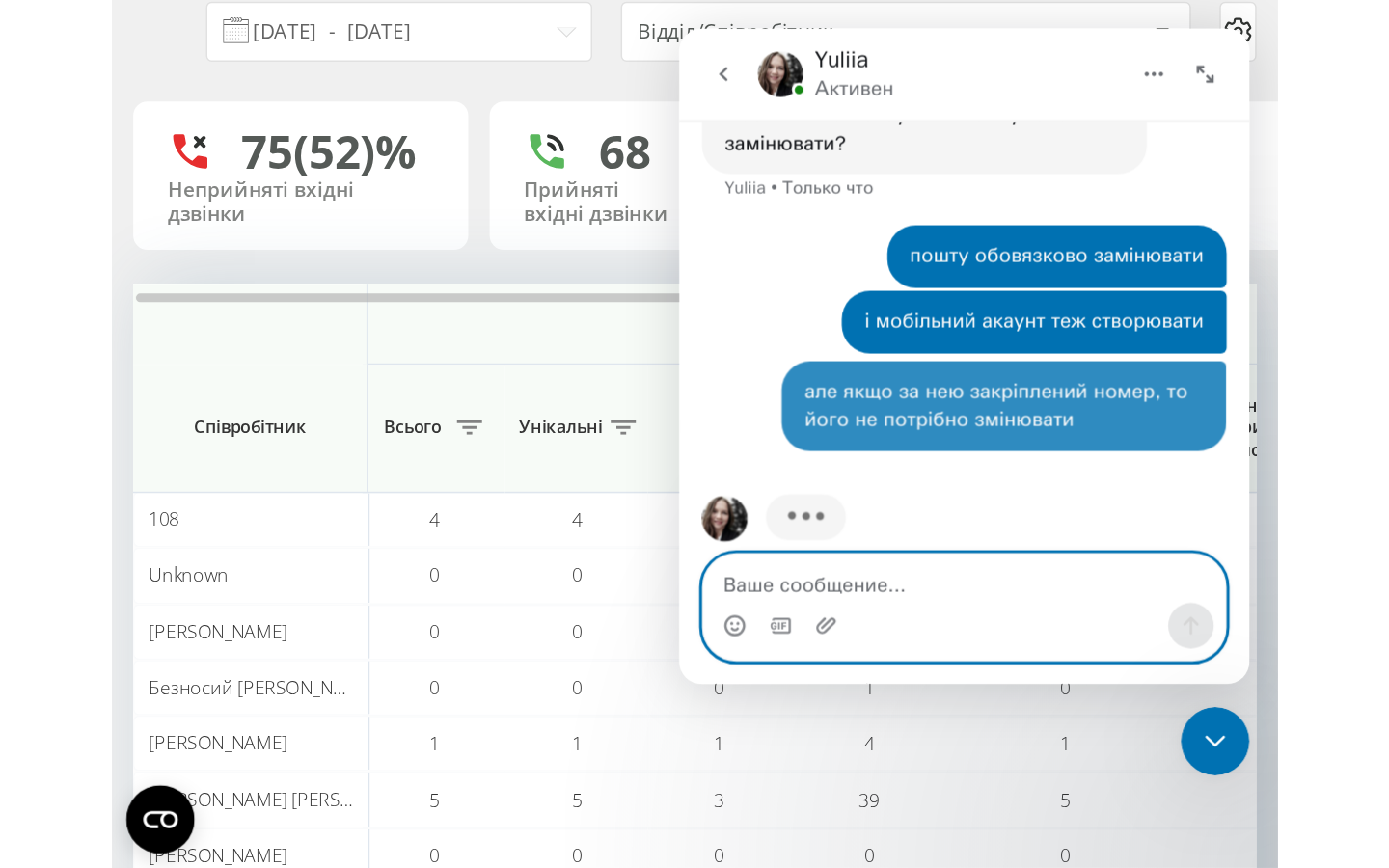 scroll, scrollTop: 2423, scrollLeft: 0, axis: vertical 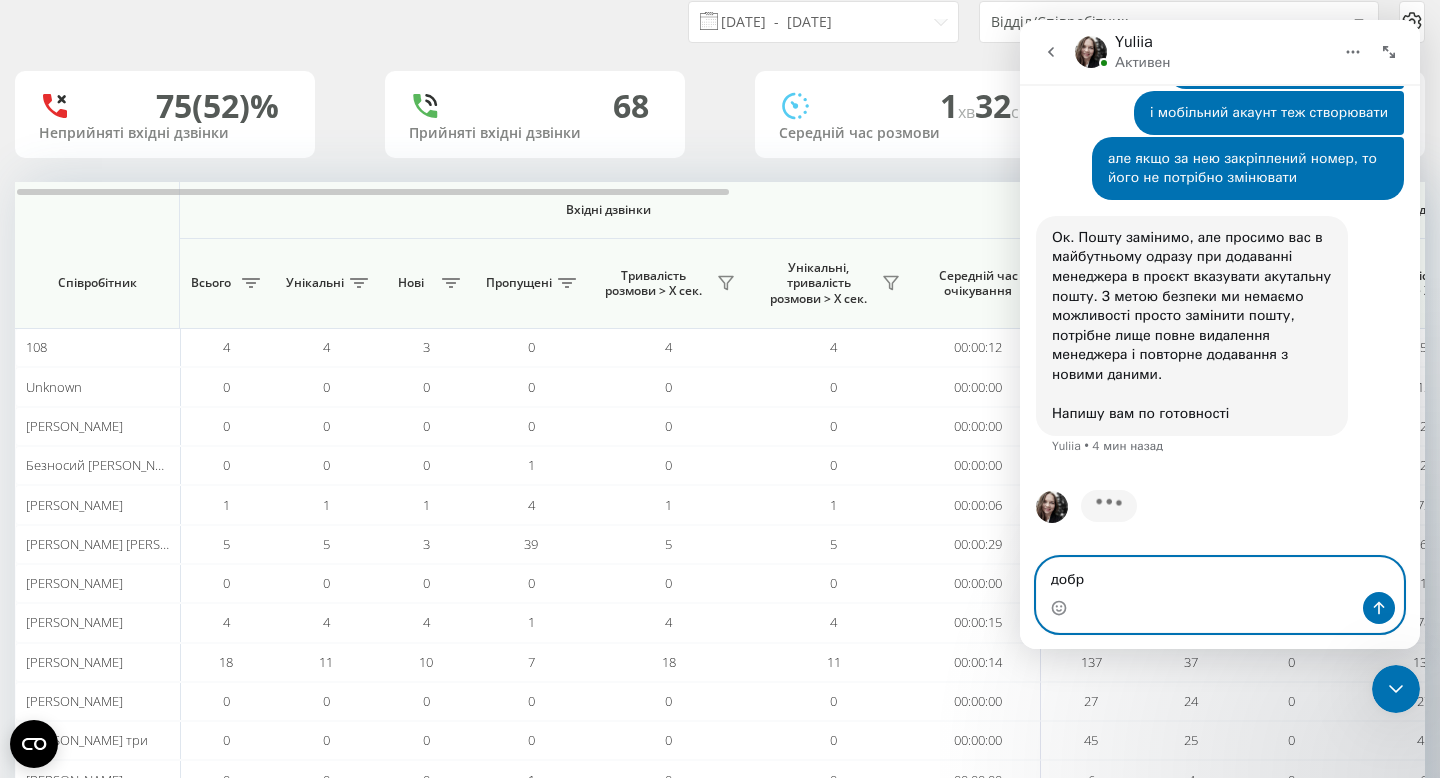 type on "добре" 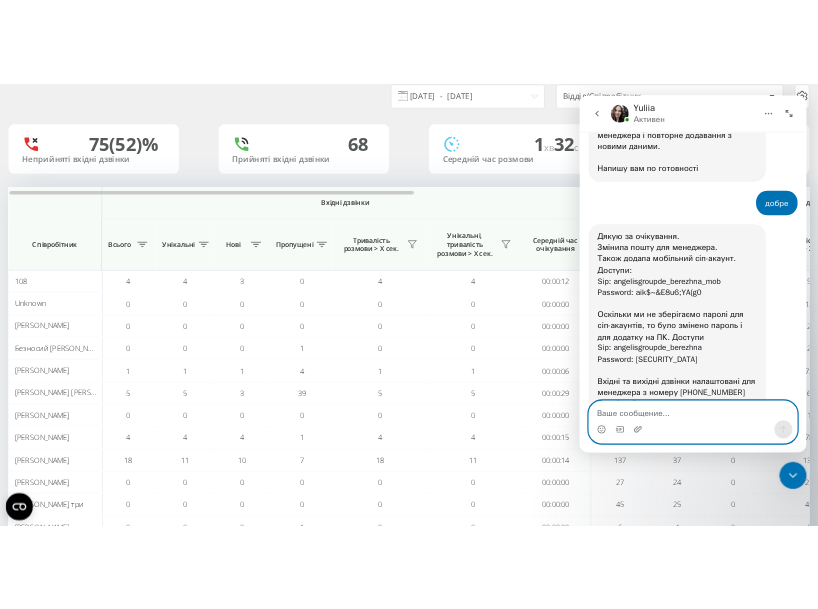 scroll, scrollTop: 2935, scrollLeft: 0, axis: vertical 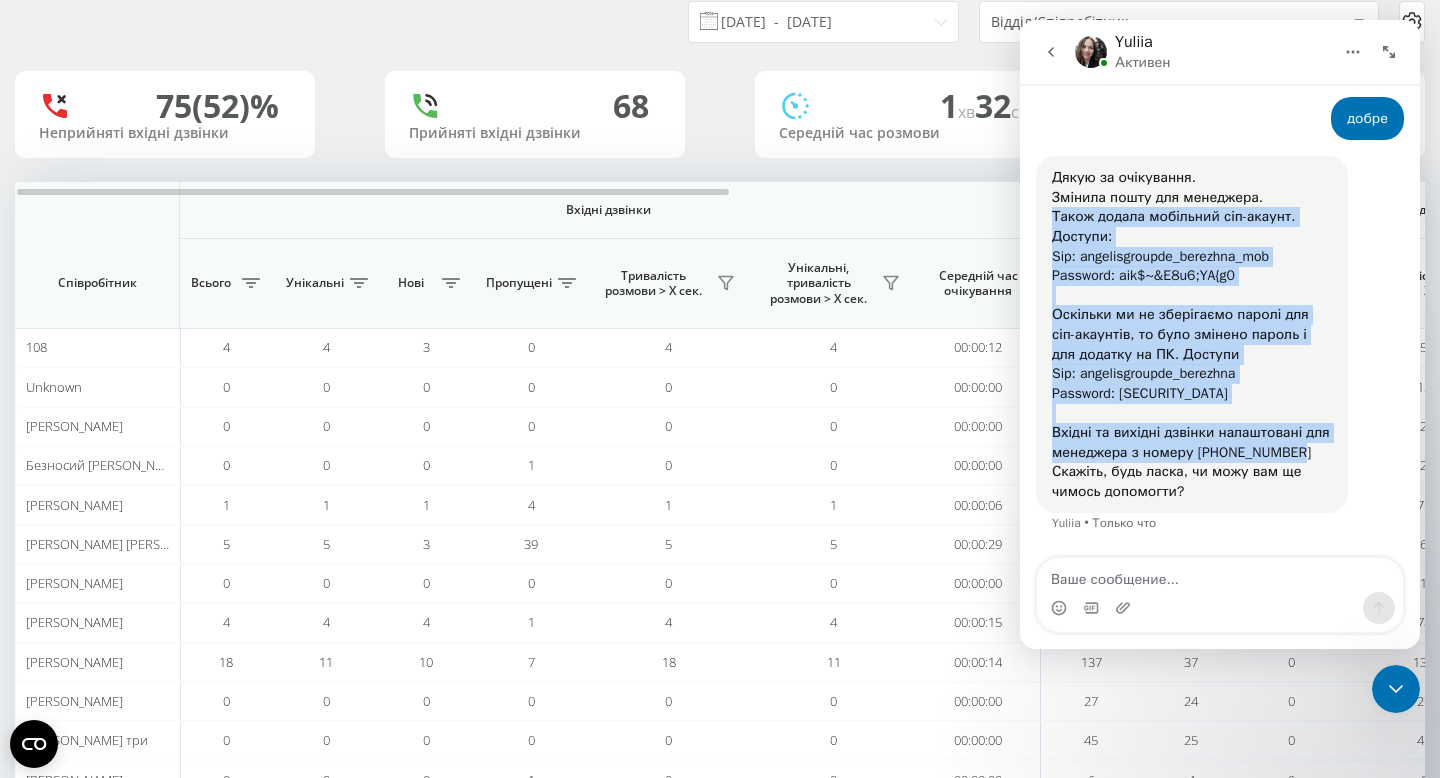 drag, startPoint x: 1054, startPoint y: 218, endPoint x: 1317, endPoint y: 455, distance: 354.03107 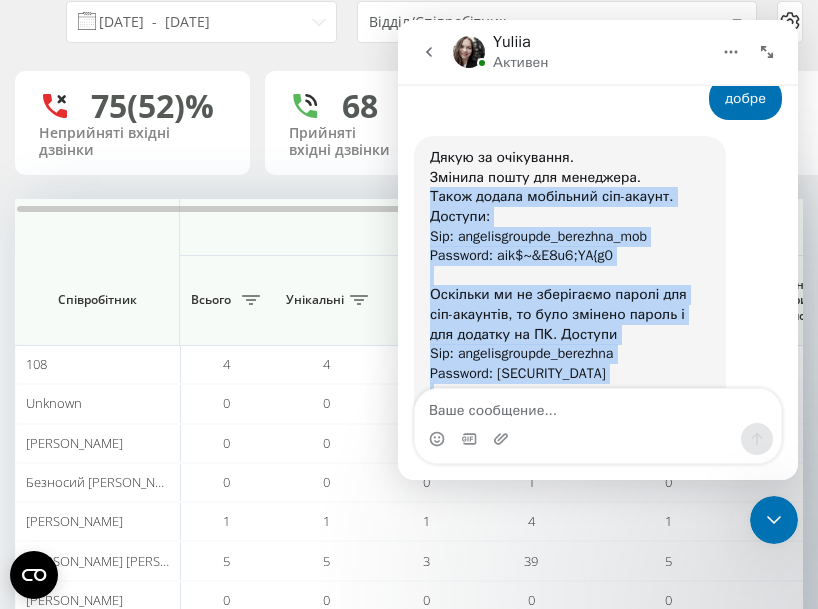 scroll, scrollTop: 3104, scrollLeft: 0, axis: vertical 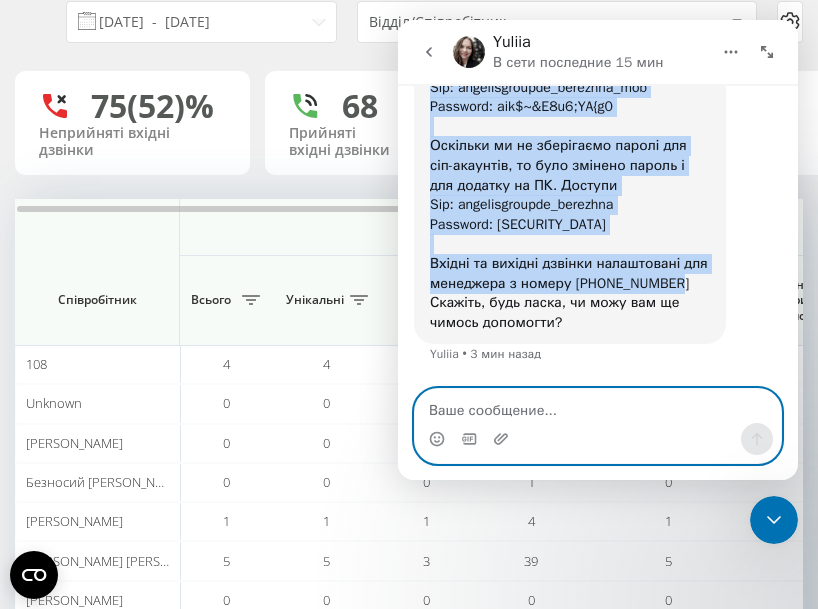 click at bounding box center (598, 406) 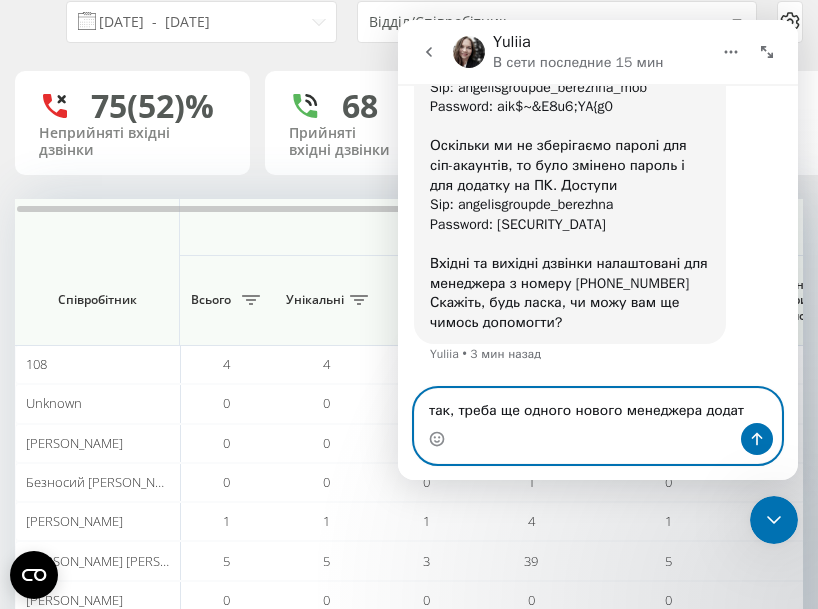 type on "так, треба ще одного нового менеджера додати" 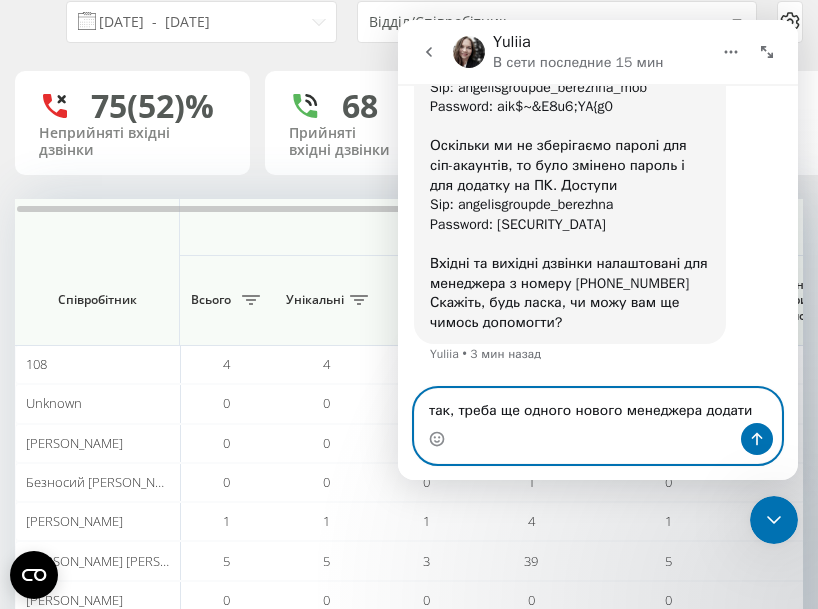 type 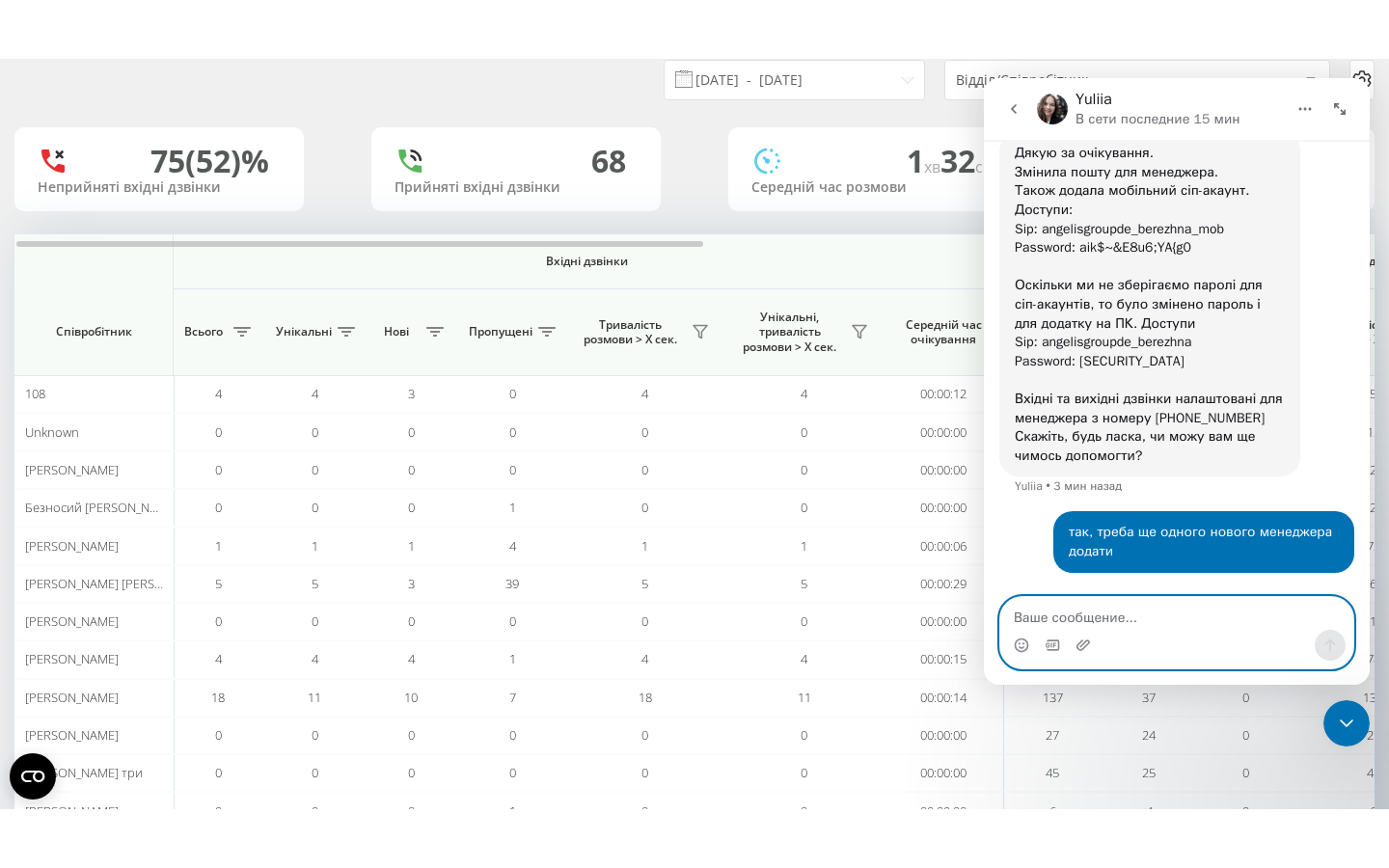 scroll, scrollTop: 3070, scrollLeft: 0, axis: vertical 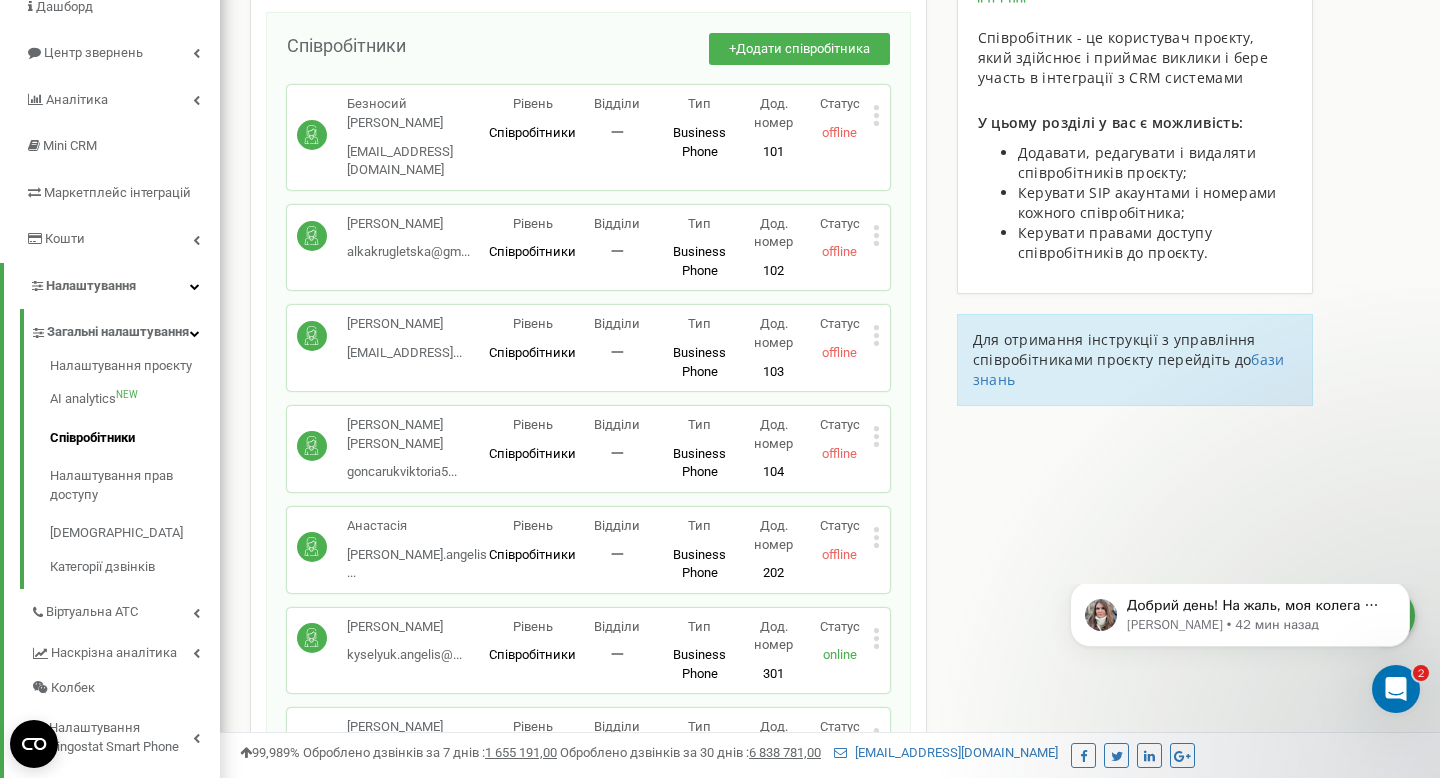 click 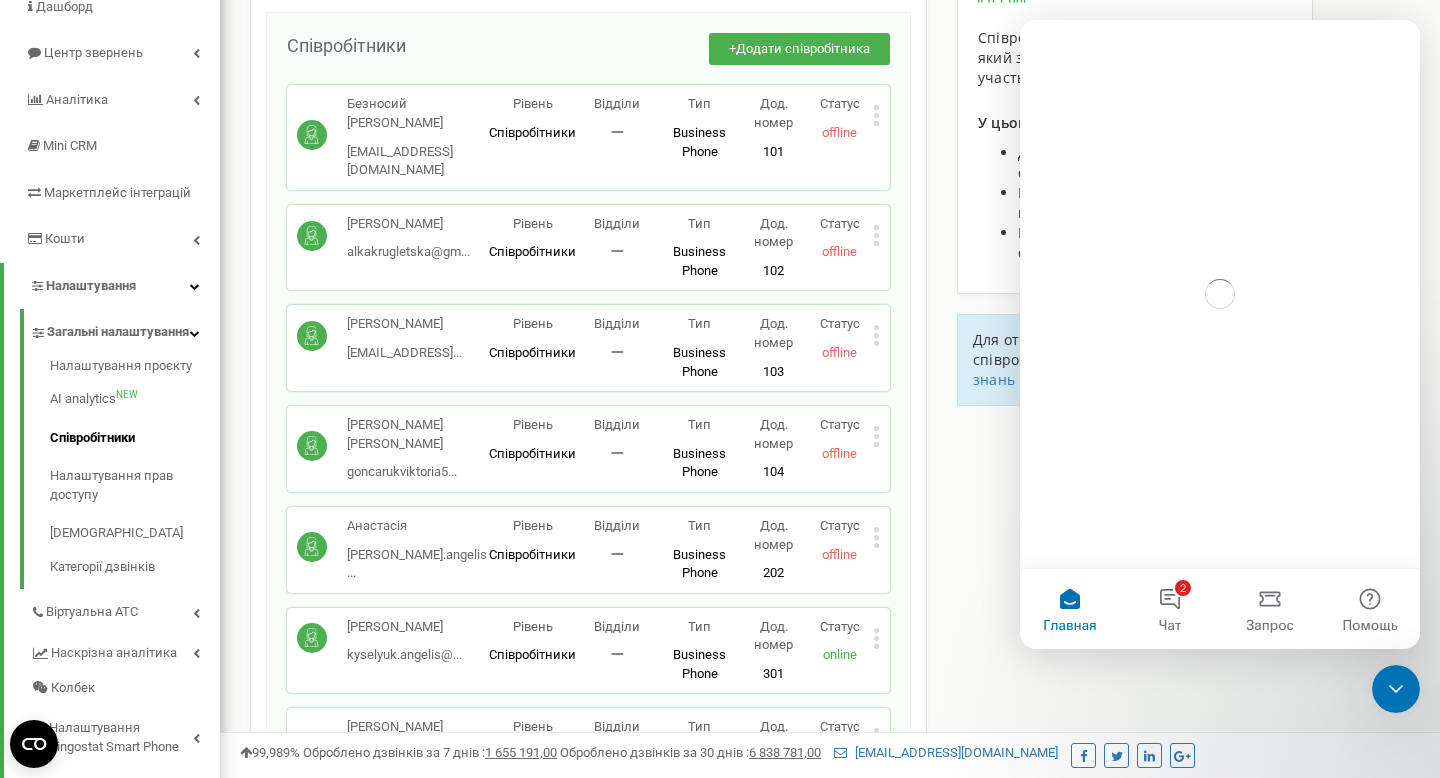 scroll, scrollTop: 0, scrollLeft: 0, axis: both 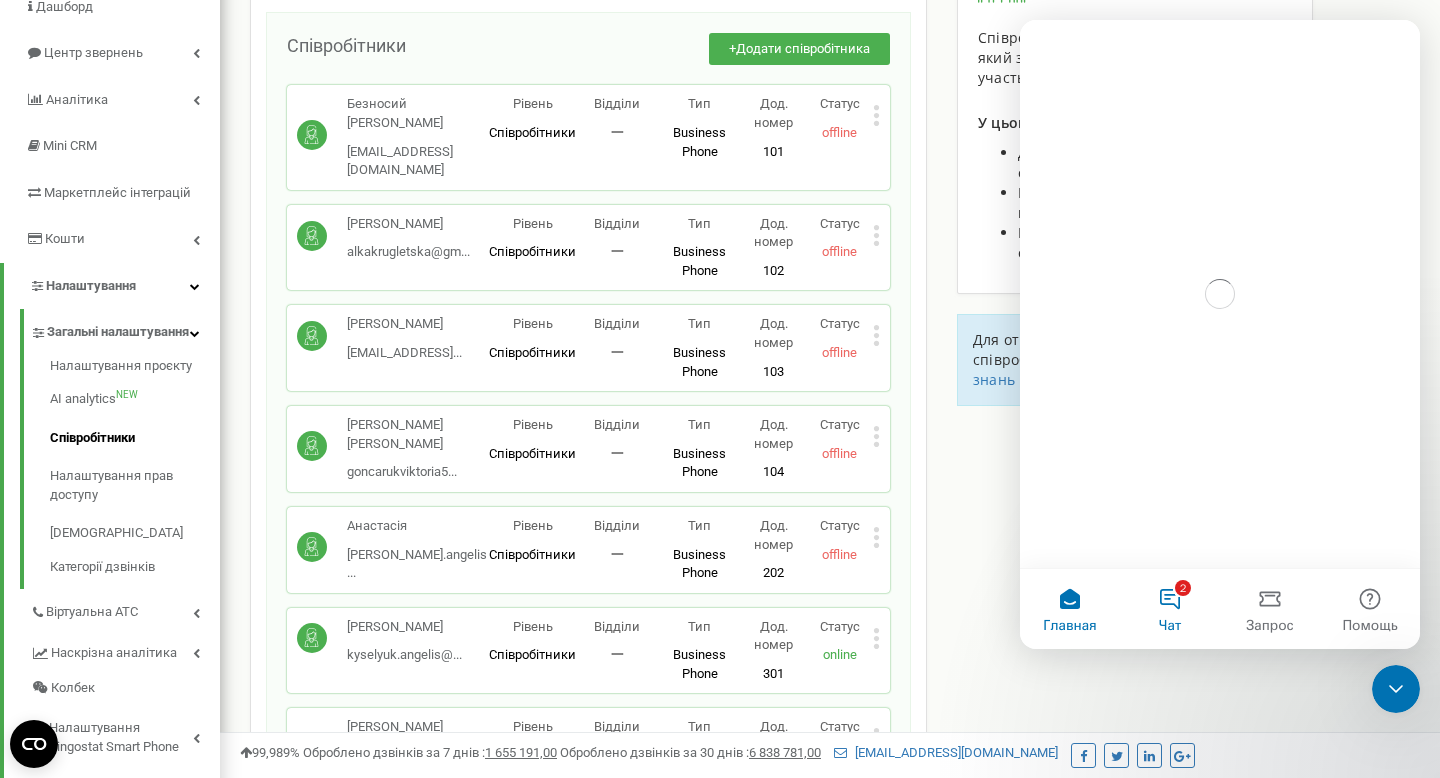 click on "2 Чат" at bounding box center [1170, 609] 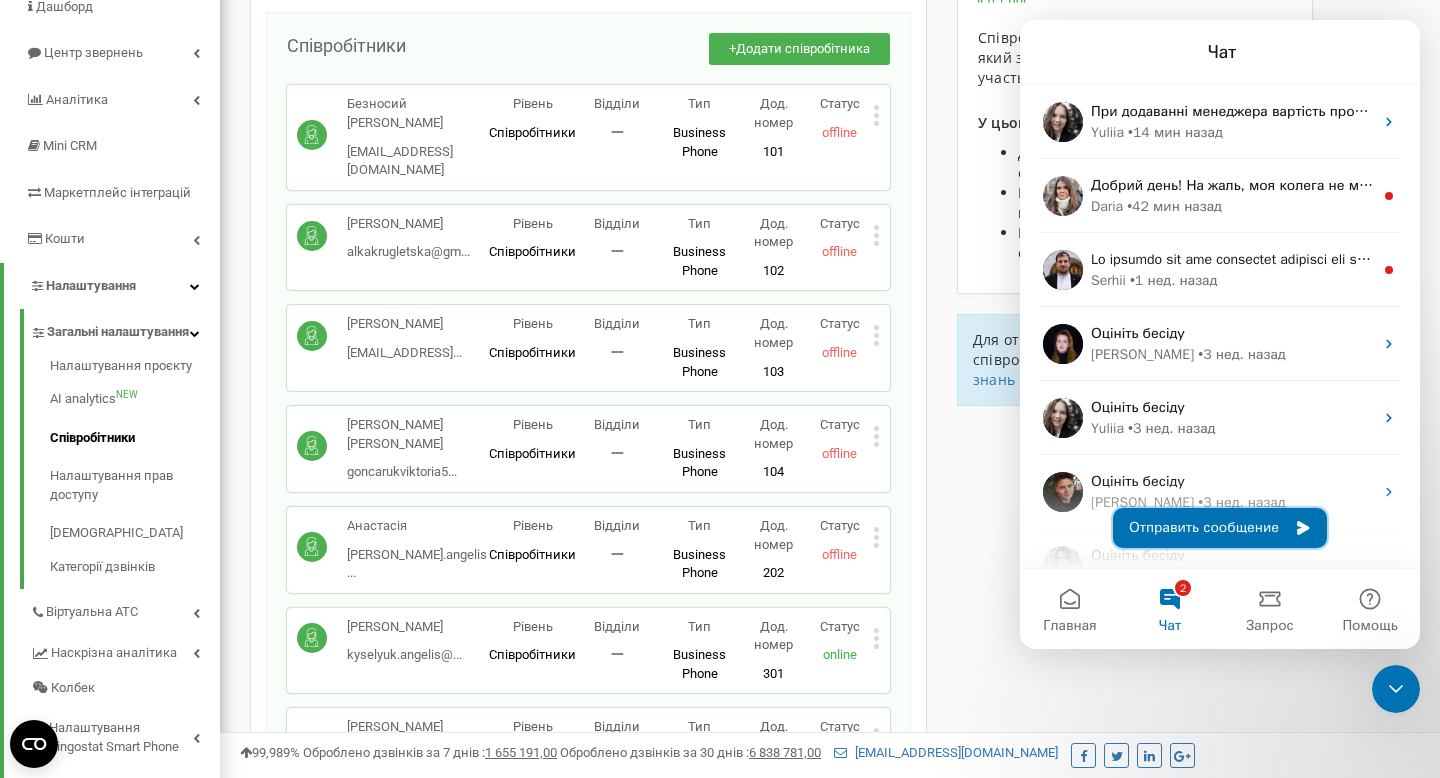 click on "Отправить сообщение" at bounding box center (1220, 528) 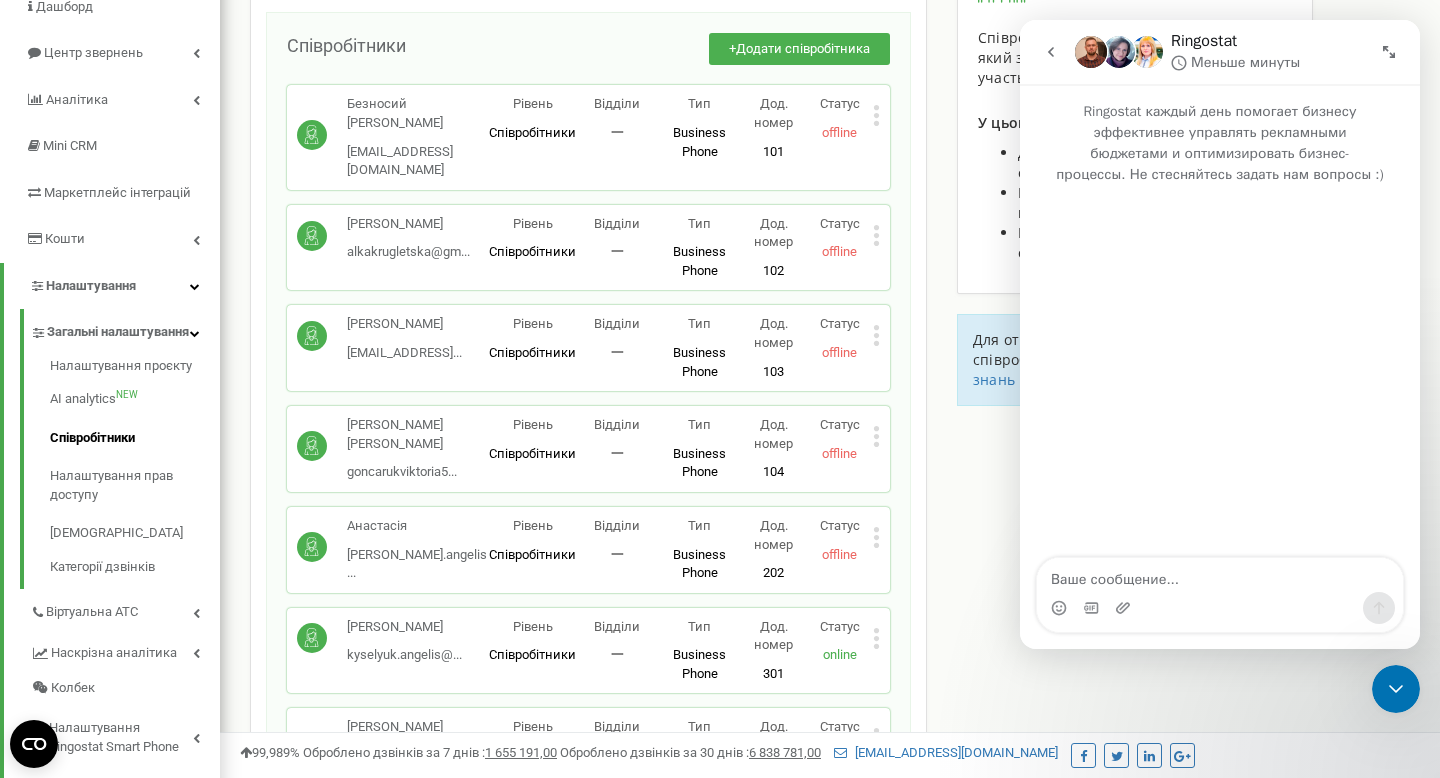 click 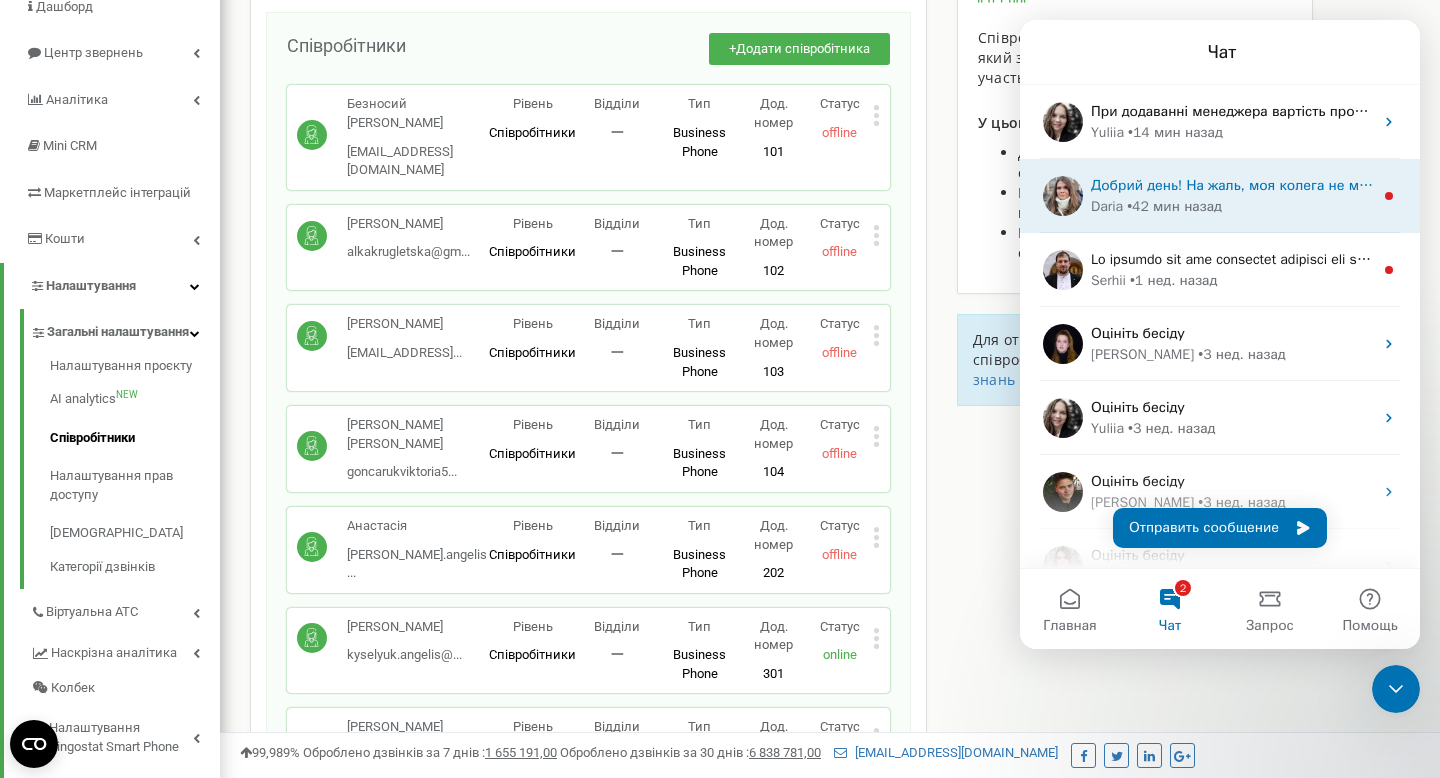 click on "•  42 мин назад" at bounding box center [1174, 206] 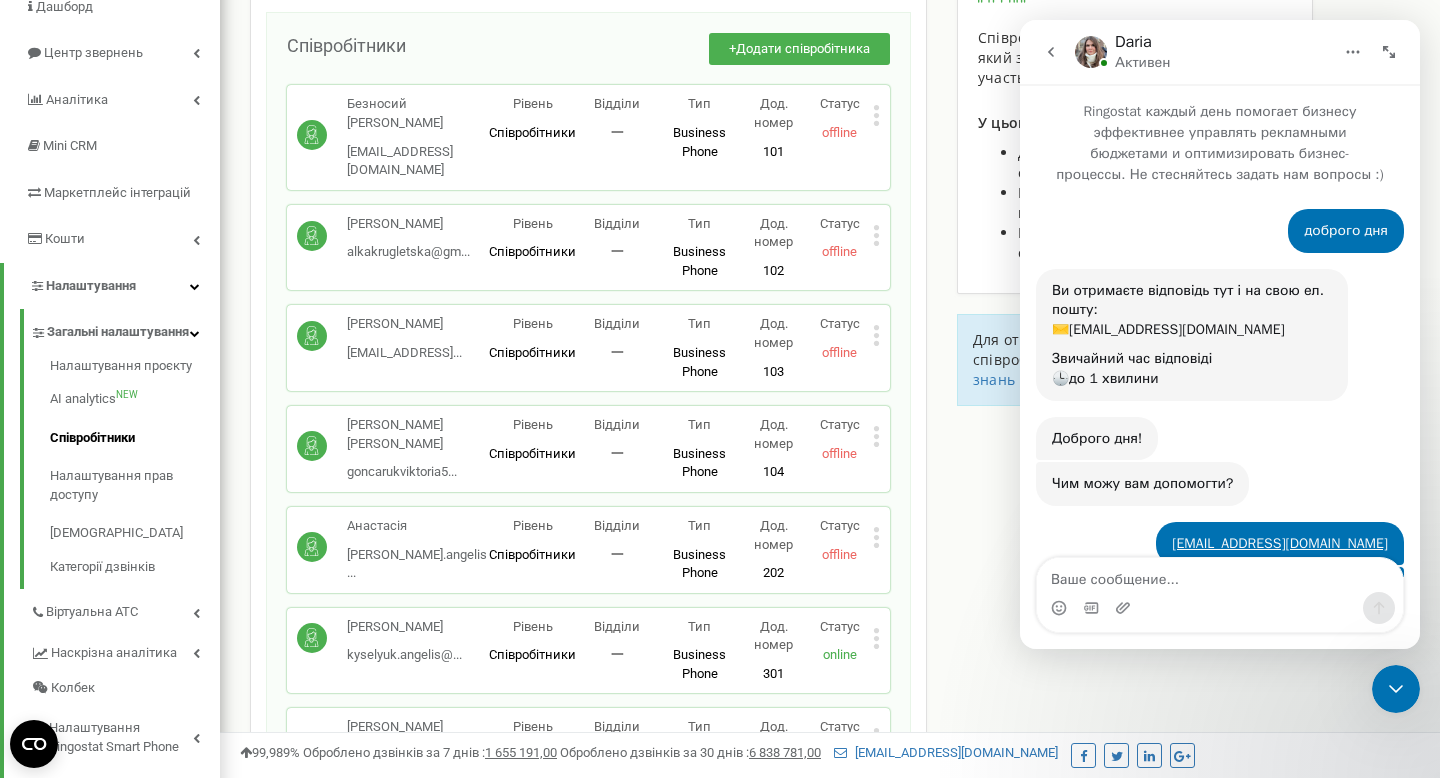 scroll, scrollTop: 3, scrollLeft: 0, axis: vertical 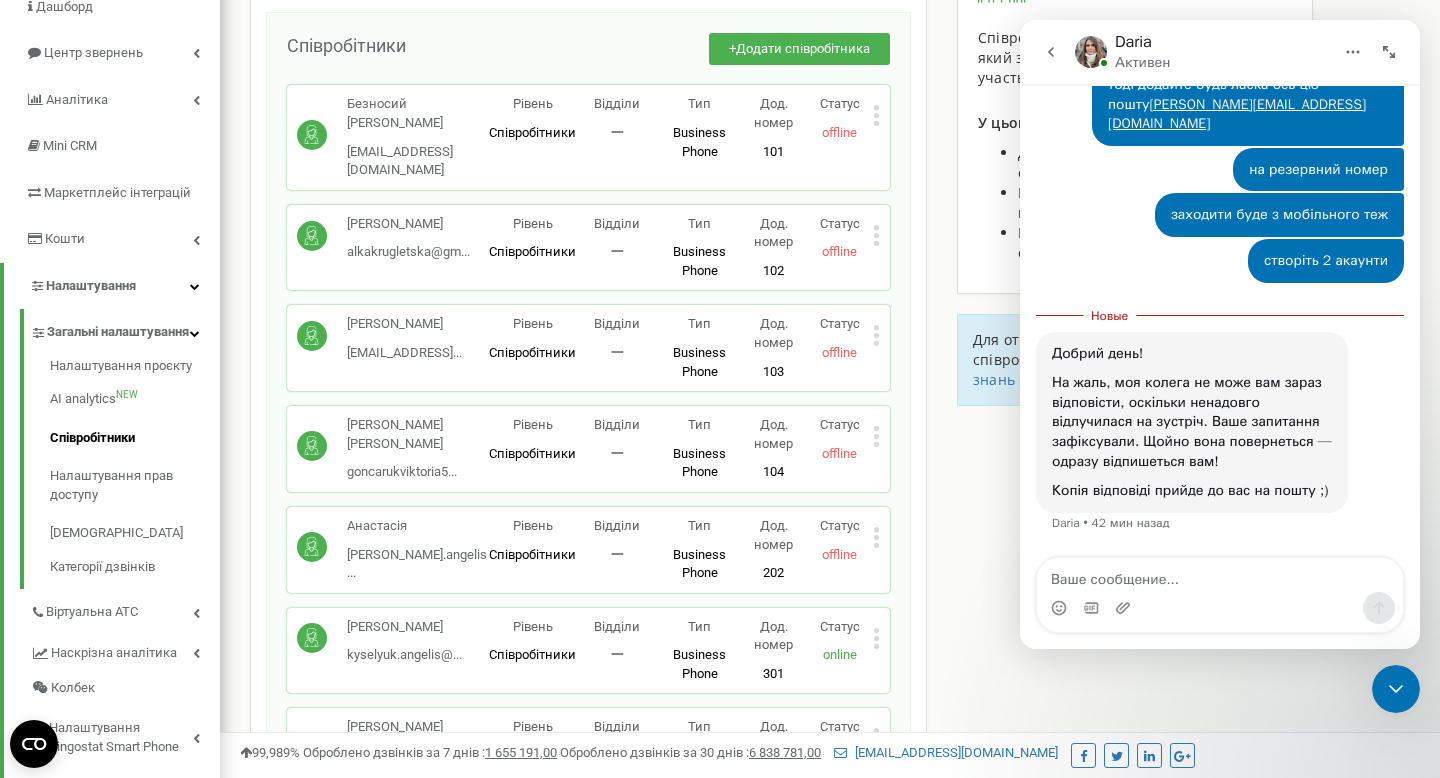 click 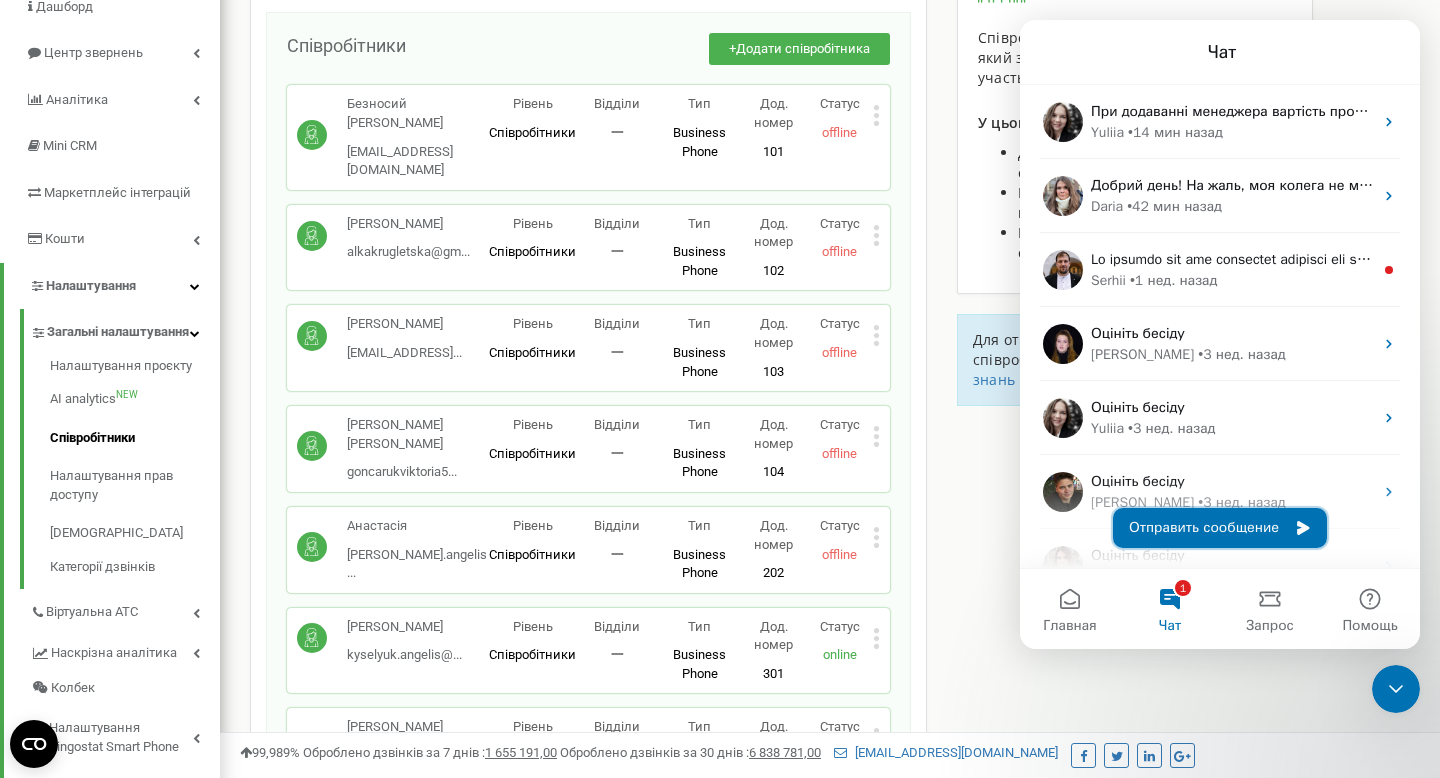 click on "Отправить сообщение" at bounding box center (1220, 528) 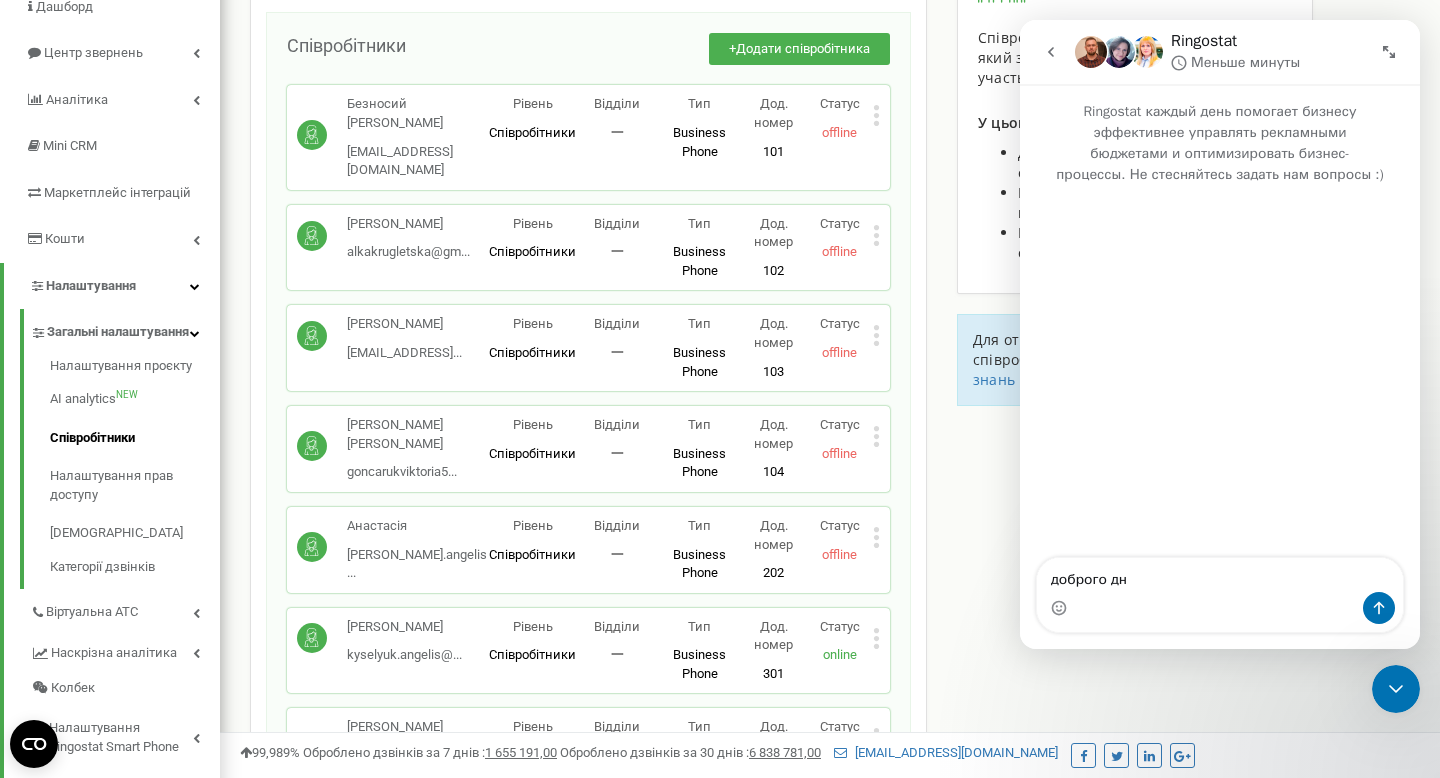type on "доброго дня" 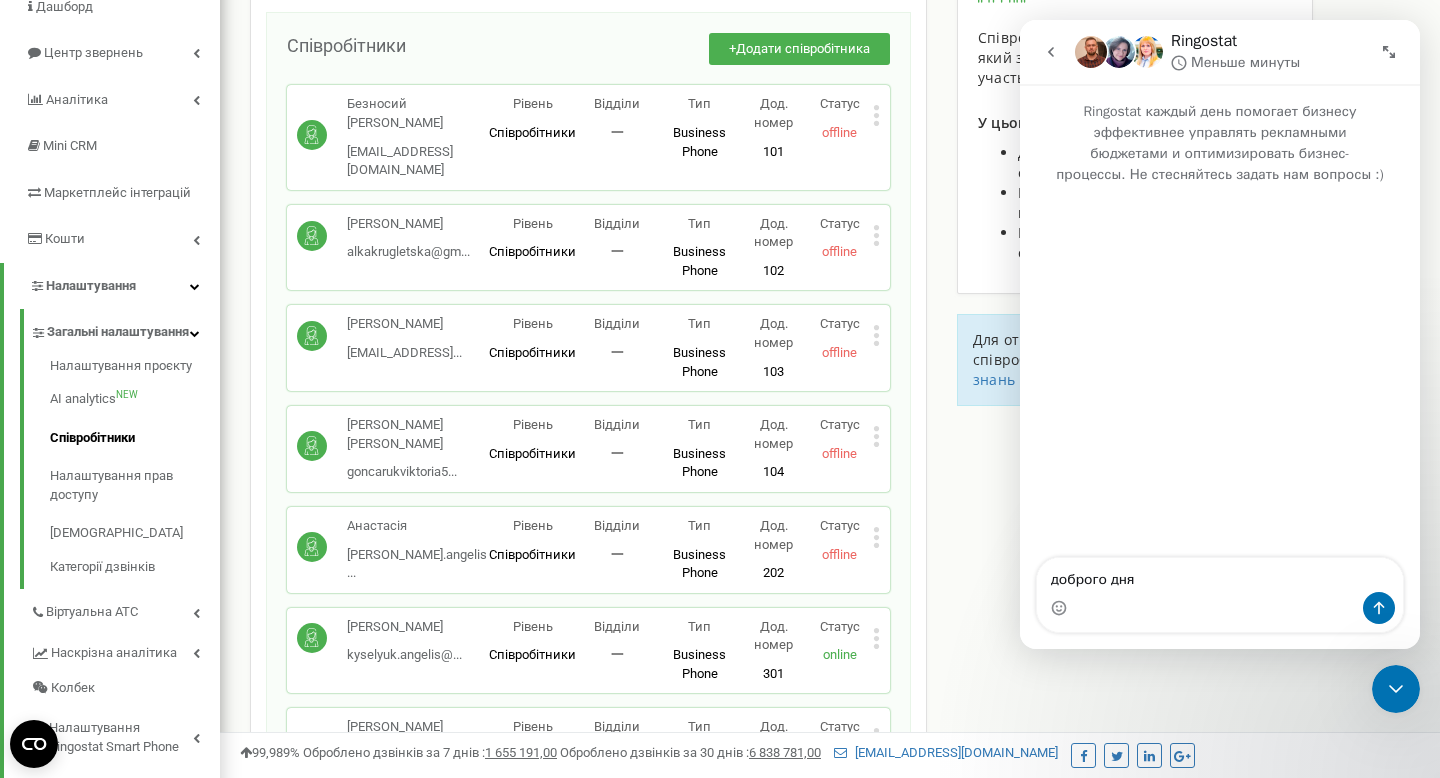 type 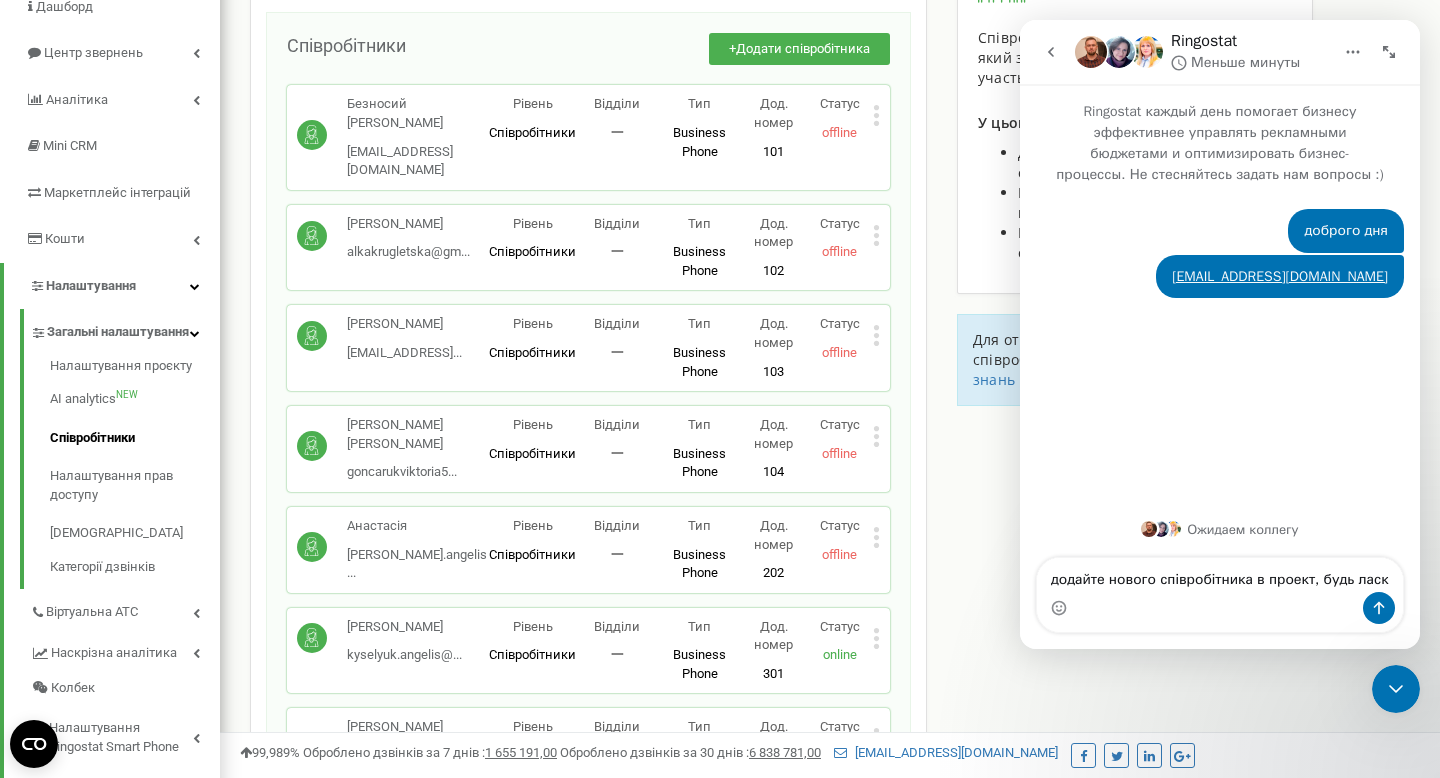 type on "додайте нового співробітника в проект, будь ласка" 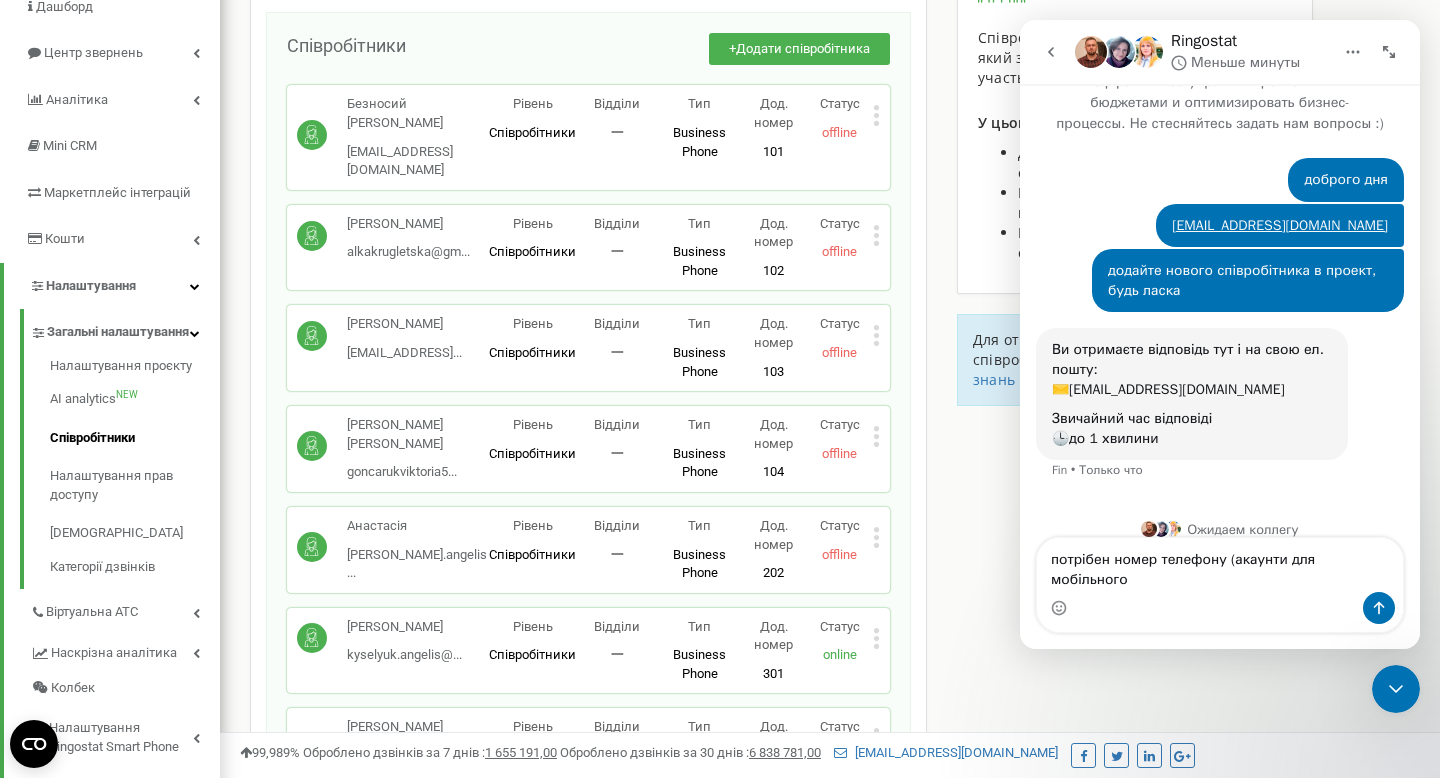 scroll, scrollTop: 71, scrollLeft: 0, axis: vertical 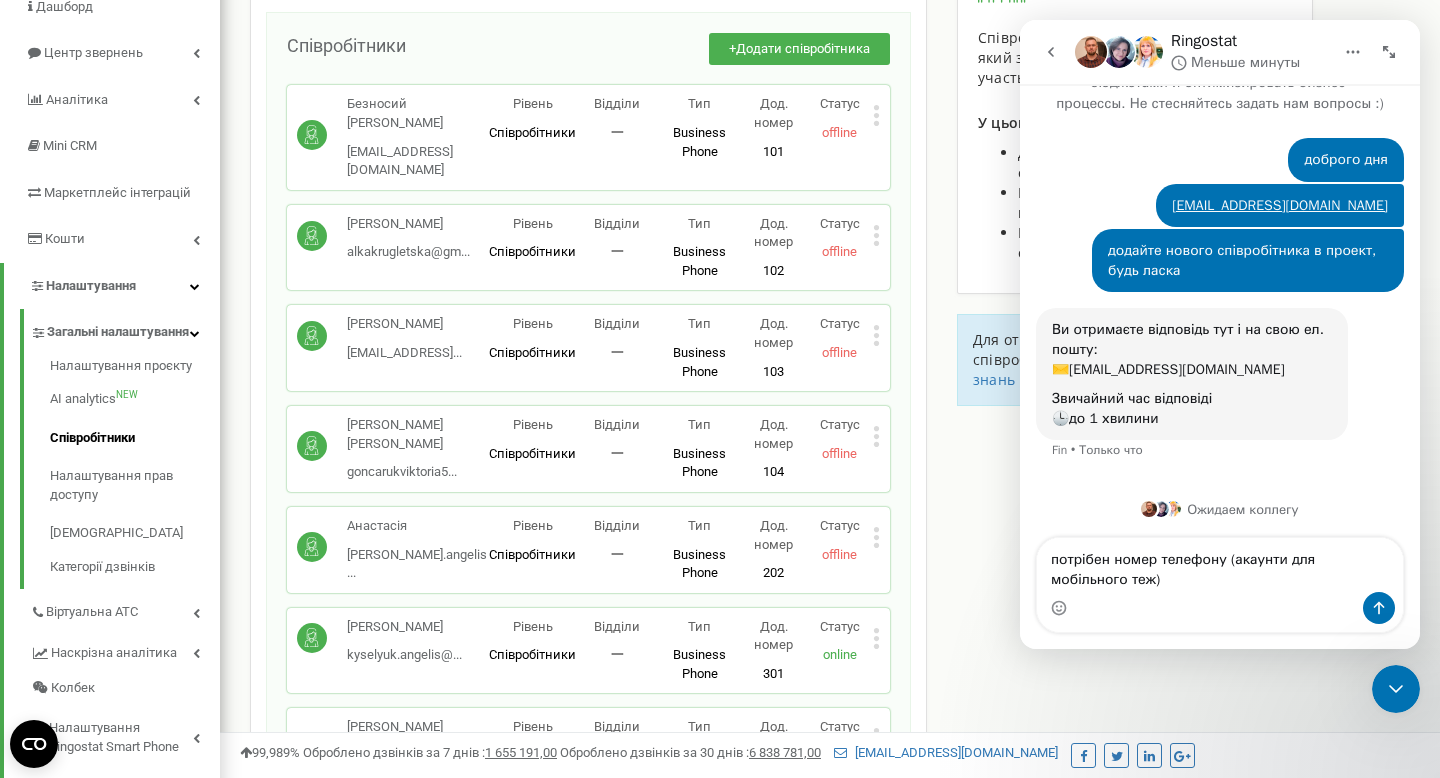 click on "потрібен номер телефону (акаунти для мобільного теж)" at bounding box center [1220, 565] 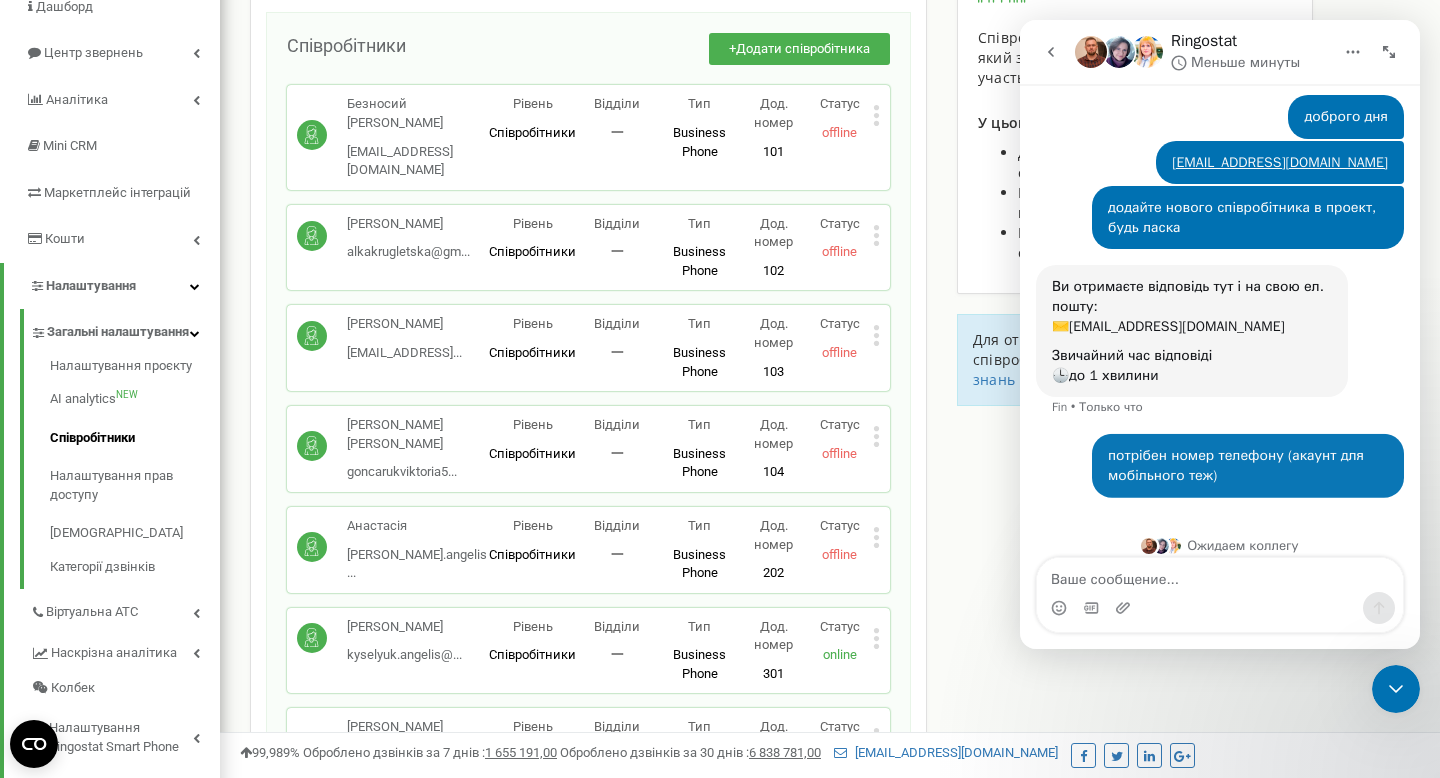 scroll, scrollTop: 130, scrollLeft: 0, axis: vertical 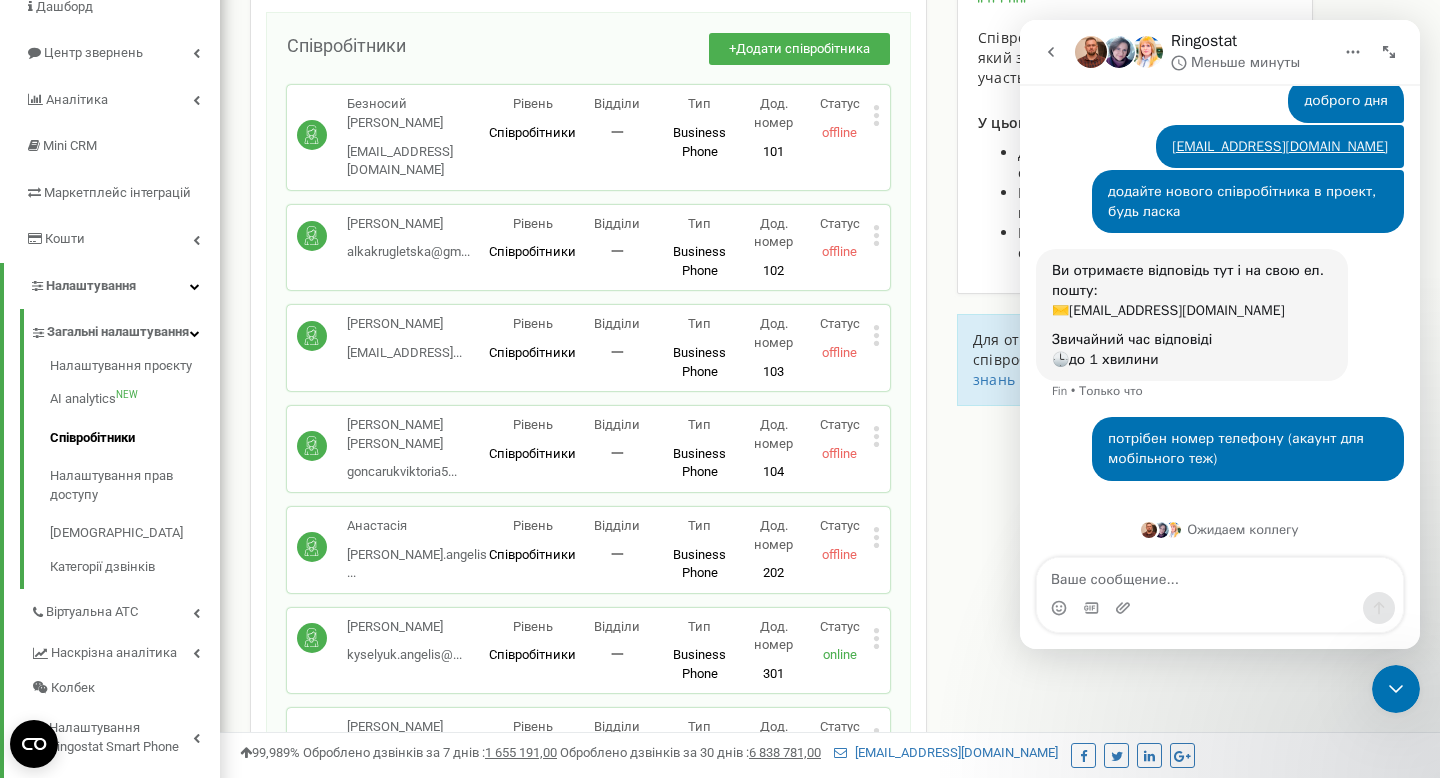 click at bounding box center (1220, 608) 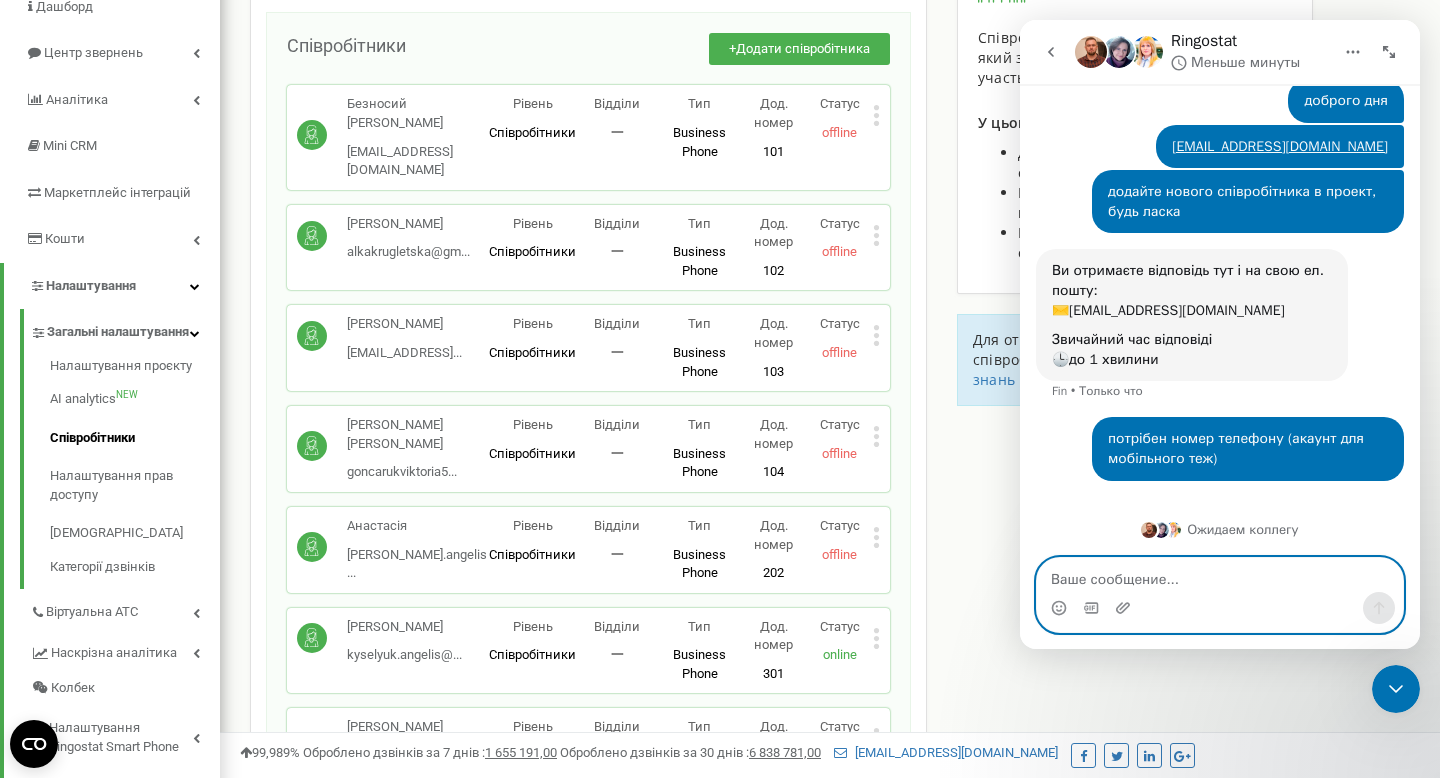 click at bounding box center (1220, 575) 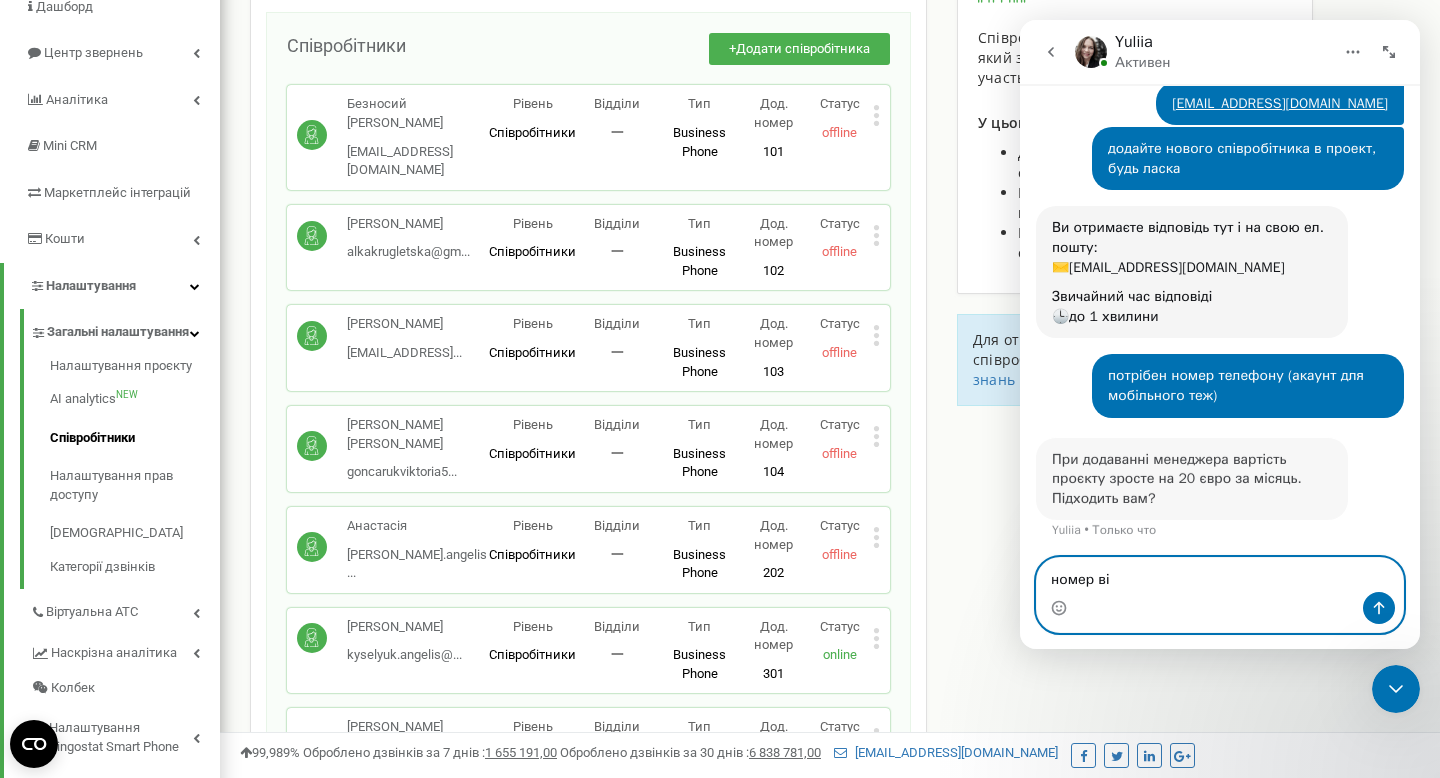 scroll, scrollTop: 173, scrollLeft: 0, axis: vertical 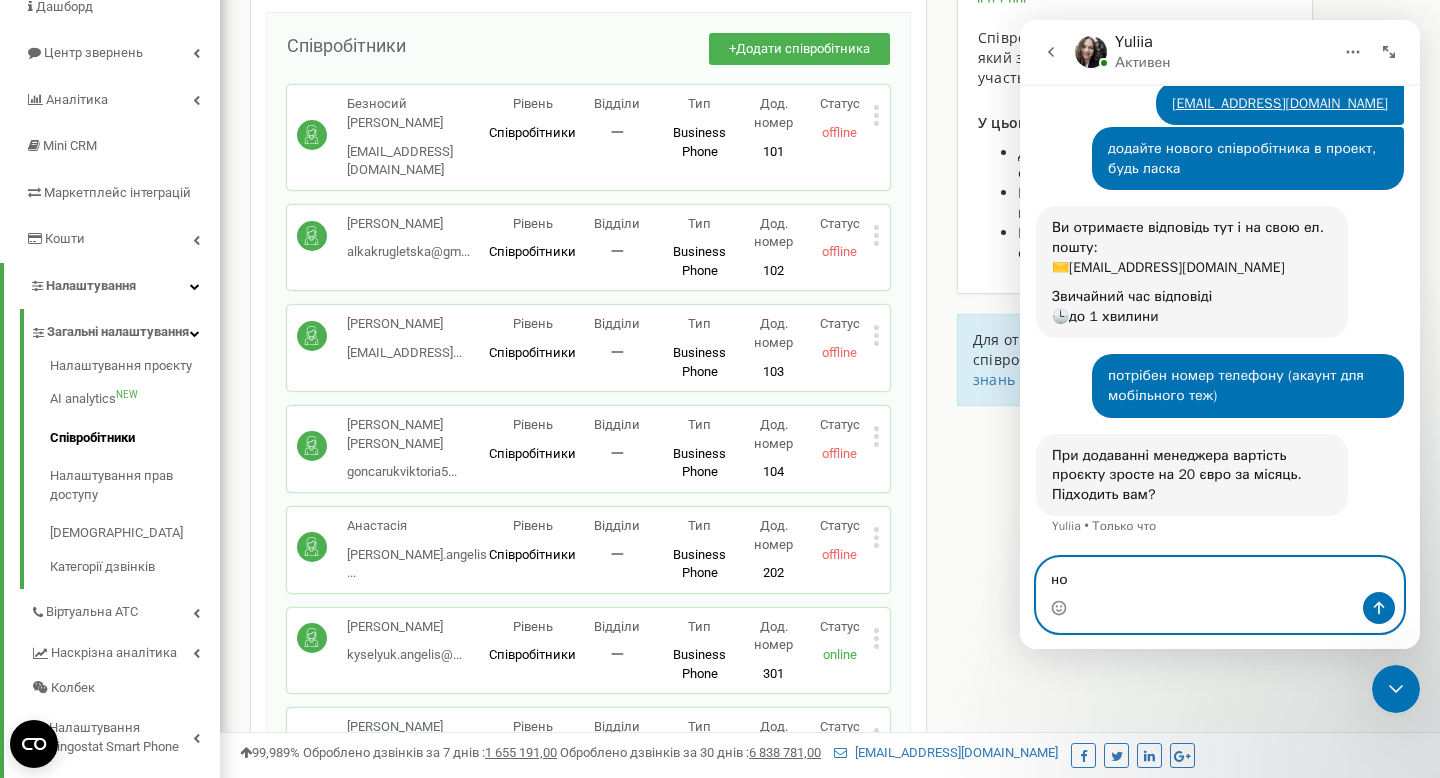 type on "н" 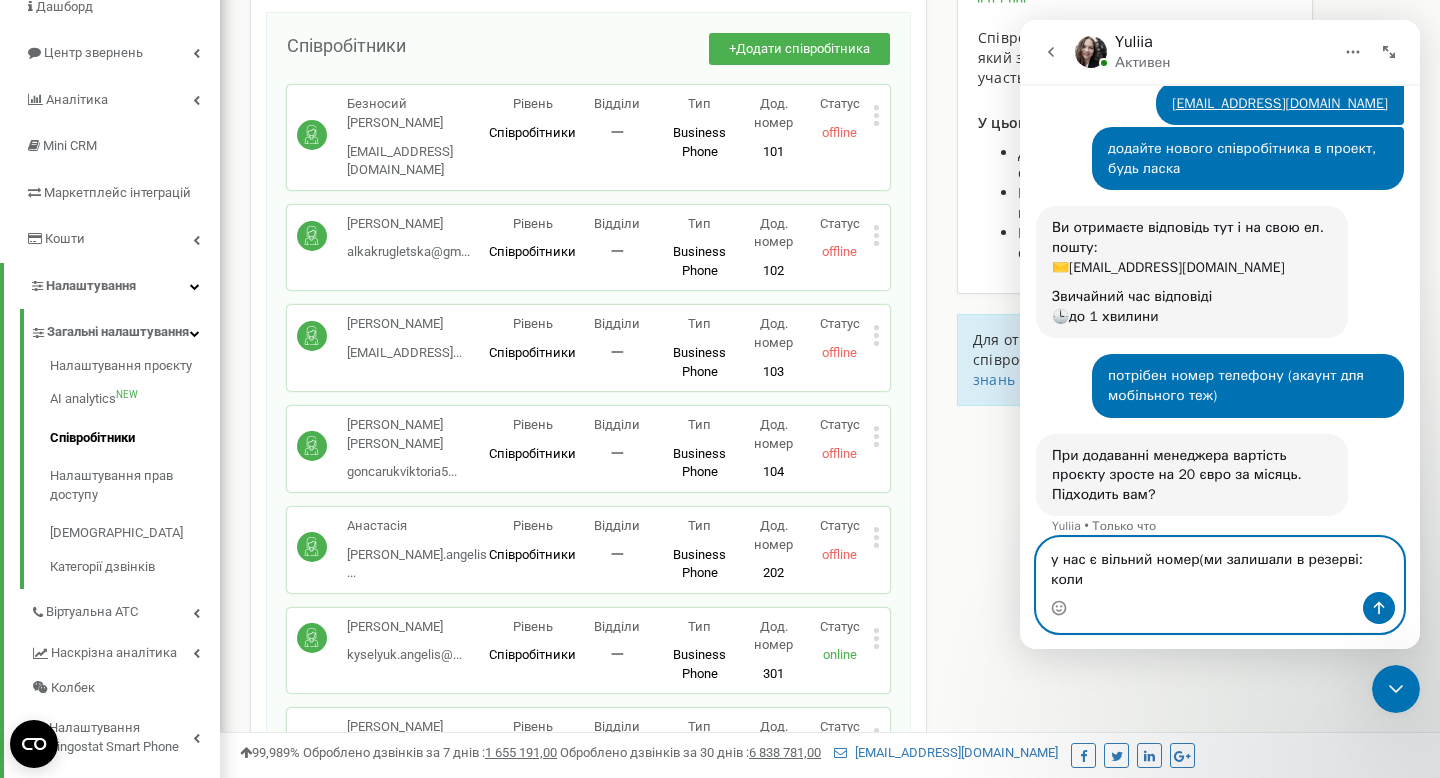 scroll, scrollTop: 193, scrollLeft: 0, axis: vertical 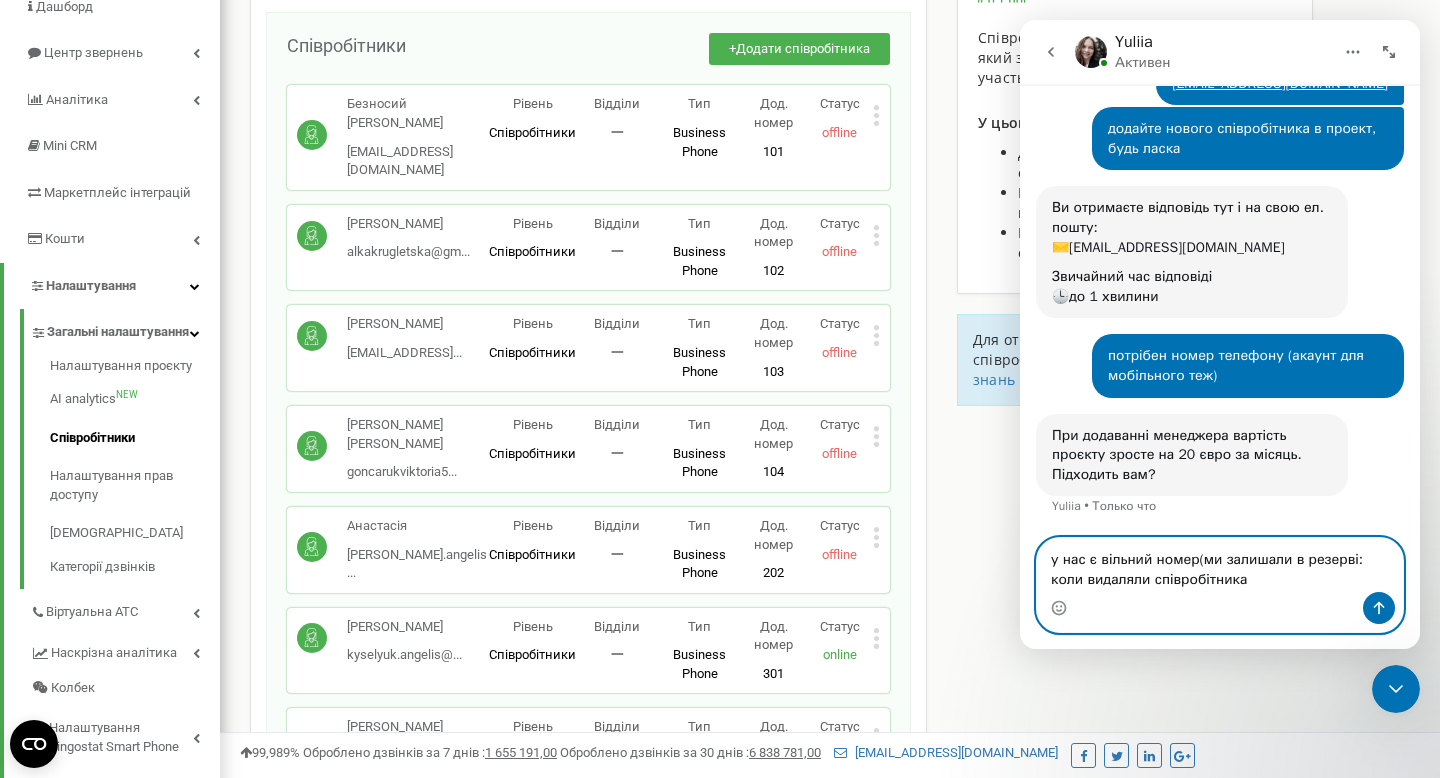 type on "у нас є вільний номер(ми залишали в резерві: коли видаляли співробітника)" 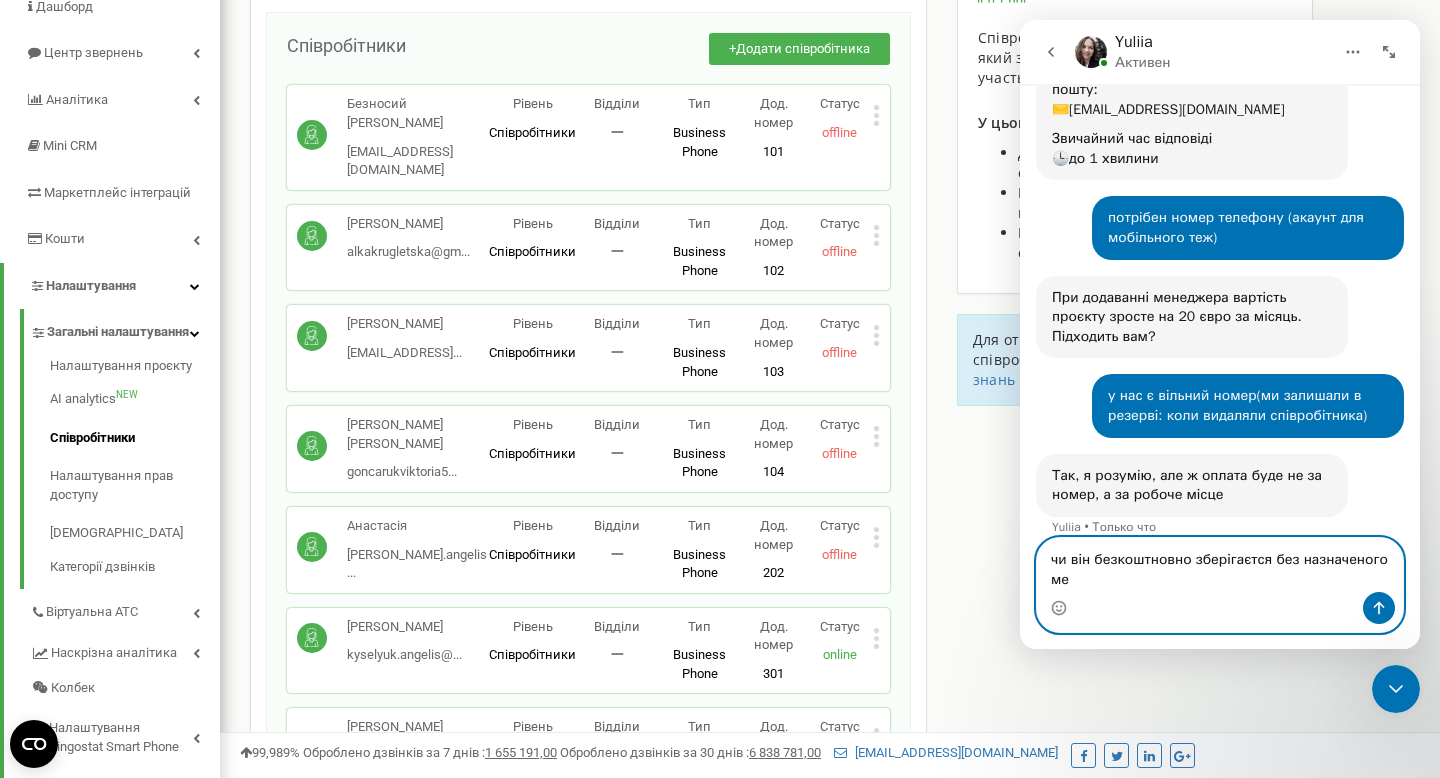 scroll, scrollTop: 351, scrollLeft: 0, axis: vertical 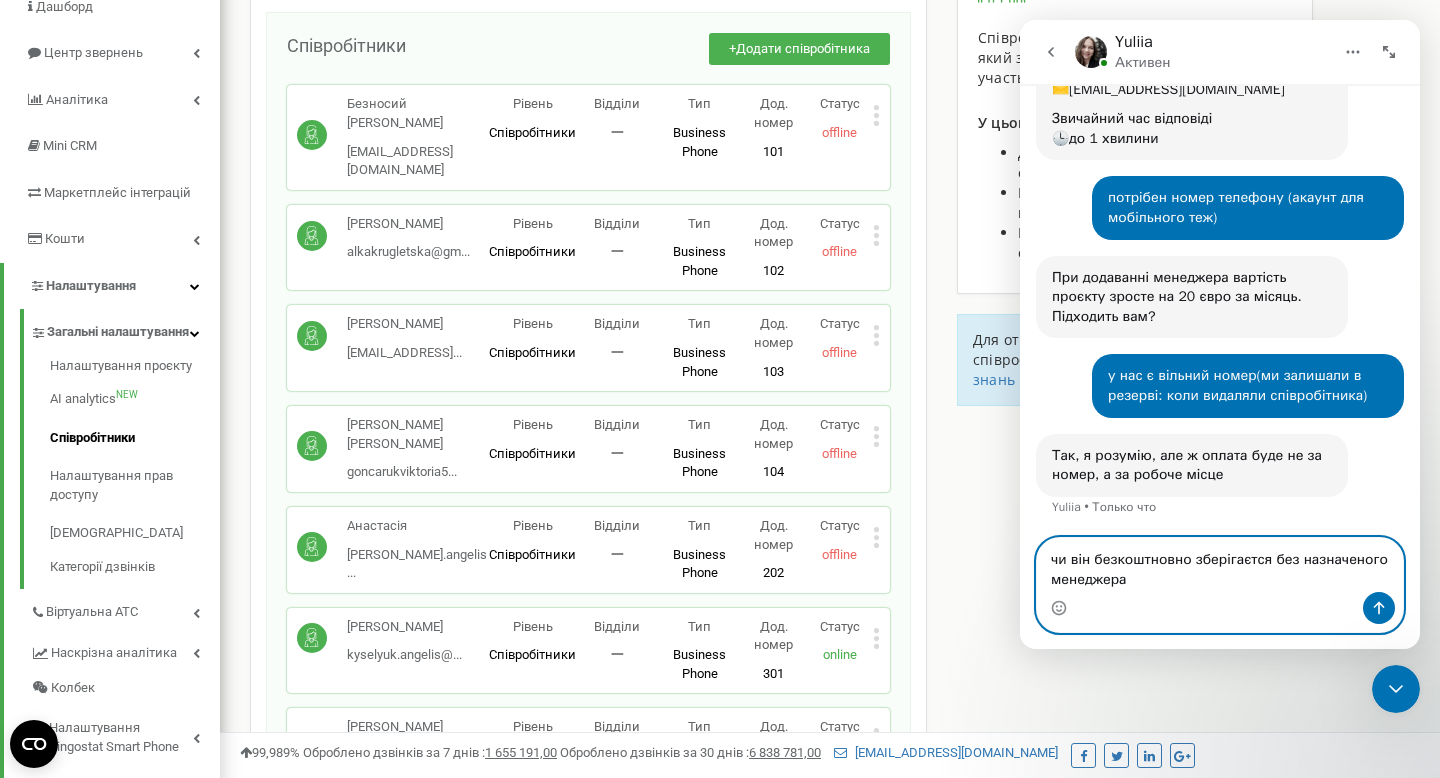 type on "чи він безкоштновно зберігаєтся без назначеного менеджера?" 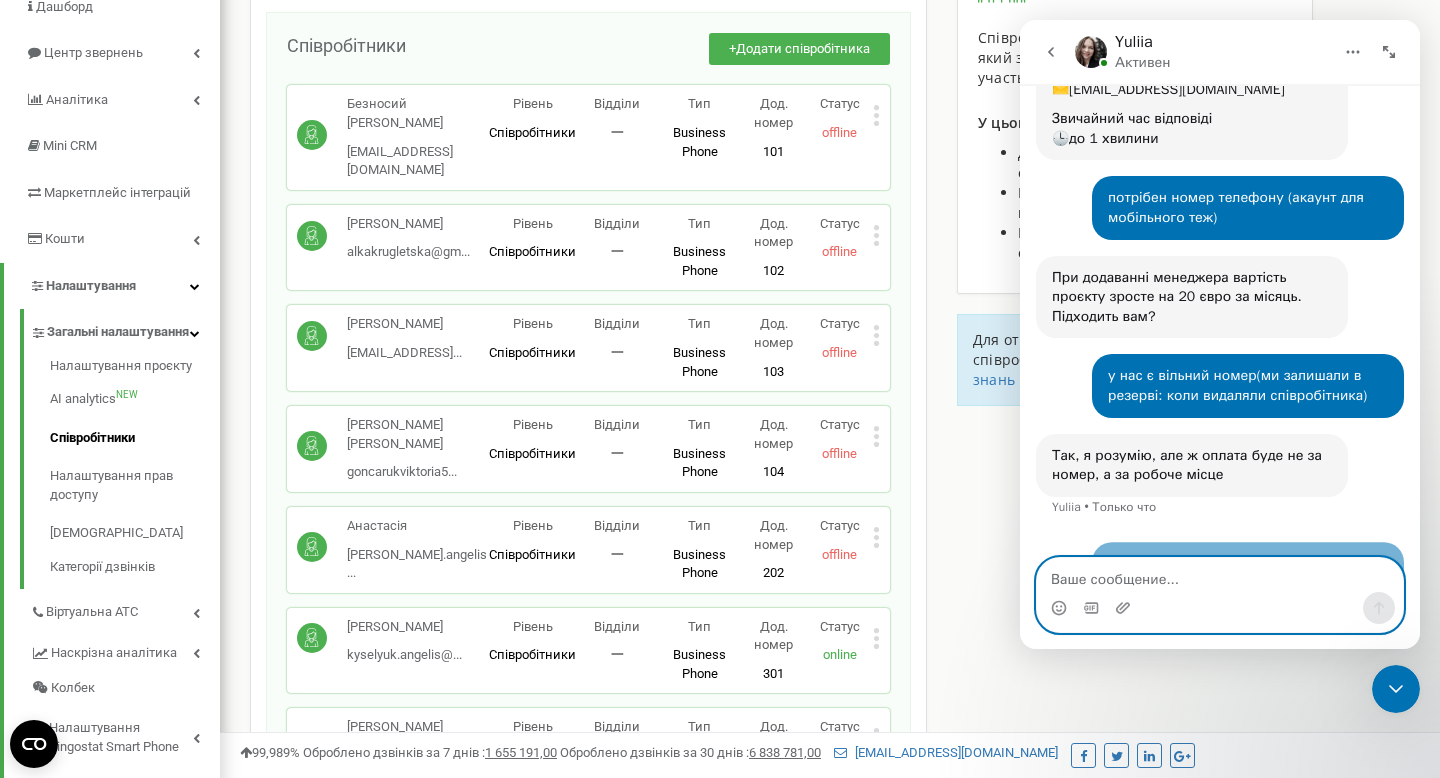 scroll, scrollTop: 411, scrollLeft: 0, axis: vertical 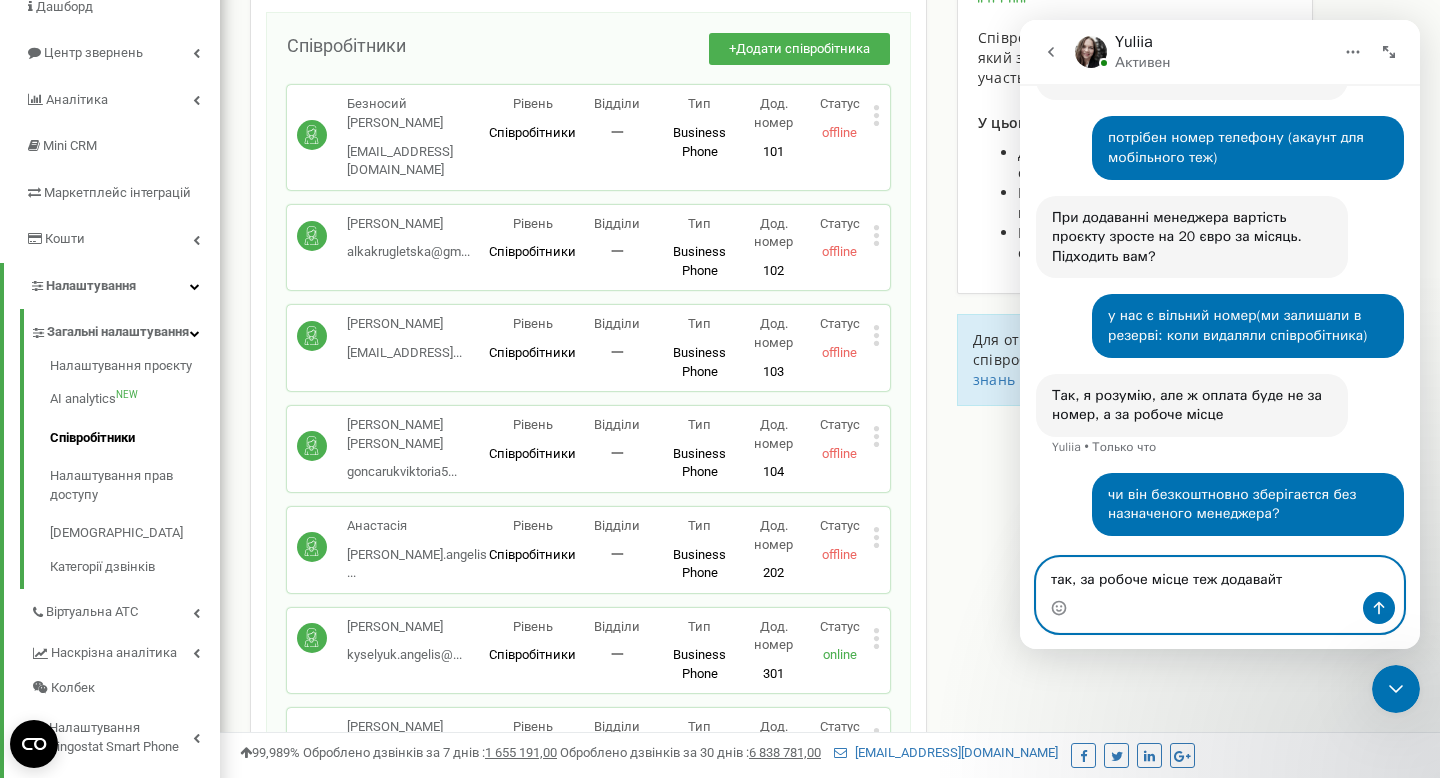 type on "так, за робоче місце теж додавайте" 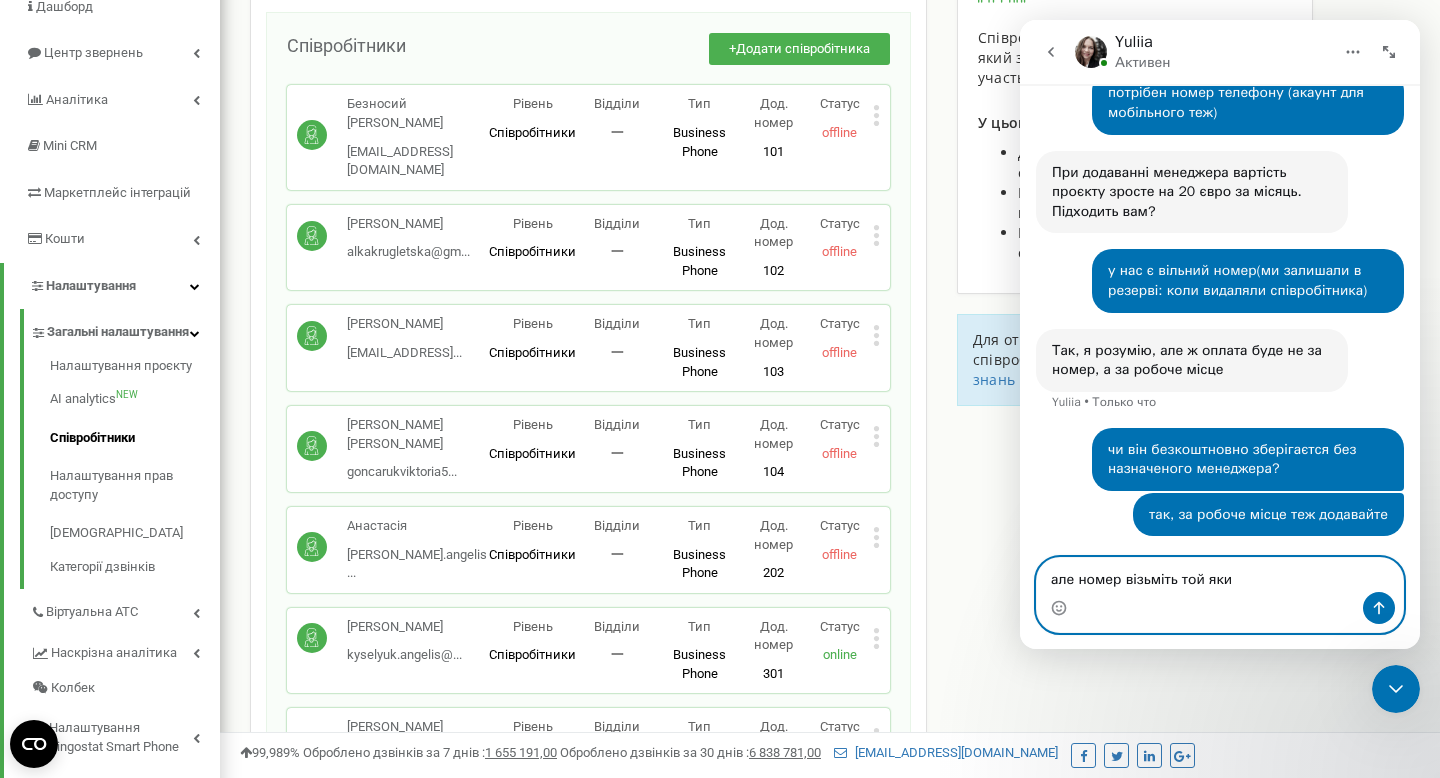 scroll, scrollTop: 533, scrollLeft: 0, axis: vertical 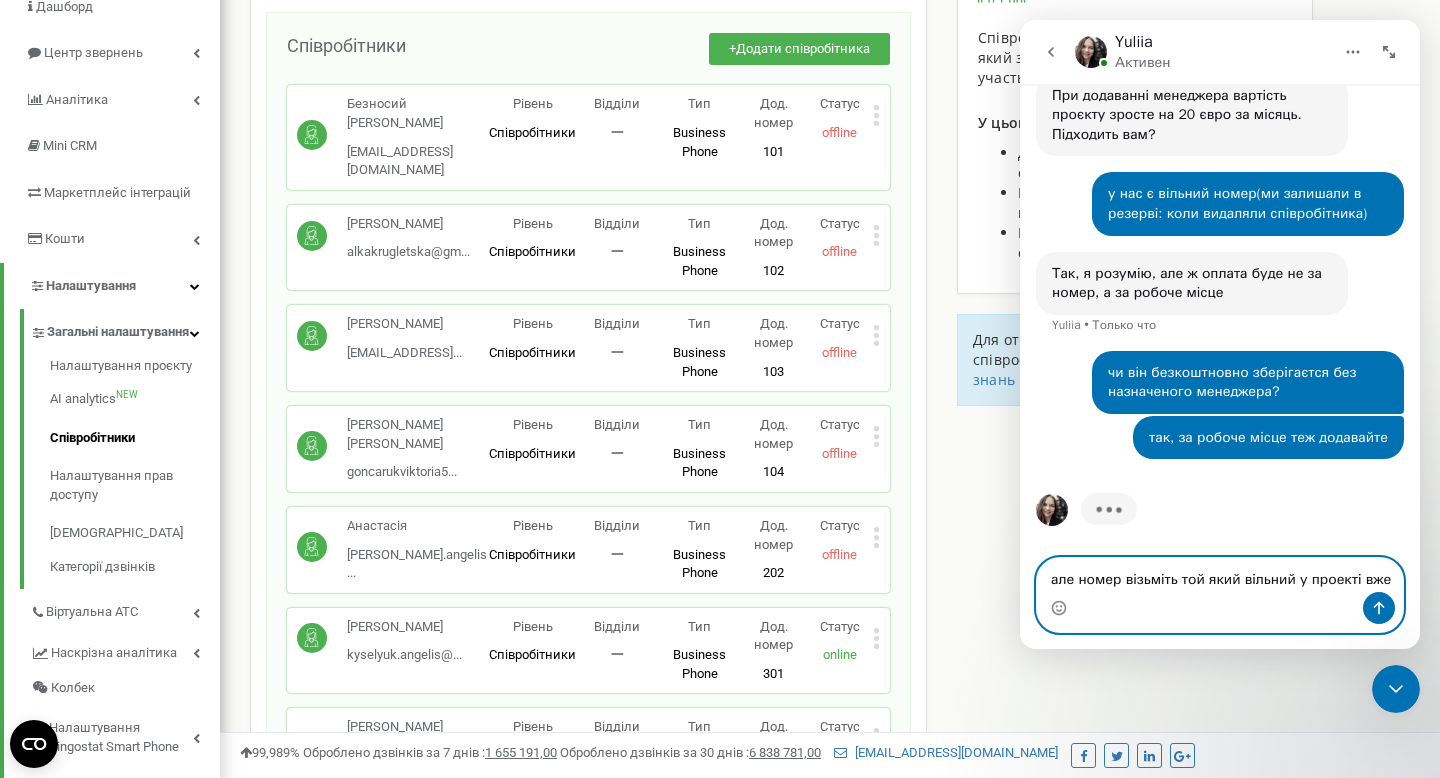 type on "але номер візьміть той який вільний у проекті вже є" 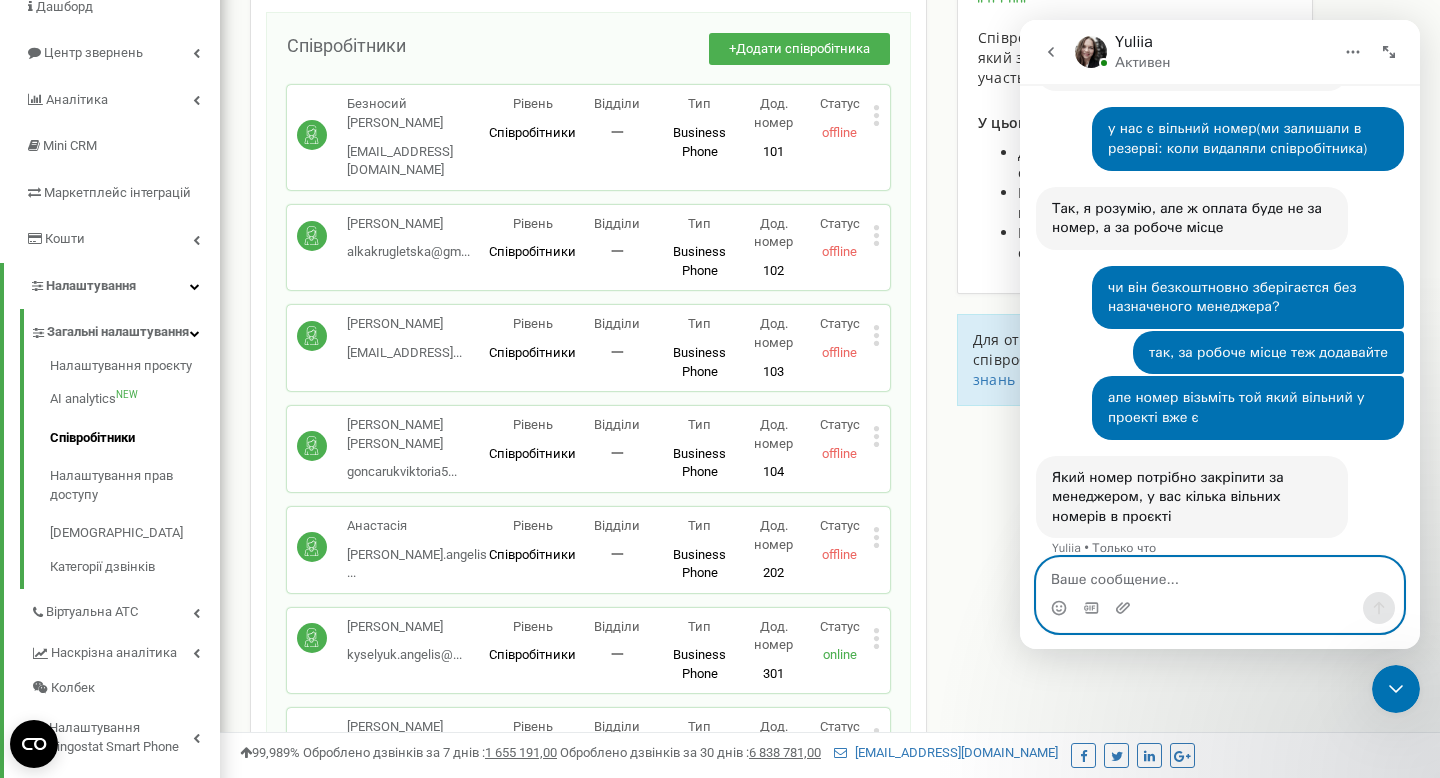 scroll, scrollTop: 620, scrollLeft: 0, axis: vertical 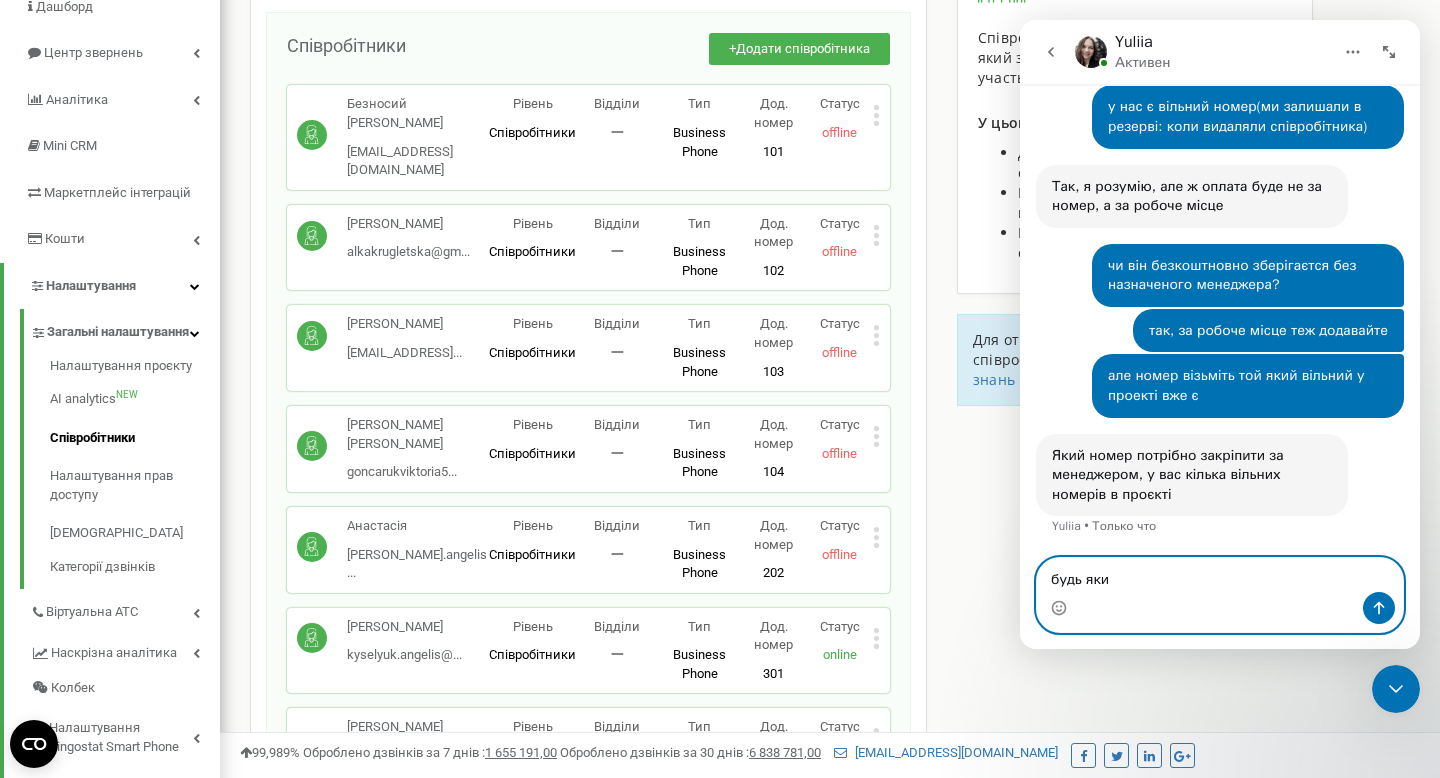 type on "будь який" 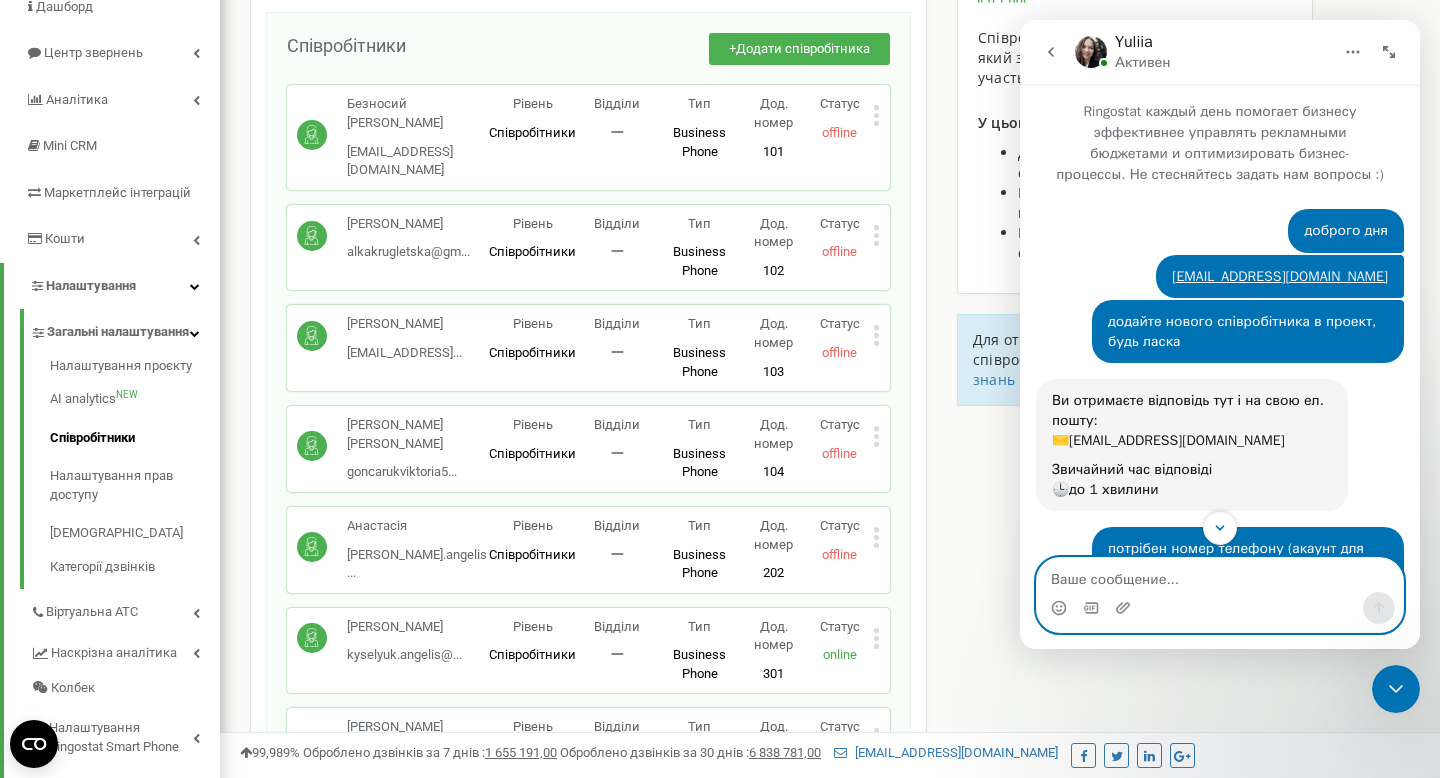 scroll, scrollTop: 824, scrollLeft: 0, axis: vertical 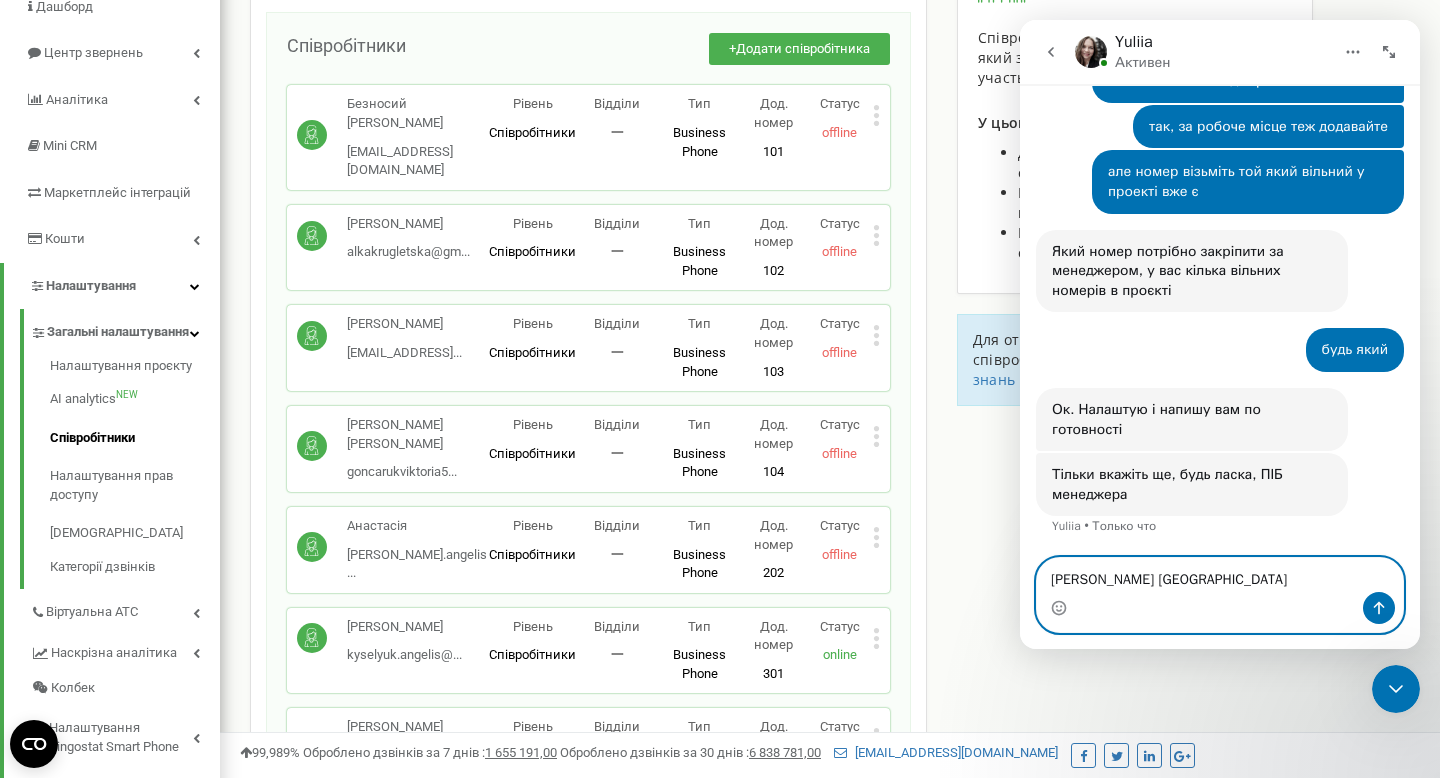type on "Оксана Кінезерська" 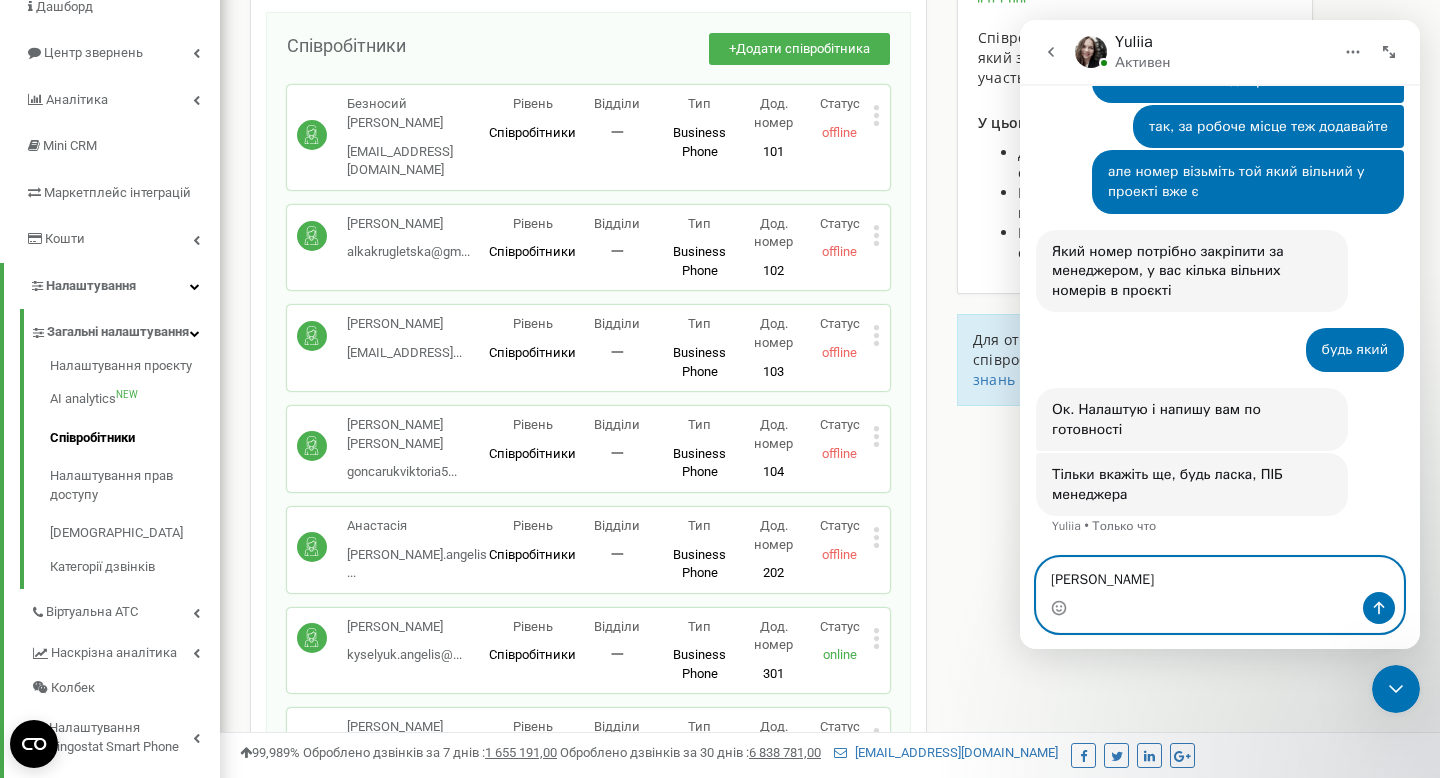 type 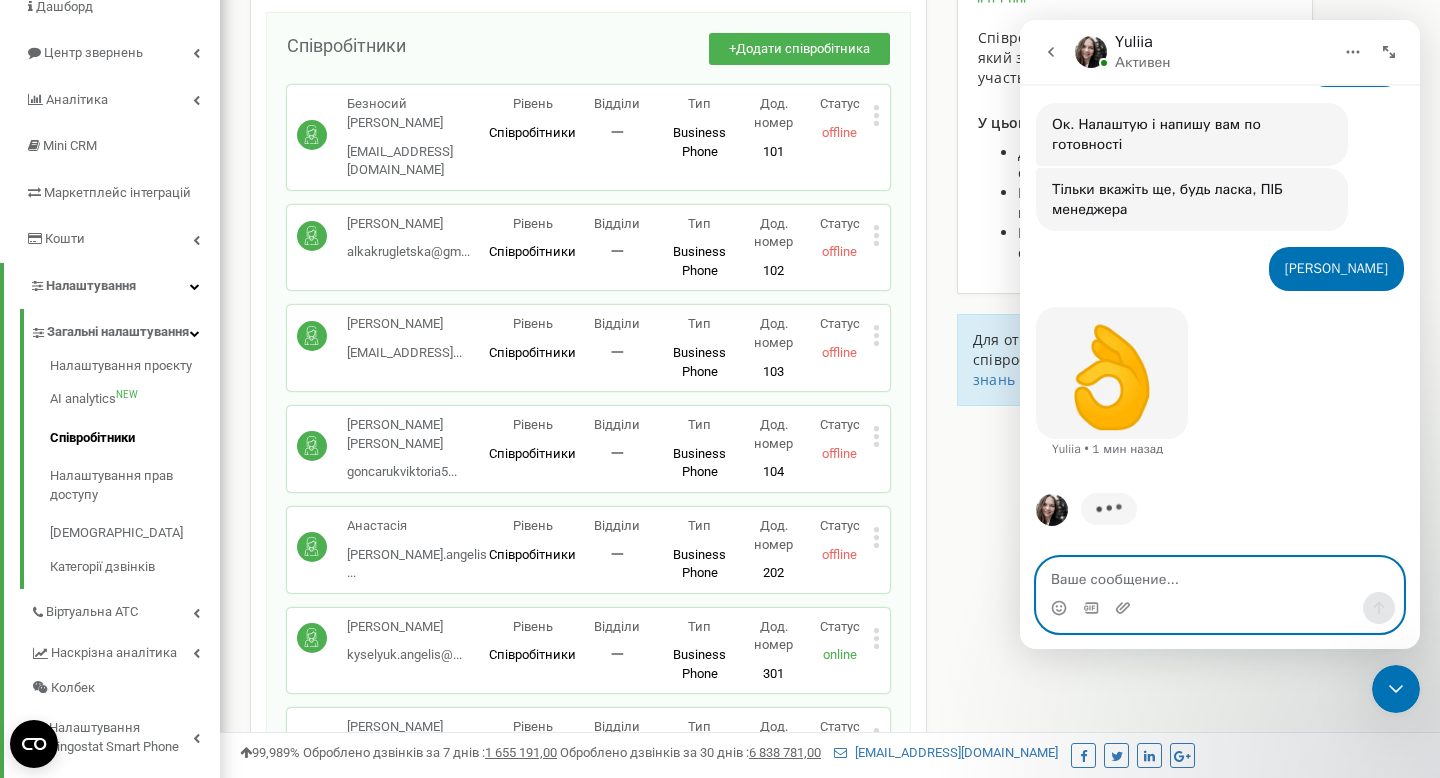scroll, scrollTop: 1032, scrollLeft: 0, axis: vertical 